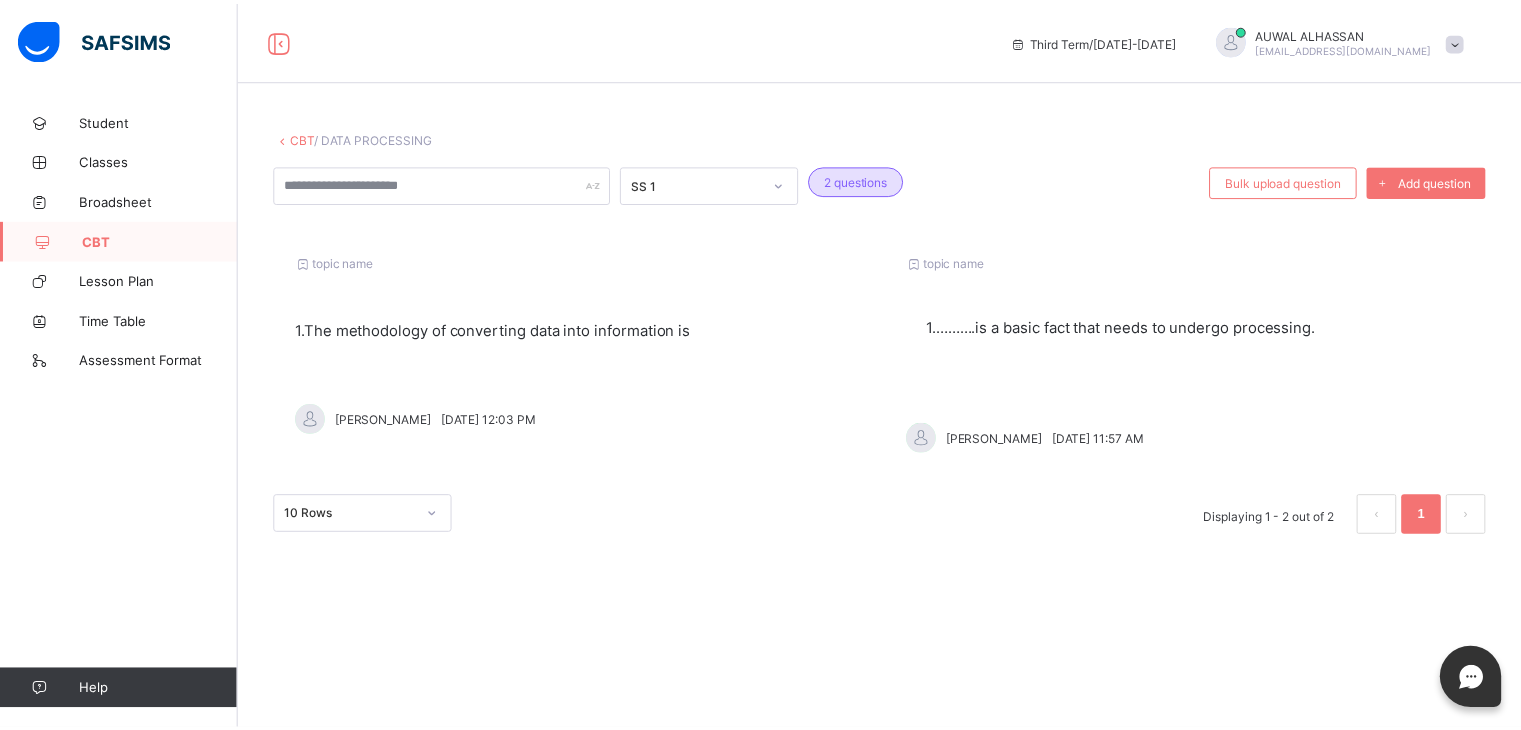 scroll, scrollTop: 0, scrollLeft: 0, axis: both 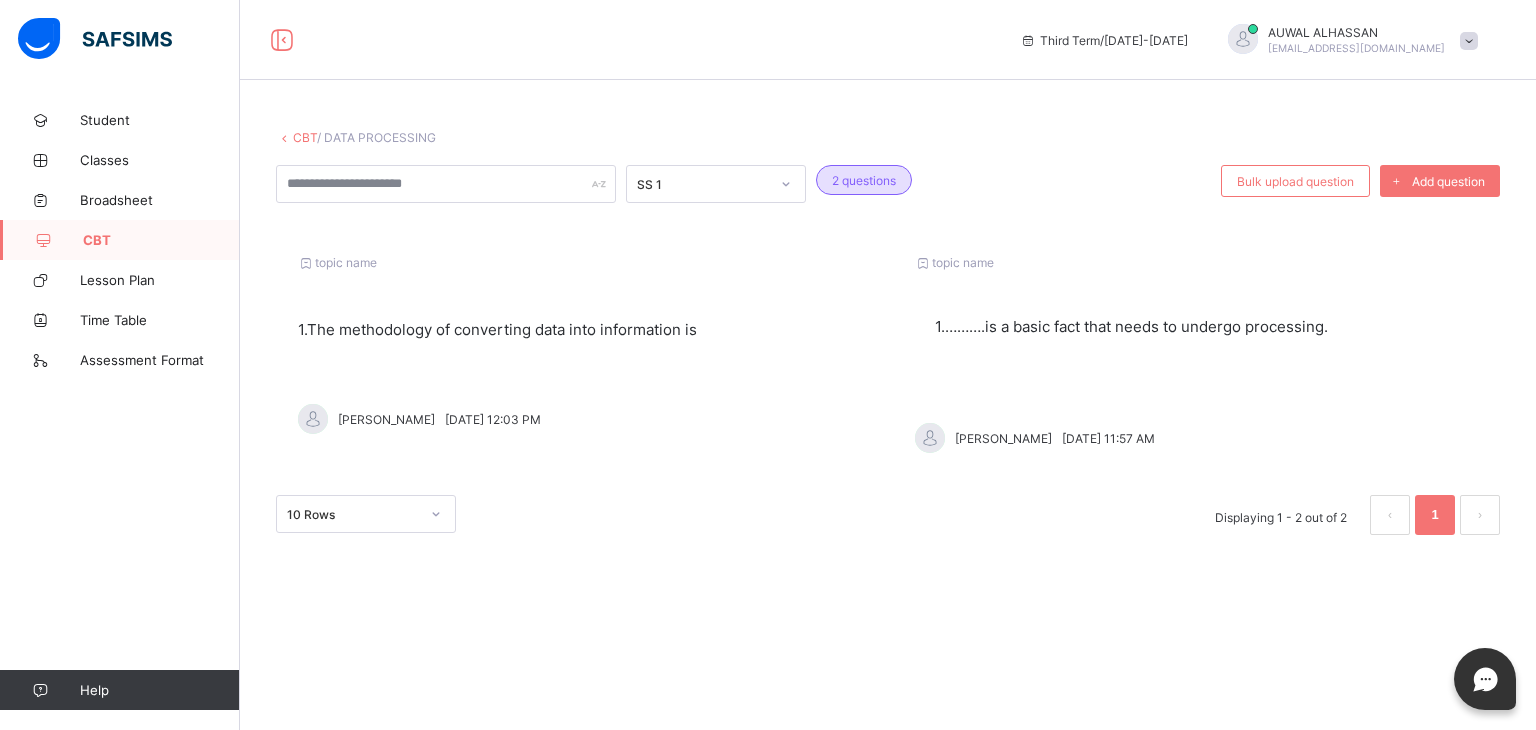 click at bounding box center [1196, 297] 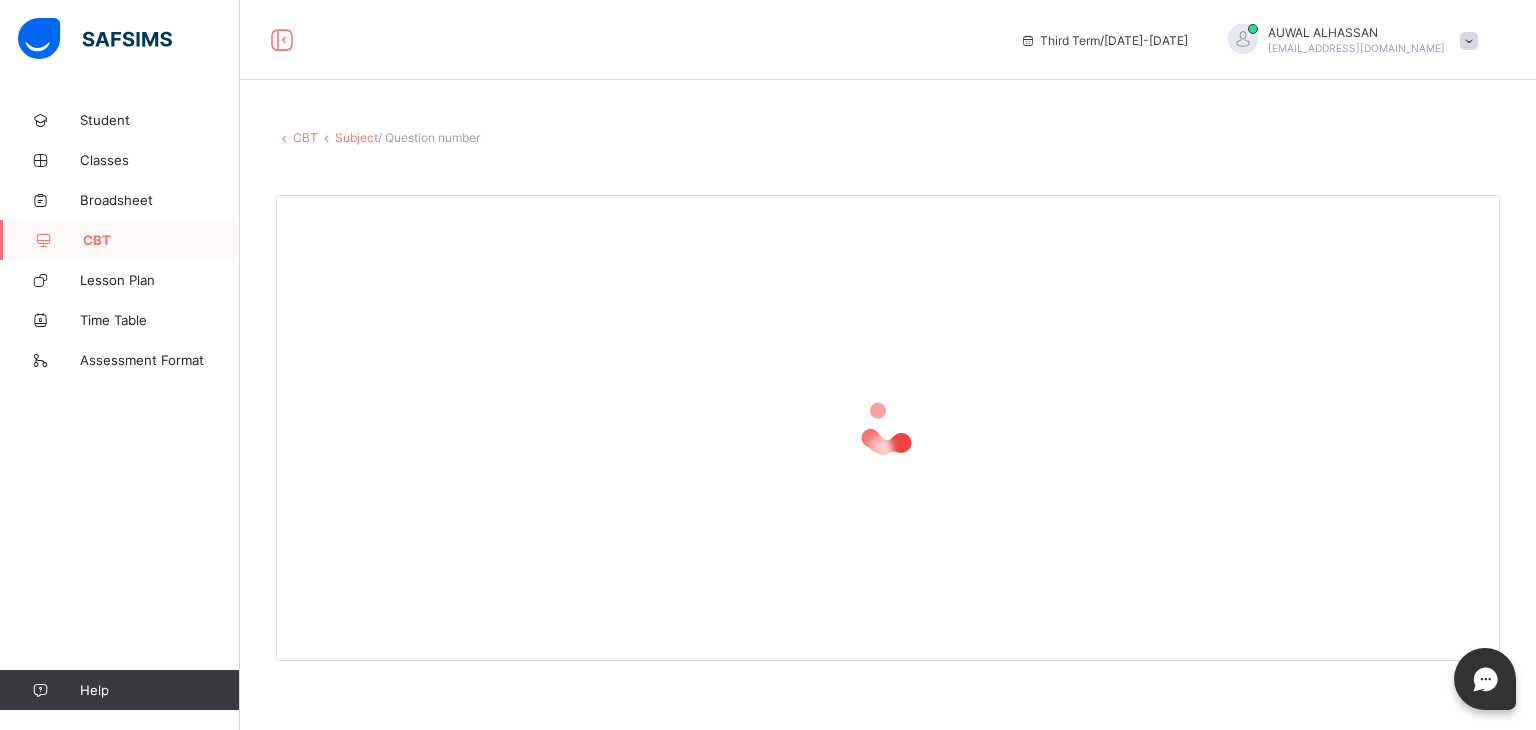 click at bounding box center (888, 428) 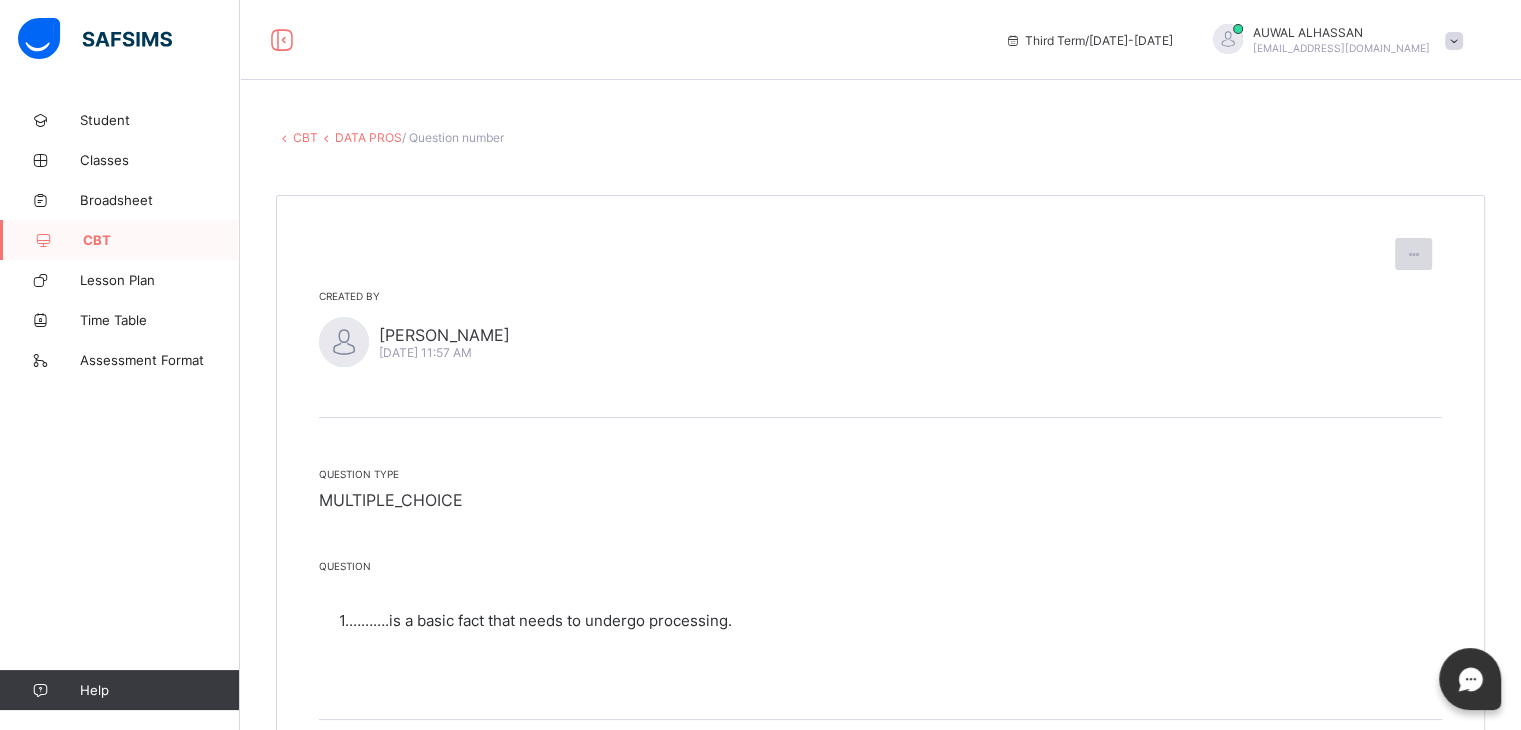 click at bounding box center (1413, 254) 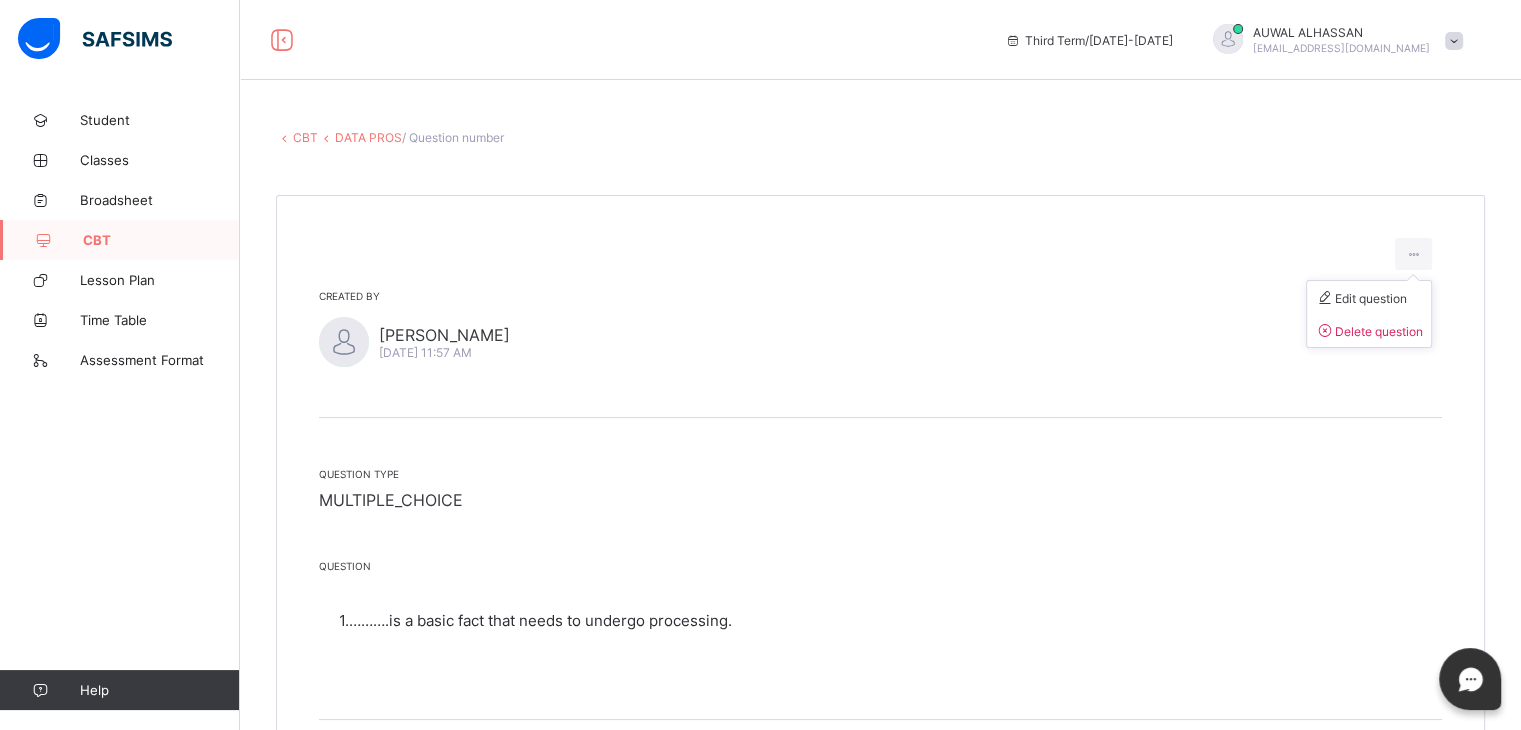 click on "Edit question  Delete question" at bounding box center [1369, 314] 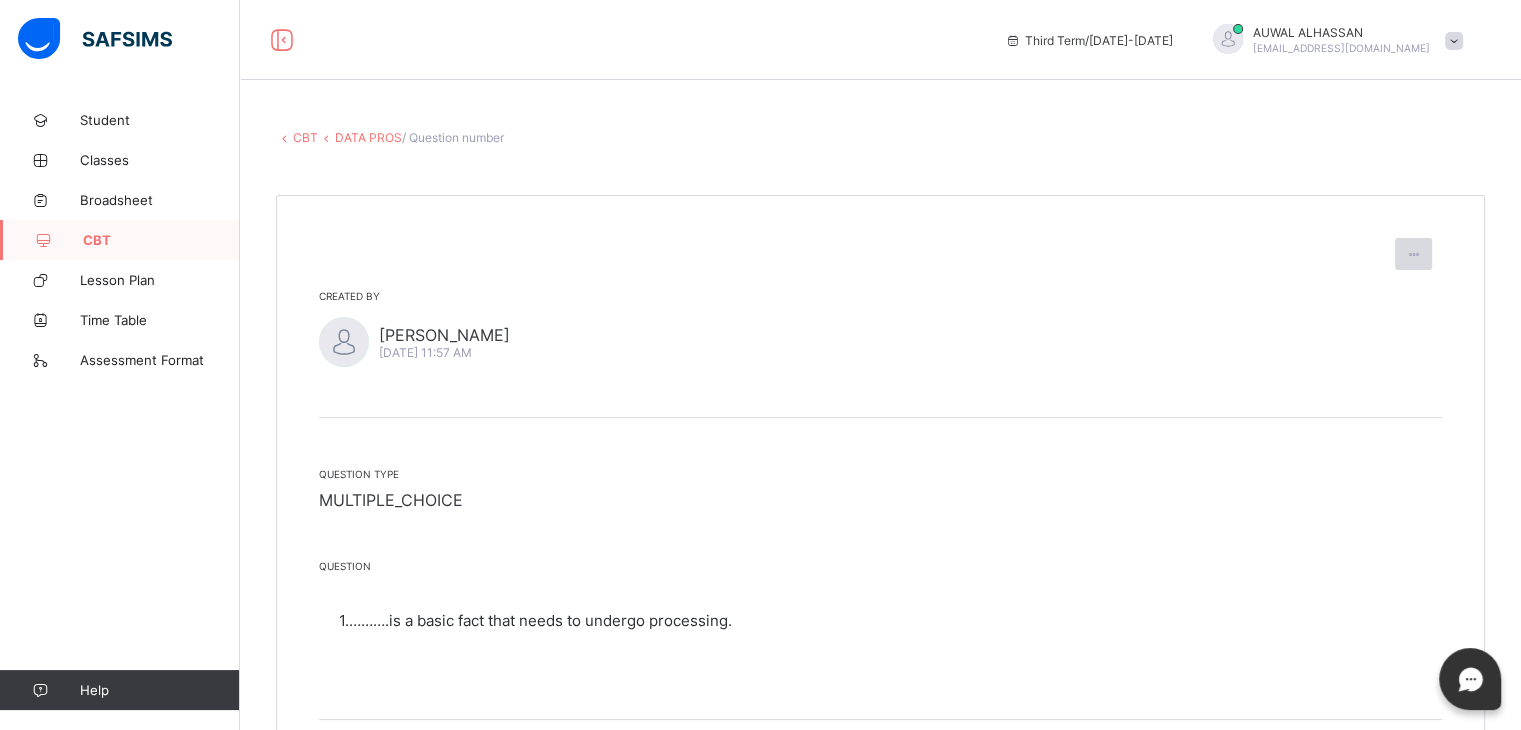 click at bounding box center (1413, 254) 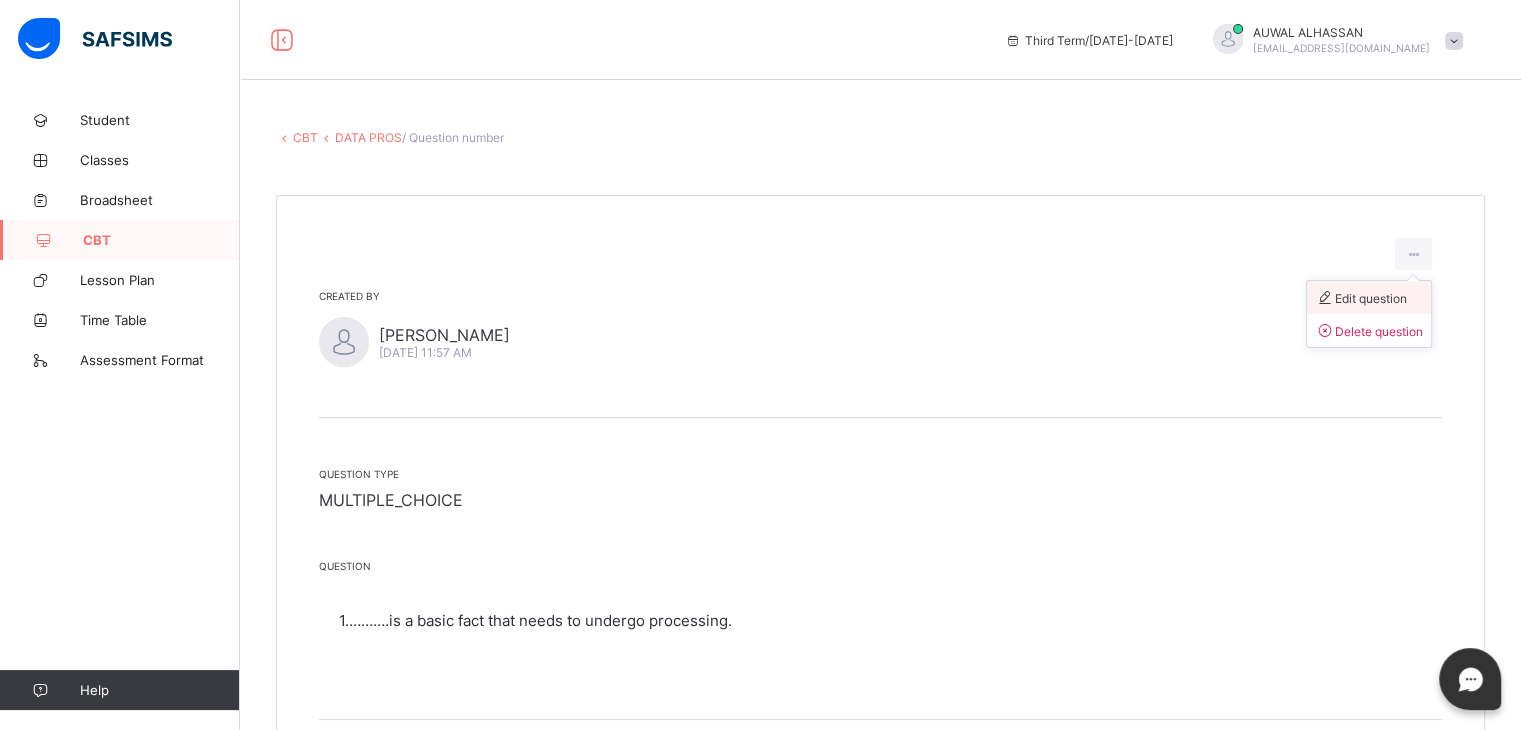 click on "Edit question" at bounding box center [1361, 298] 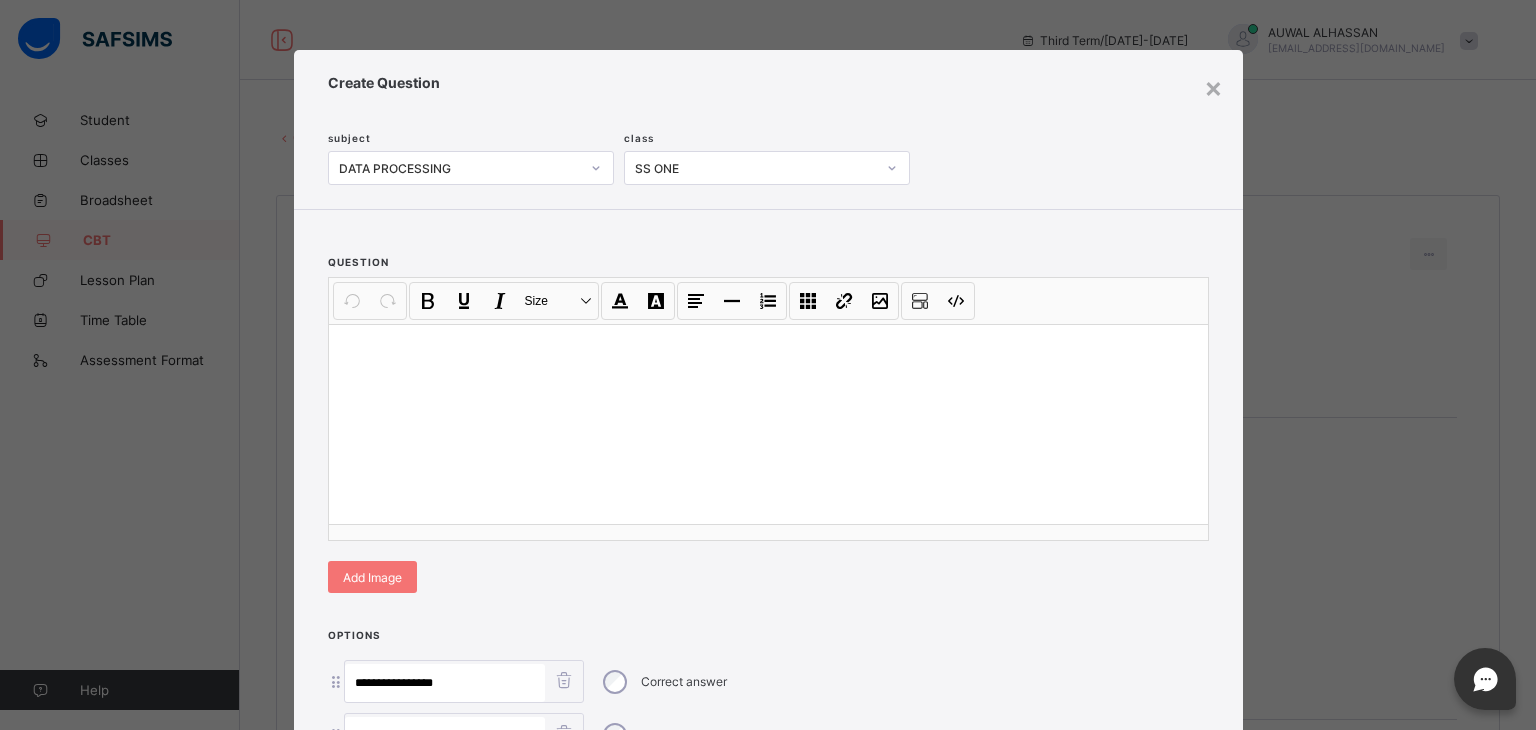 click on "Create Question subject DATA PROCESSING class SS ONE" at bounding box center [768, 129] 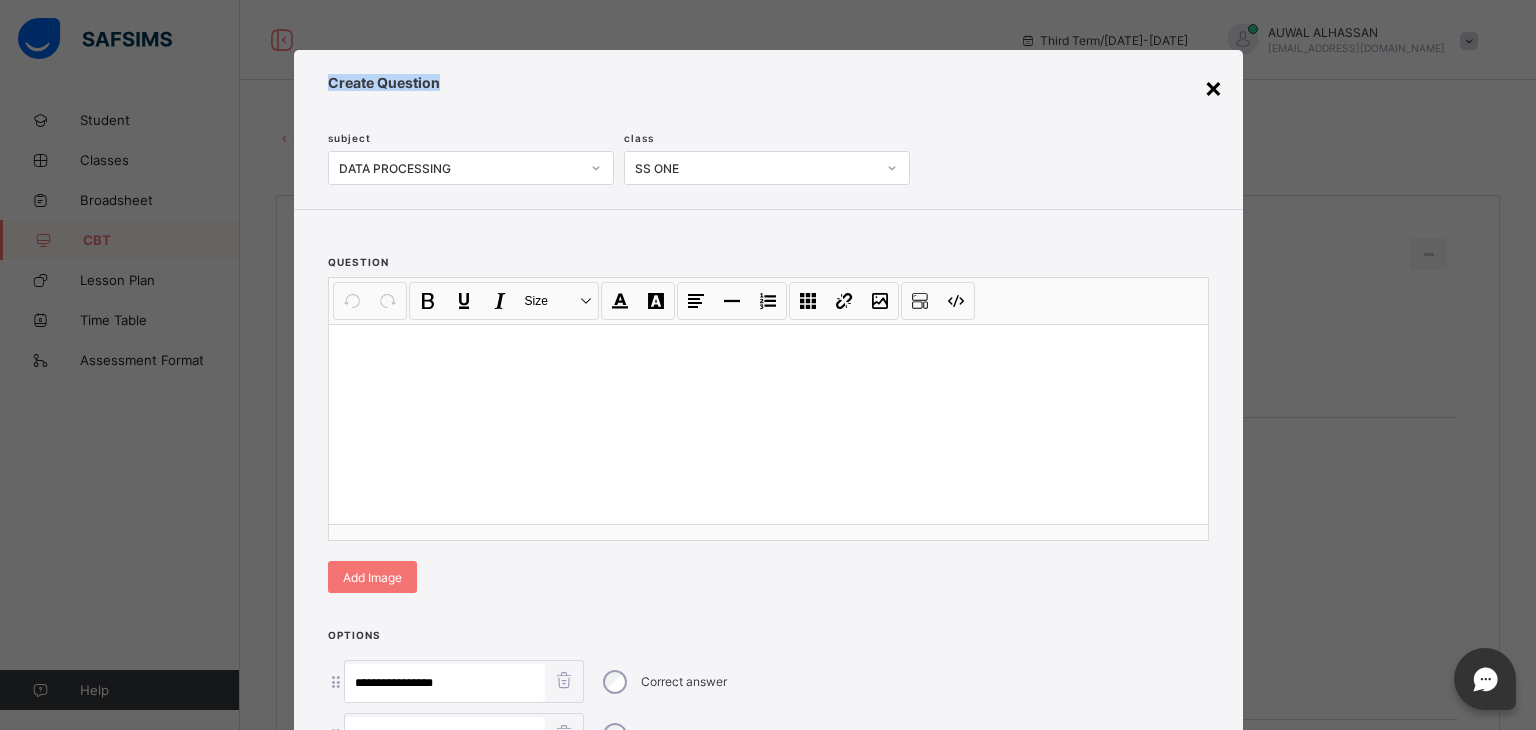 drag, startPoint x: 1220, startPoint y: 78, endPoint x: 1212, endPoint y: 89, distance: 13.601471 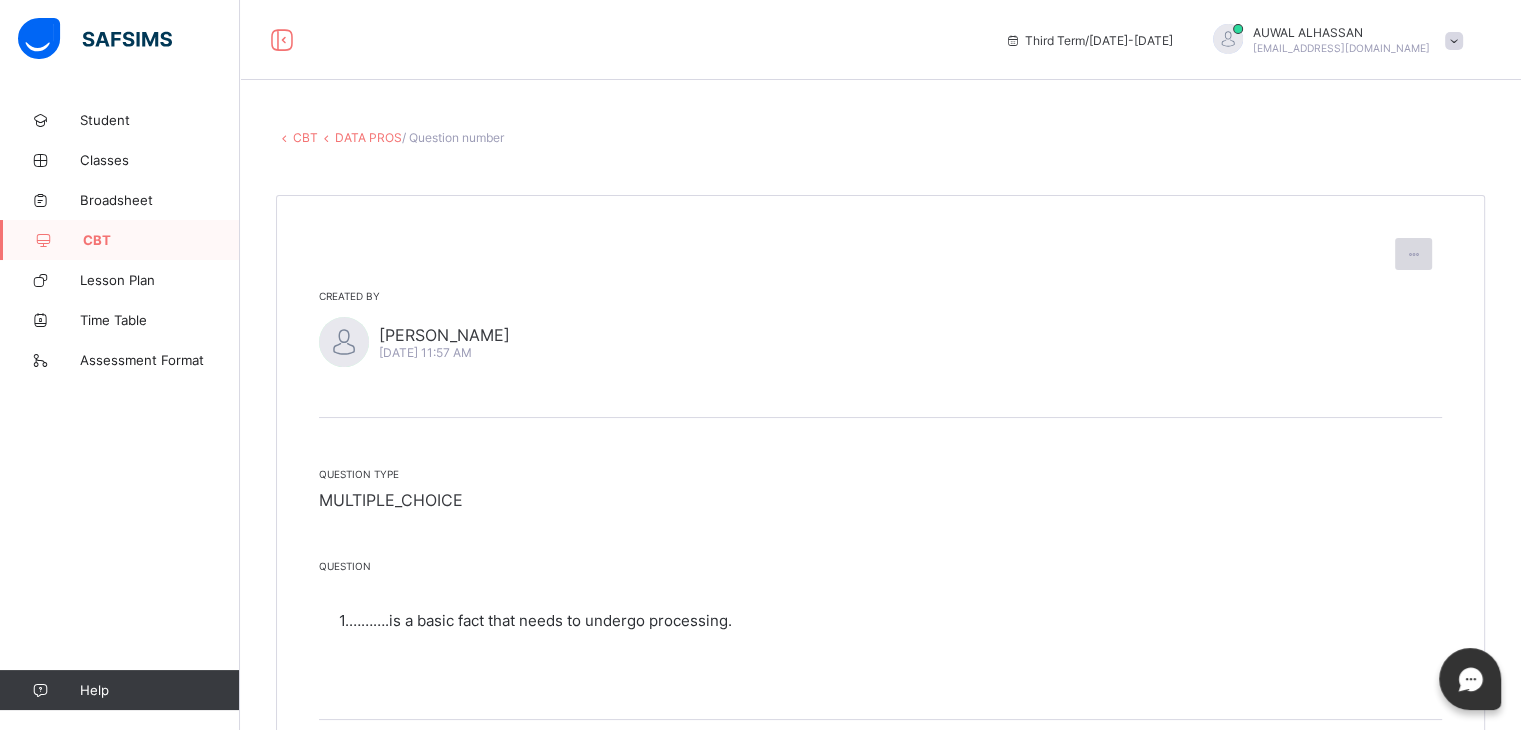 click at bounding box center (1413, 254) 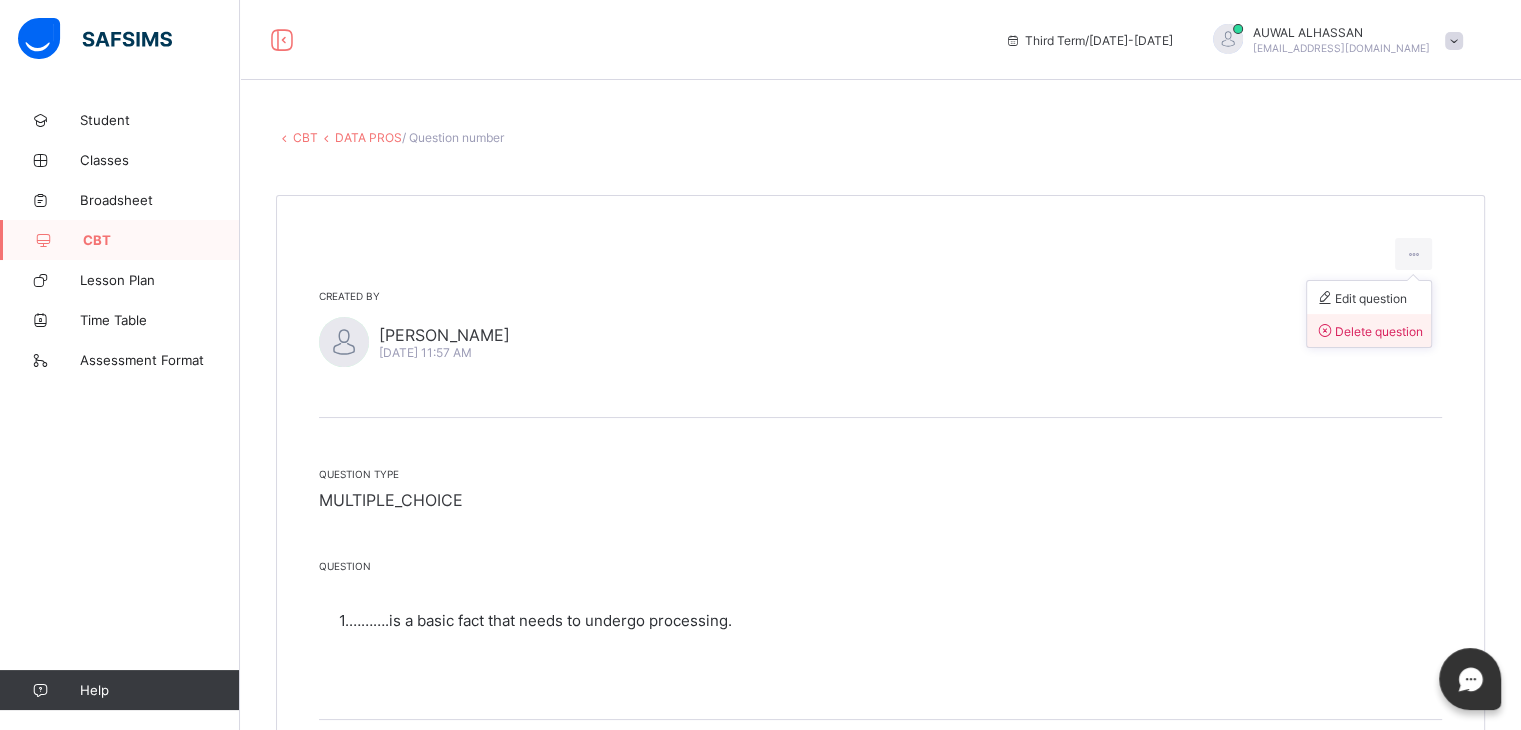 click on "Delete question" at bounding box center (1369, 330) 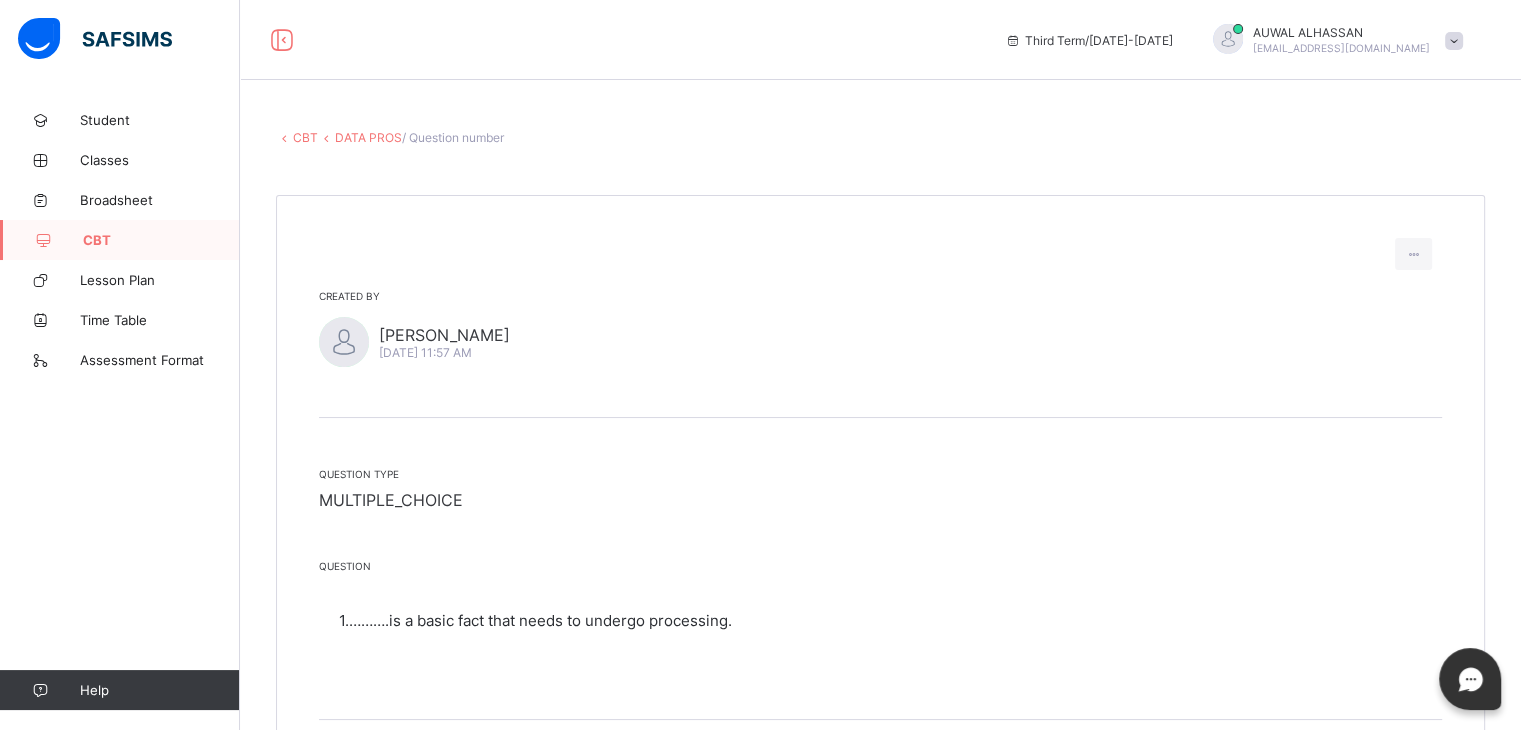 scroll, scrollTop: 361, scrollLeft: 0, axis: vertical 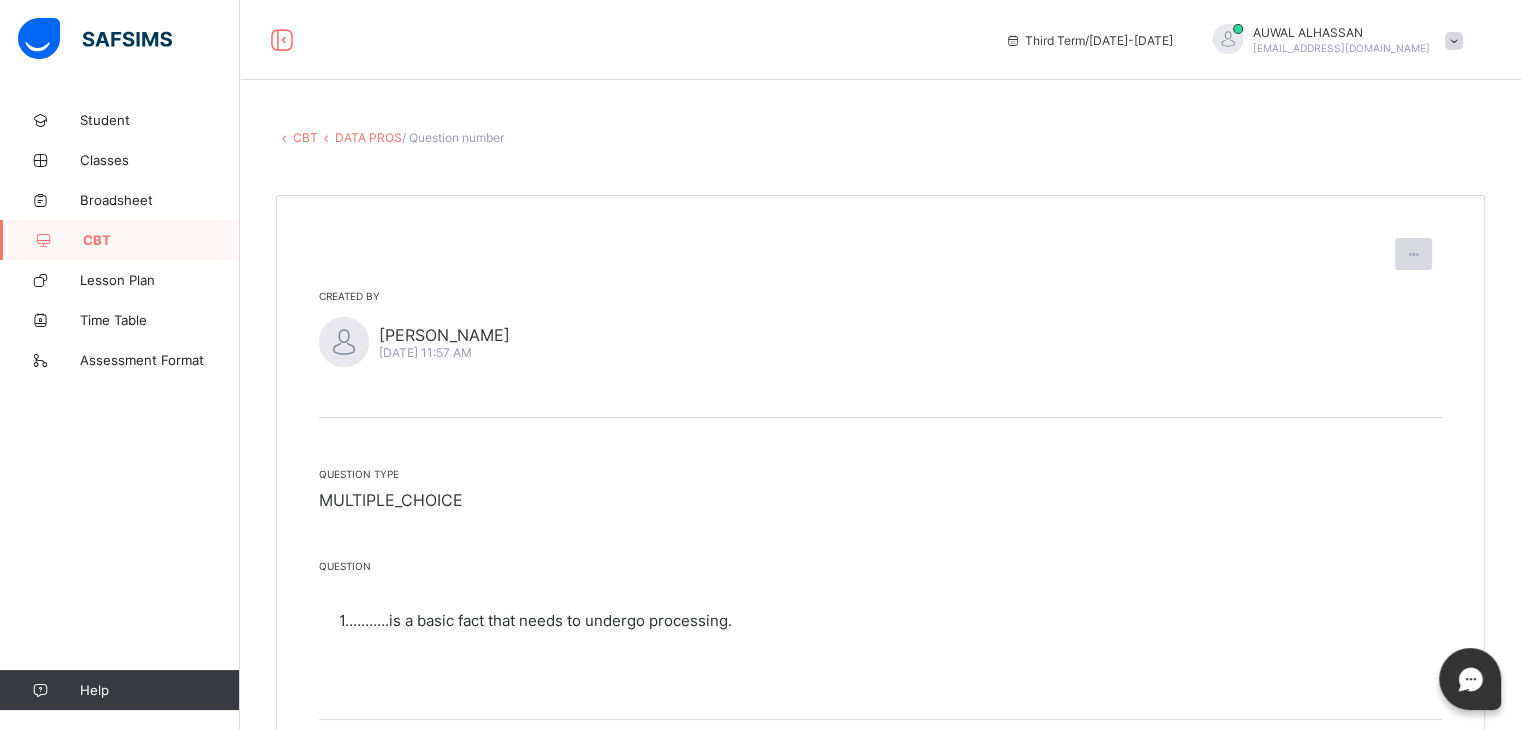 click at bounding box center (1413, 254) 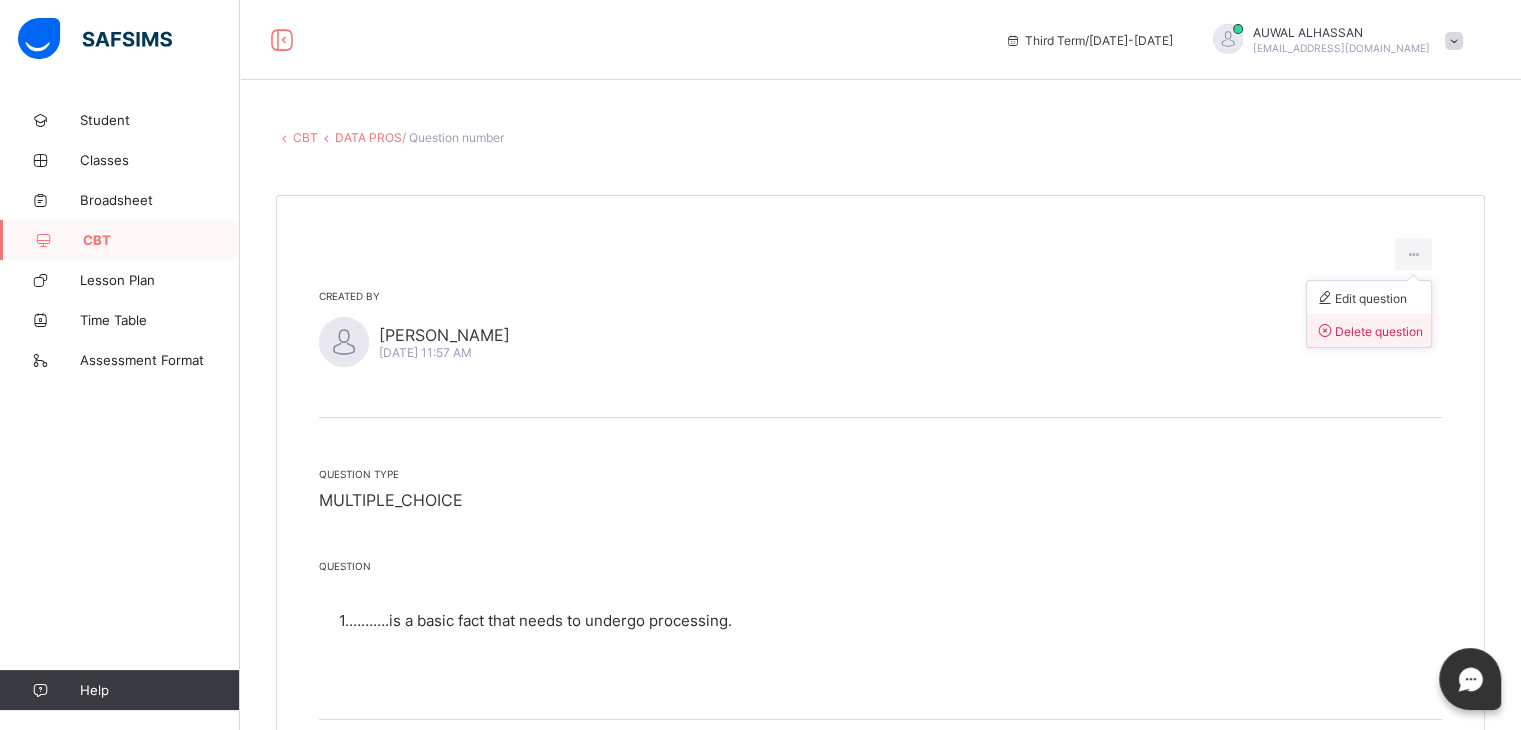 click on "Delete question" at bounding box center (1369, 331) 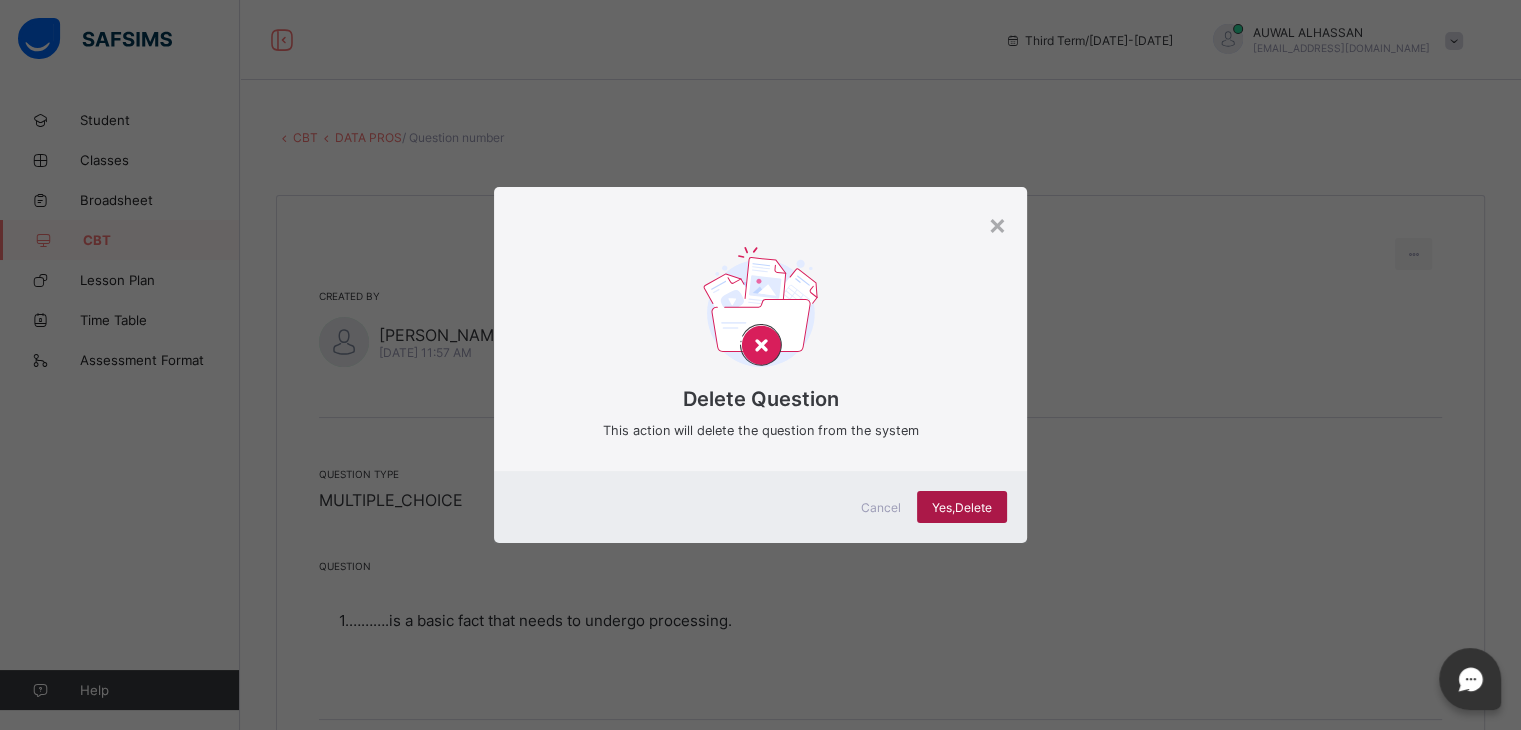 click on "Yes,  Delete" at bounding box center (962, 507) 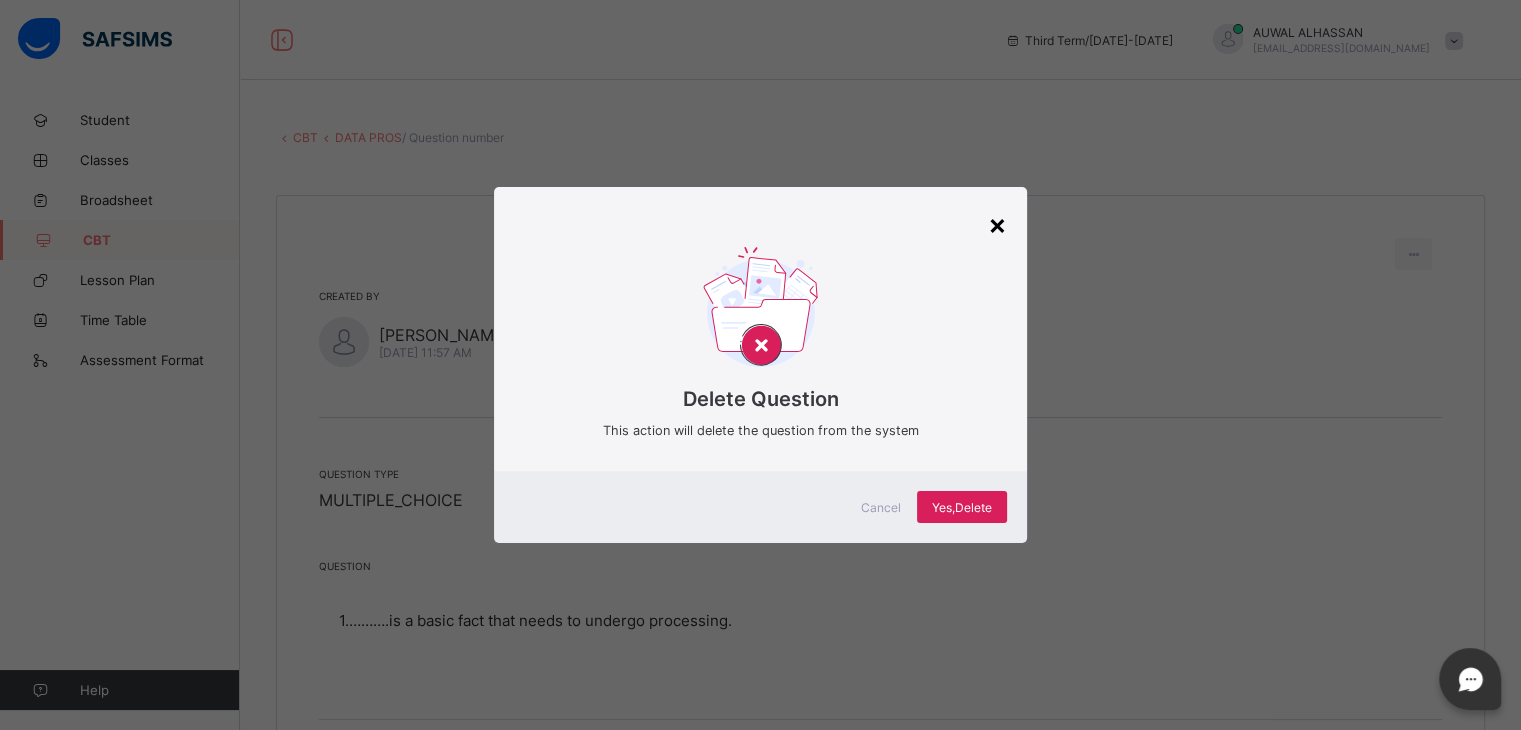 click on "×" at bounding box center [997, 224] 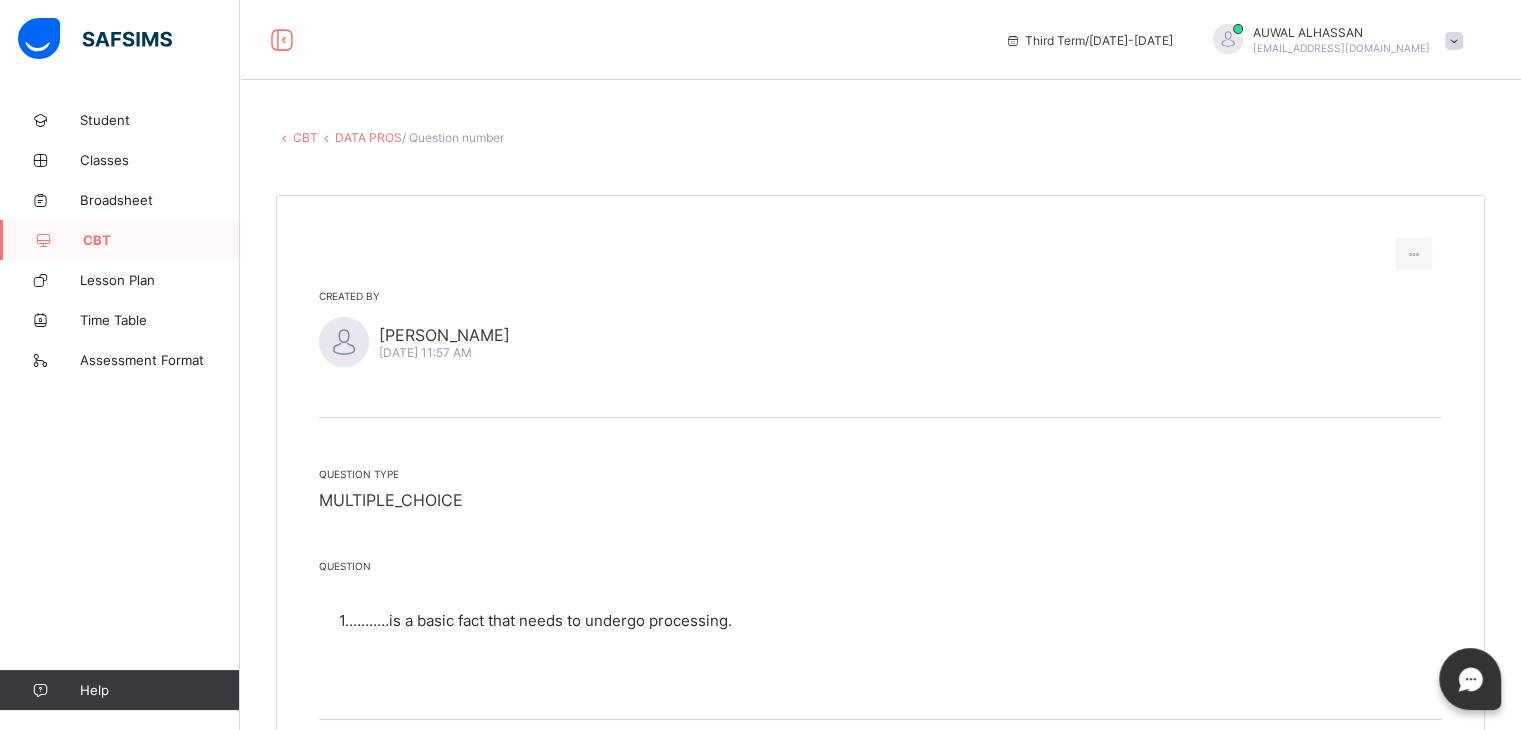 click on "DATA PROS" at bounding box center (368, 137) 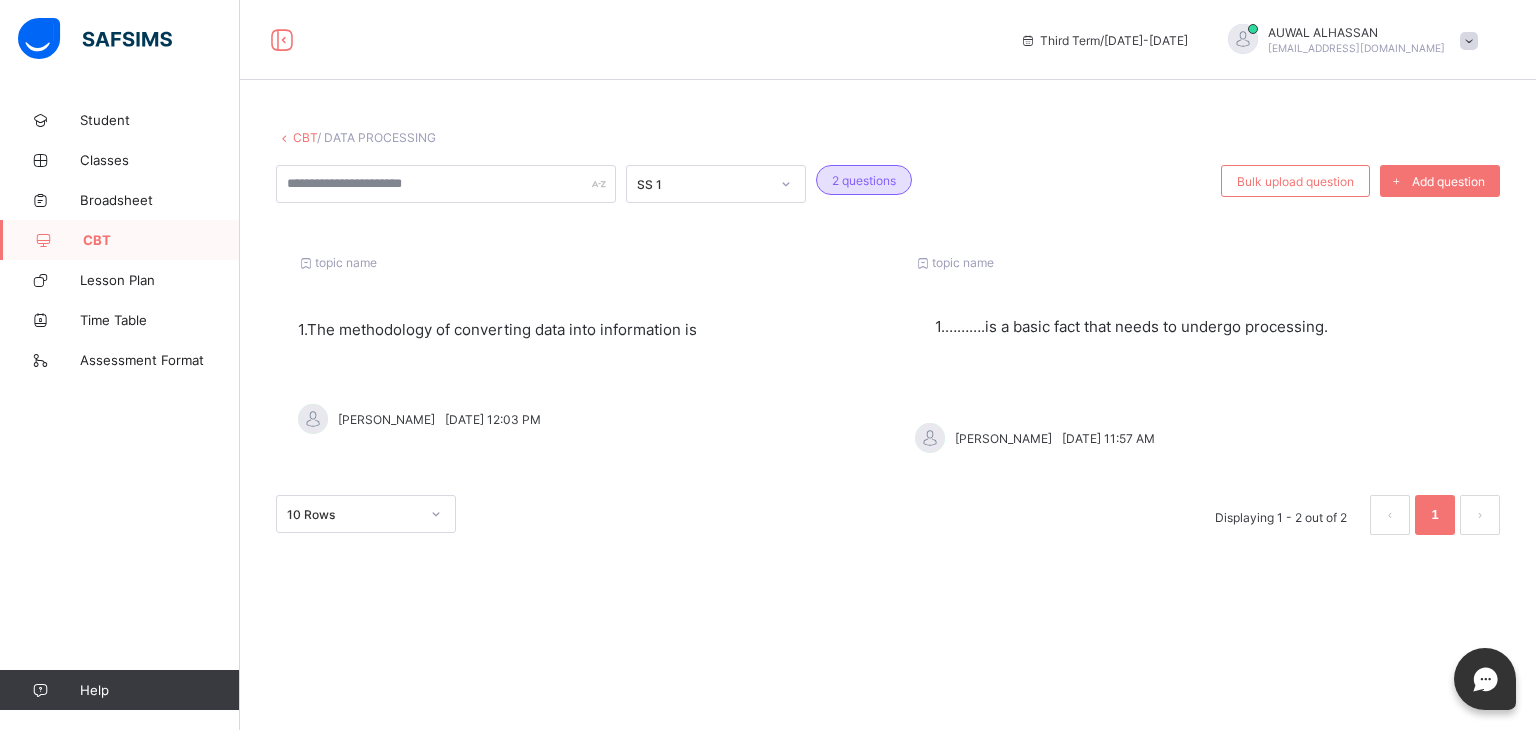click on "Help" at bounding box center (119, 690) 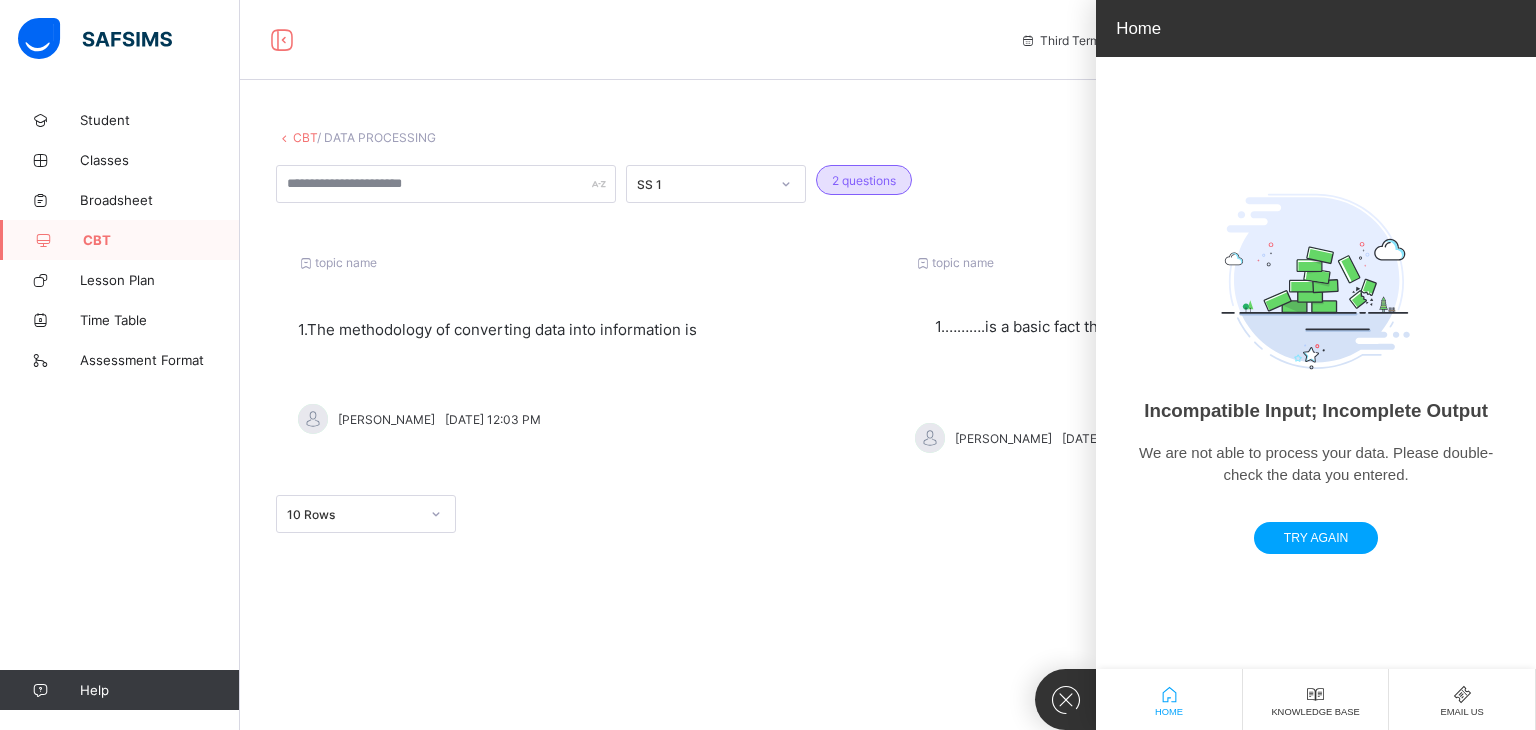 click on "Try Again" at bounding box center (1316, 538) 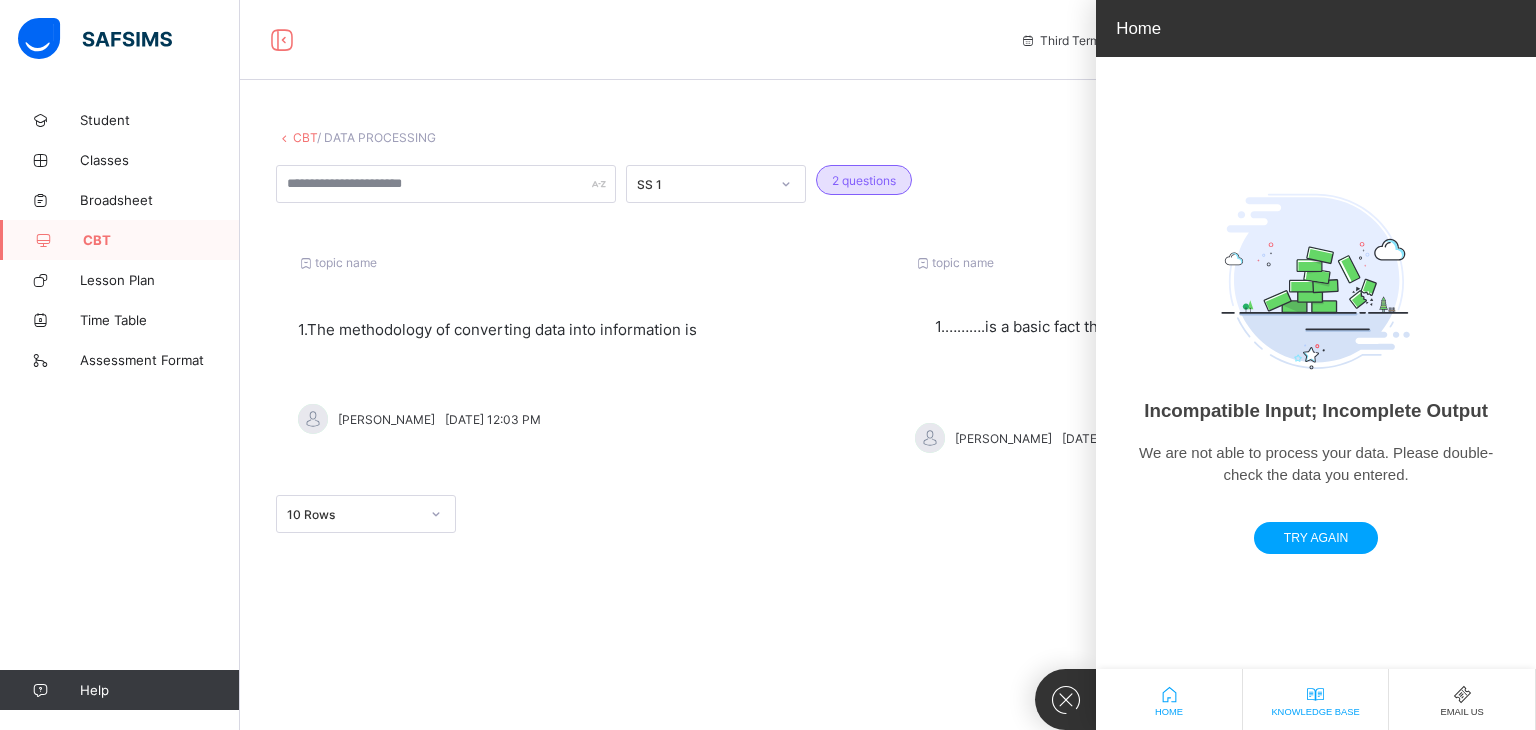 click on "Knowledge Base" at bounding box center (1315, 699) 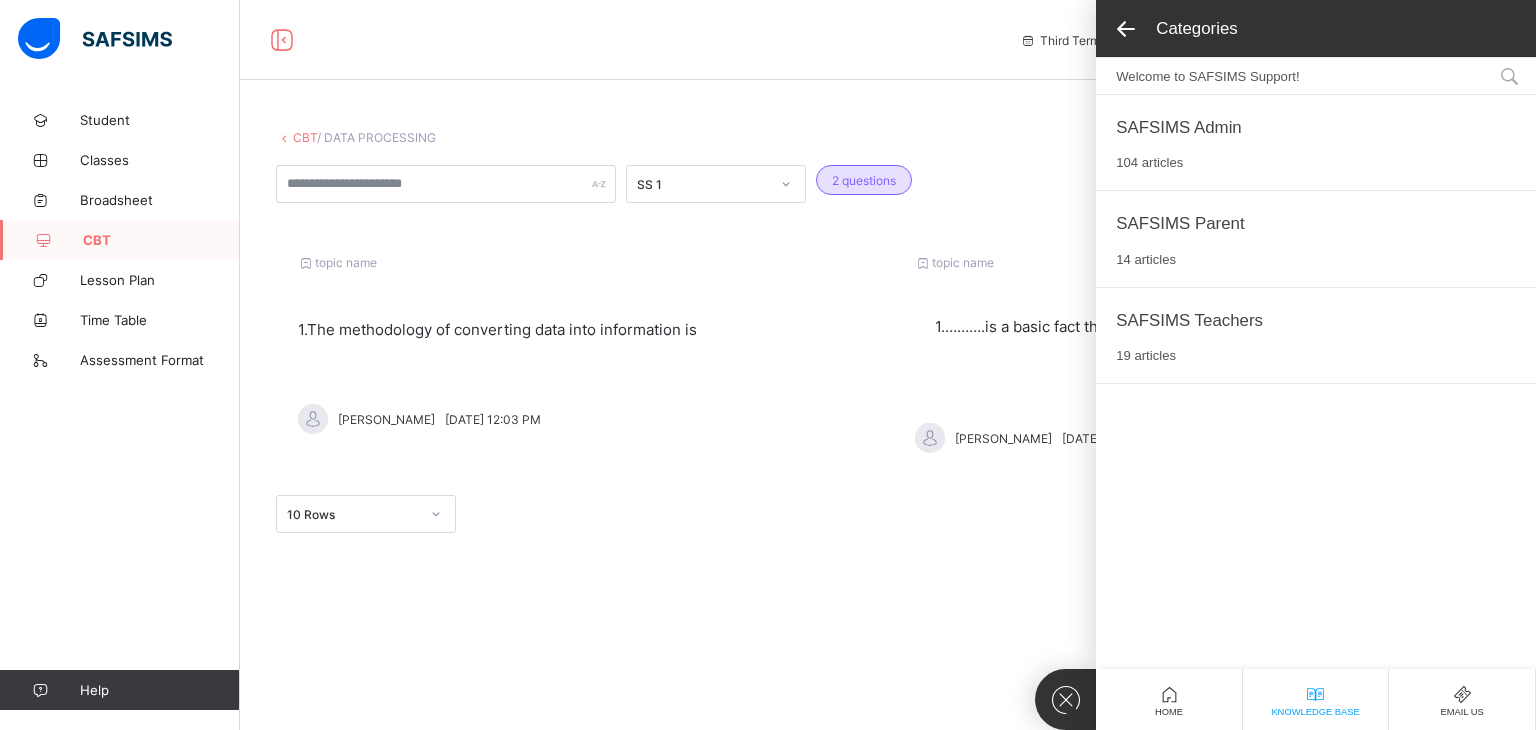 click on "SAFSIMS Admin    104   articles" at bounding box center (1316, 142) 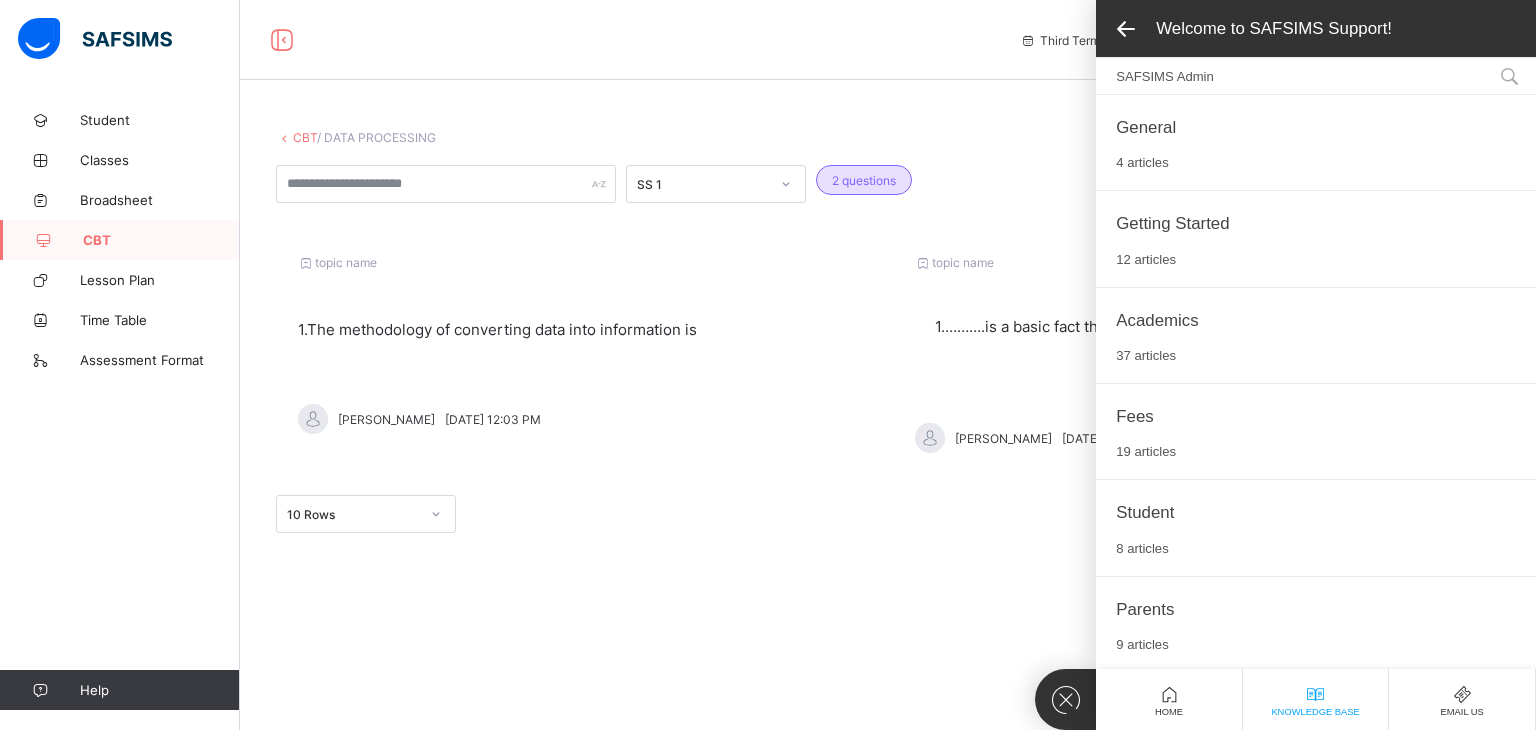 click on "General    4   articles" at bounding box center [1316, 142] 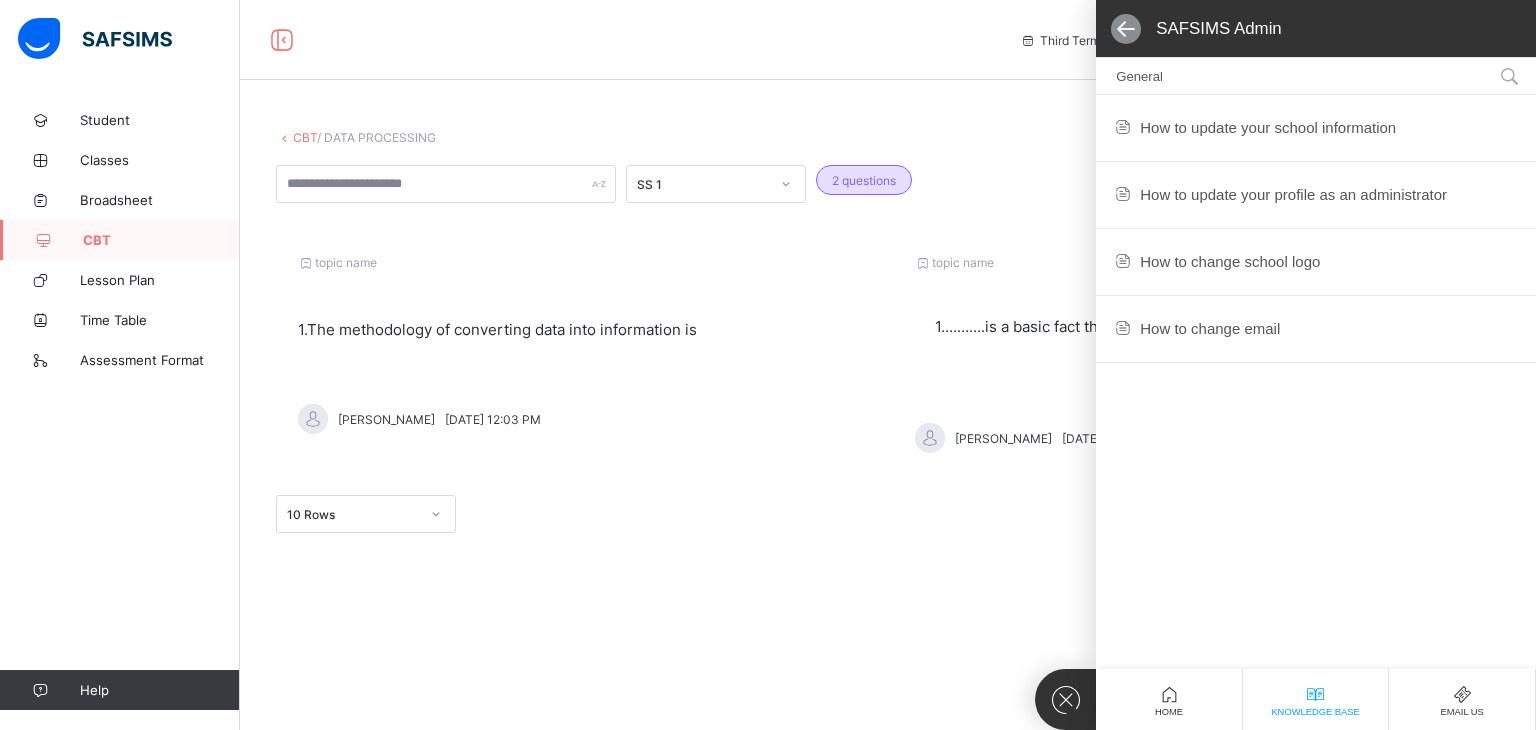 click at bounding box center [1126, 29] 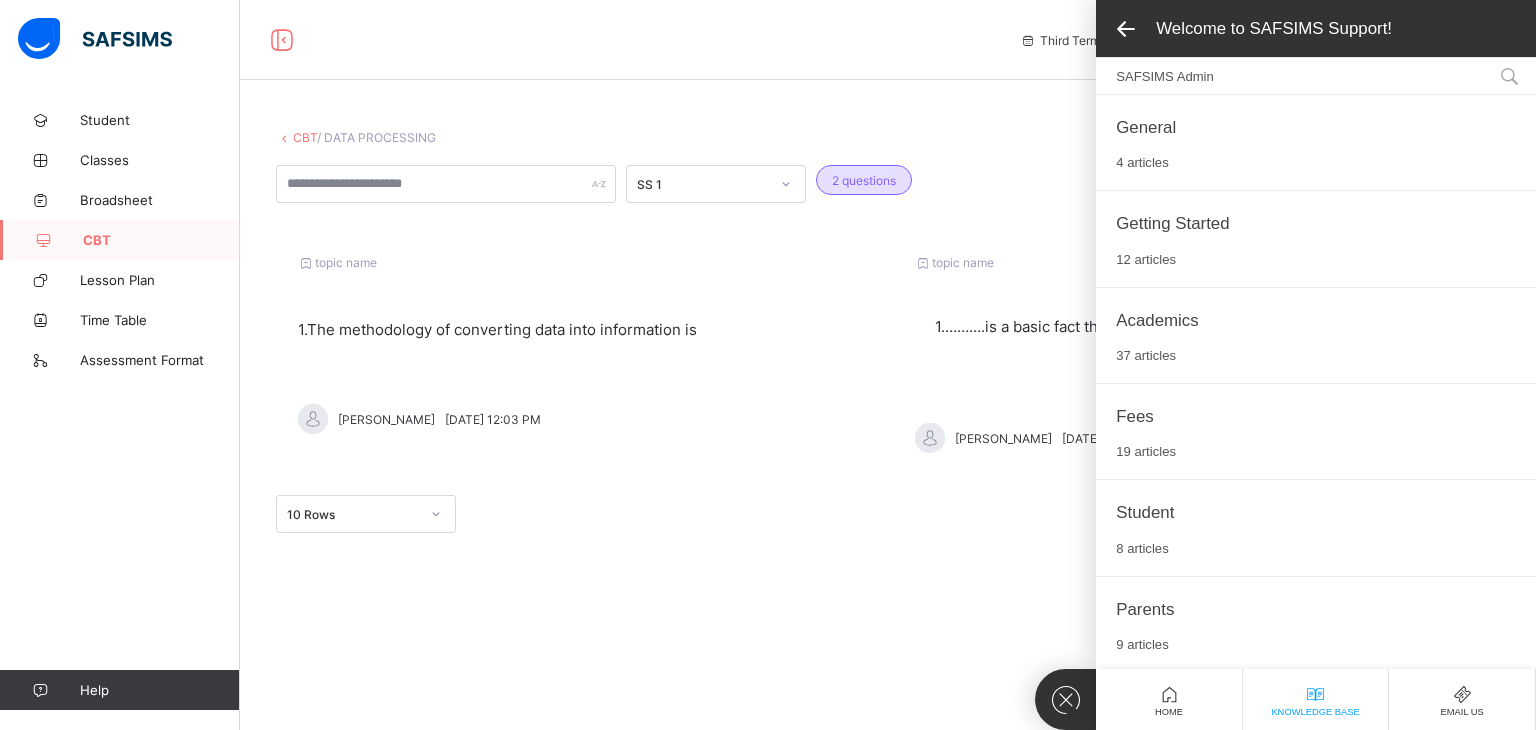 scroll, scrollTop: 203, scrollLeft: 0, axis: vertical 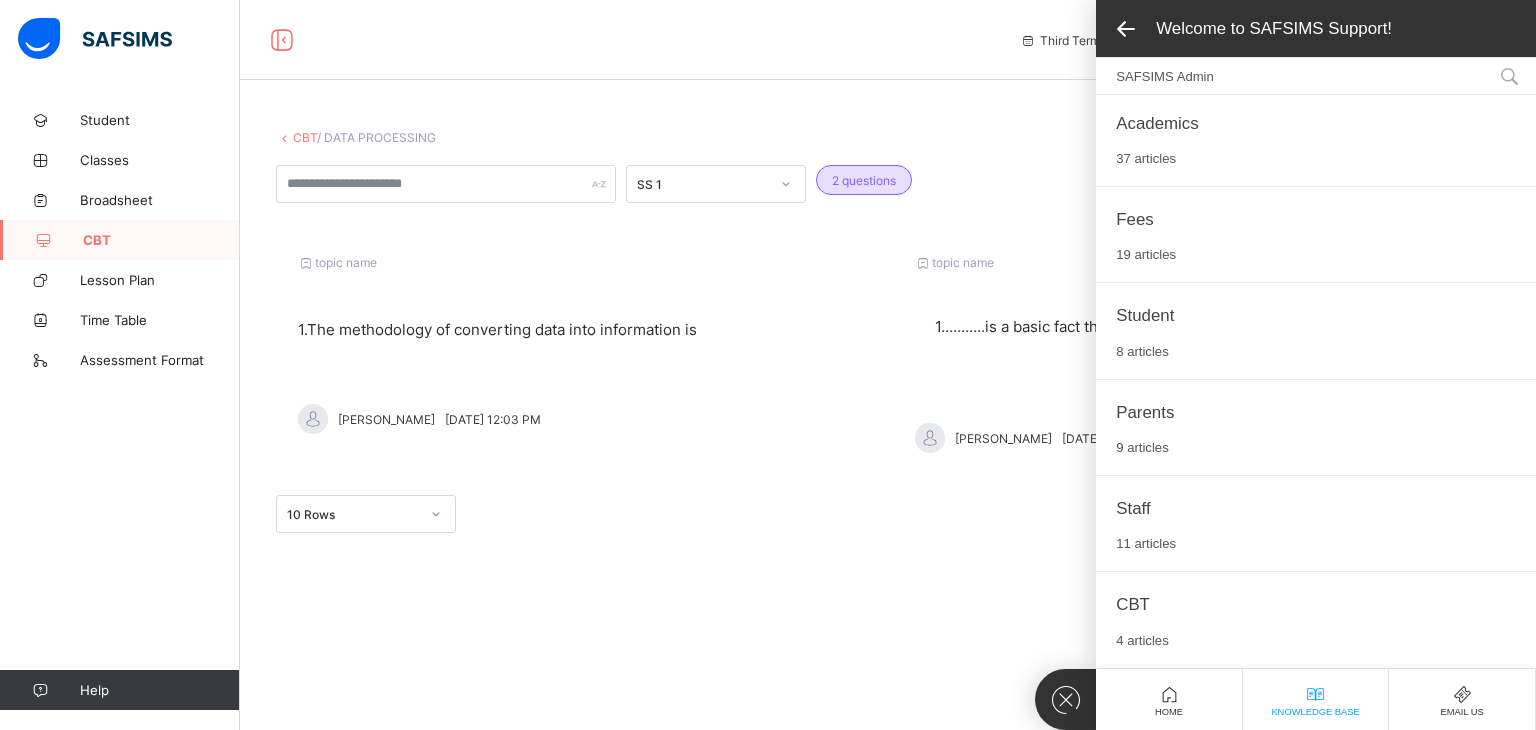 click on "CBT    4   articles" at bounding box center (1316, 619) 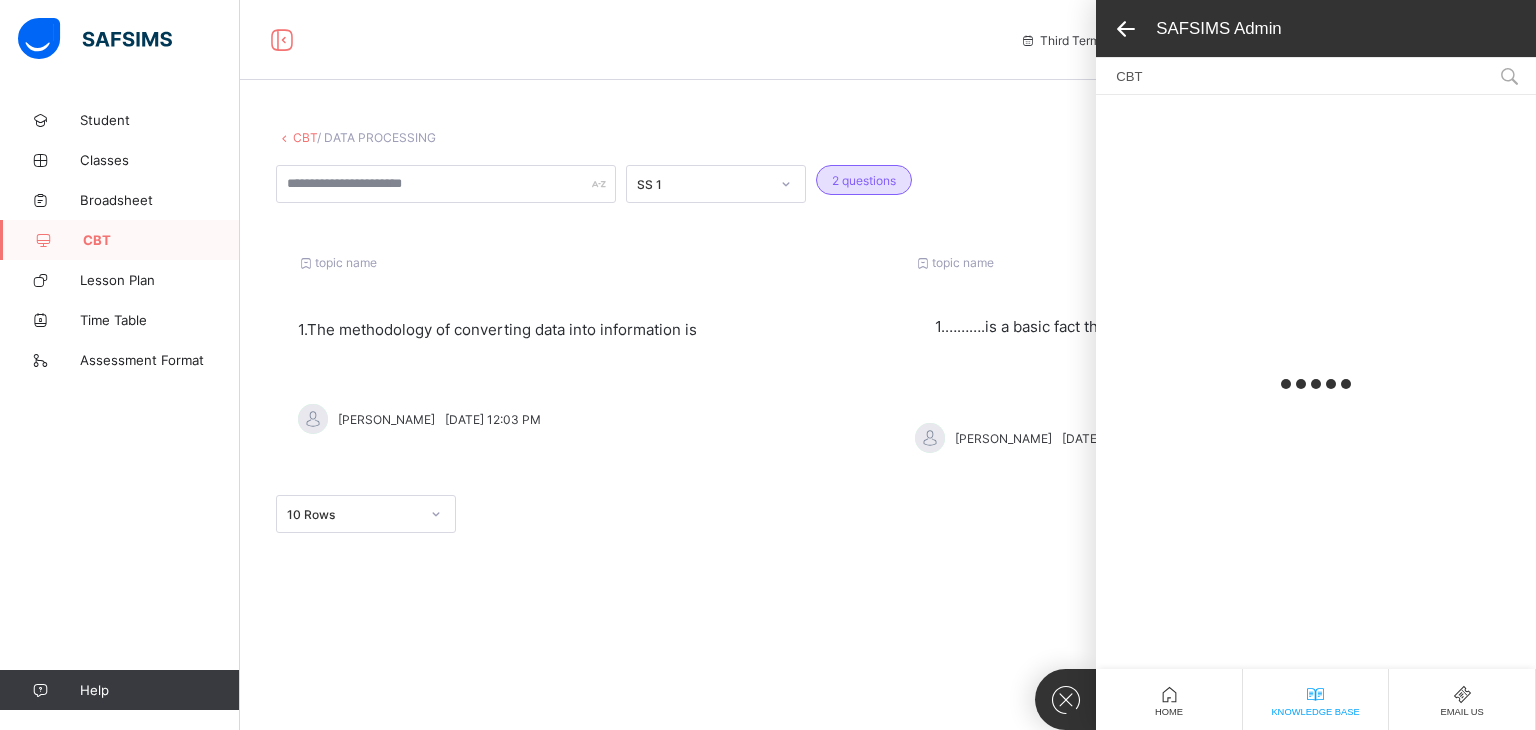 scroll, scrollTop: 0, scrollLeft: 0, axis: both 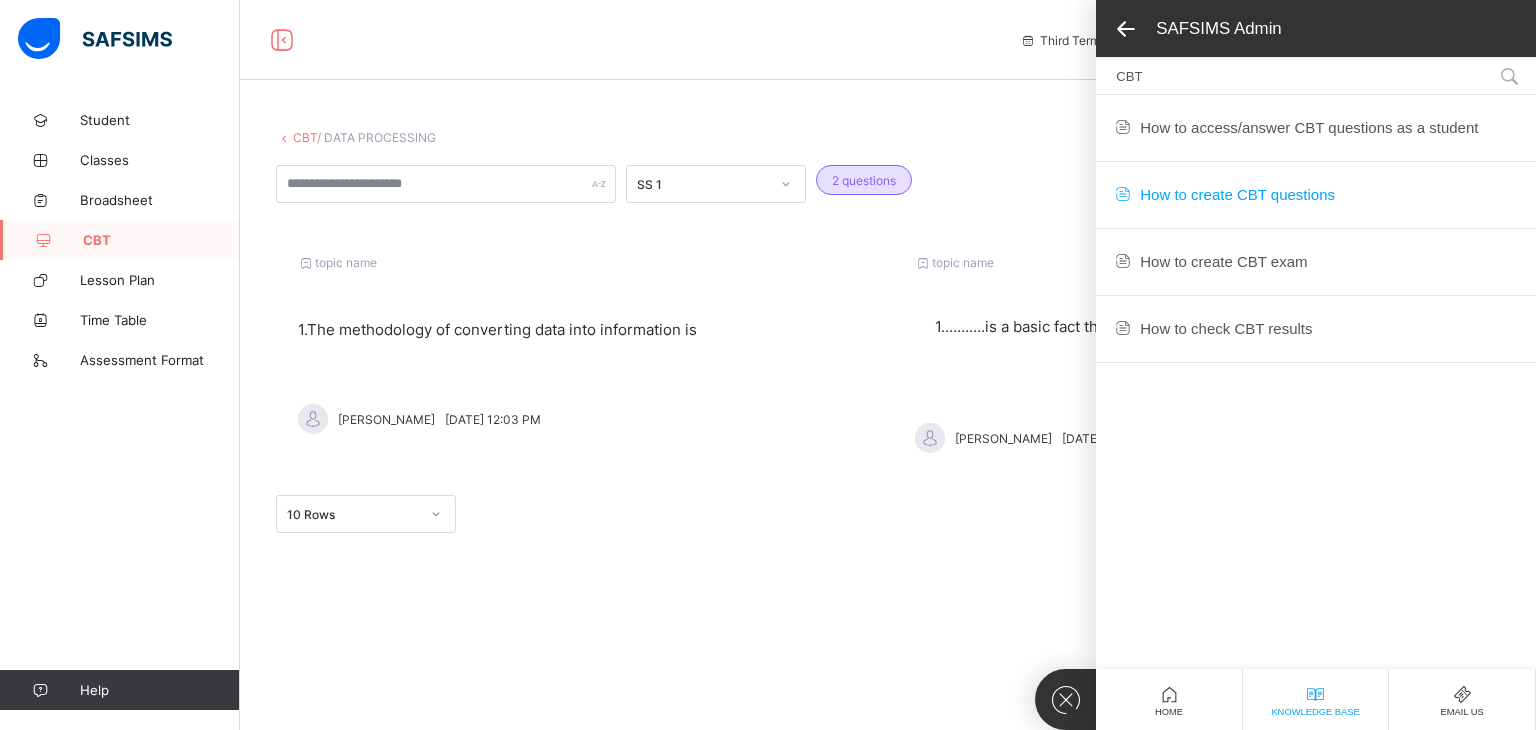 click on "How to create CBT questions" at bounding box center (1316, 195) 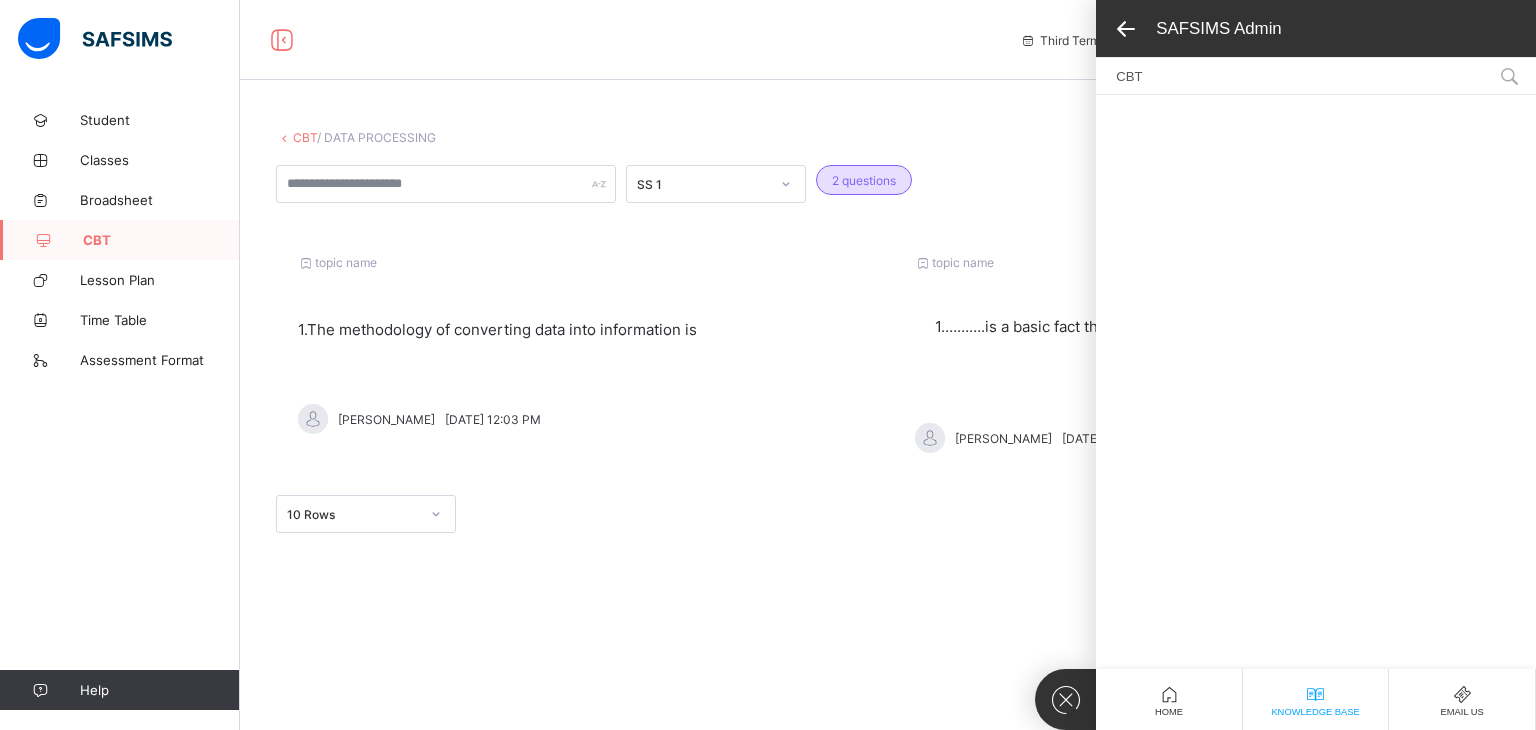 click at bounding box center [1316, 382] 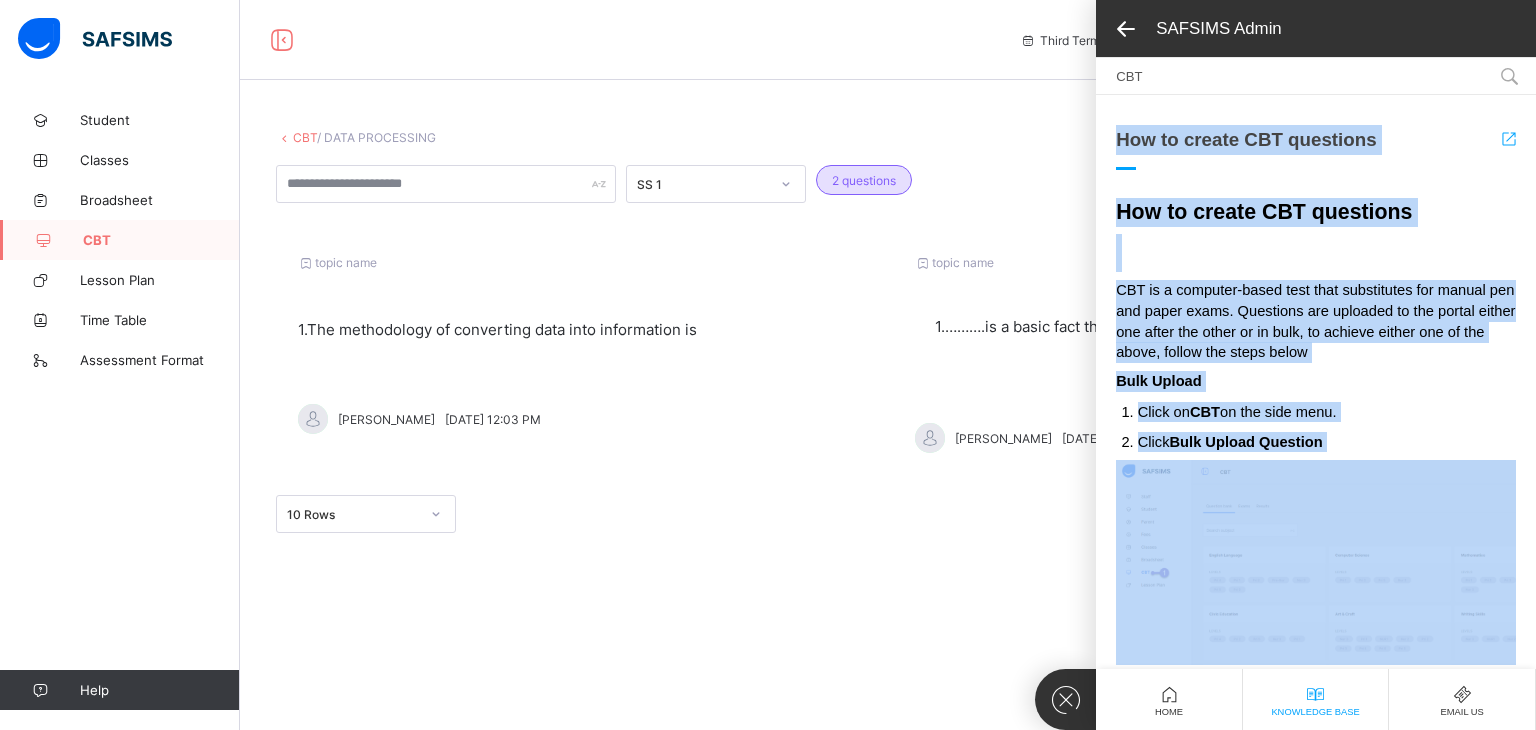 scroll, scrollTop: 501, scrollLeft: 0, axis: vertical 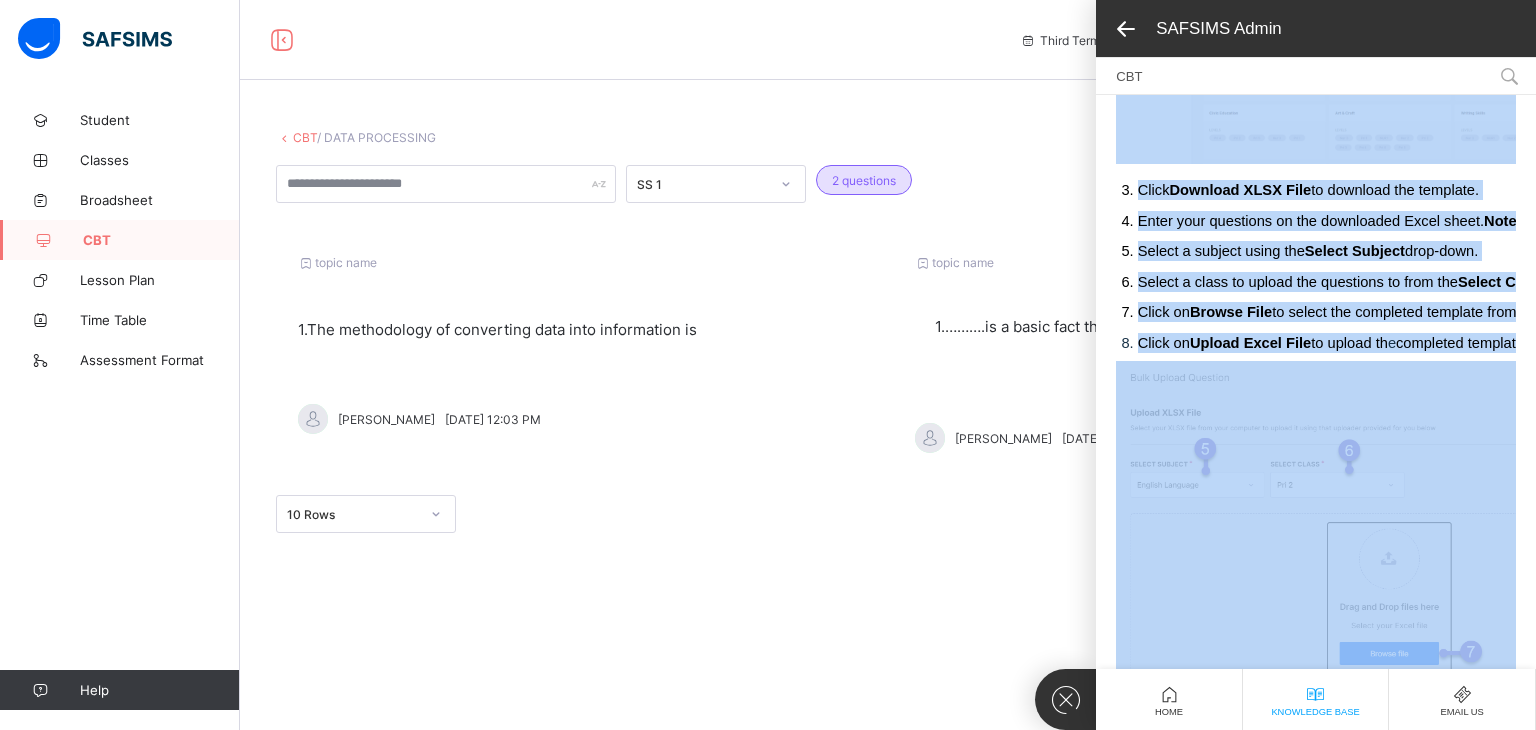 click at bounding box center (1391, 705) 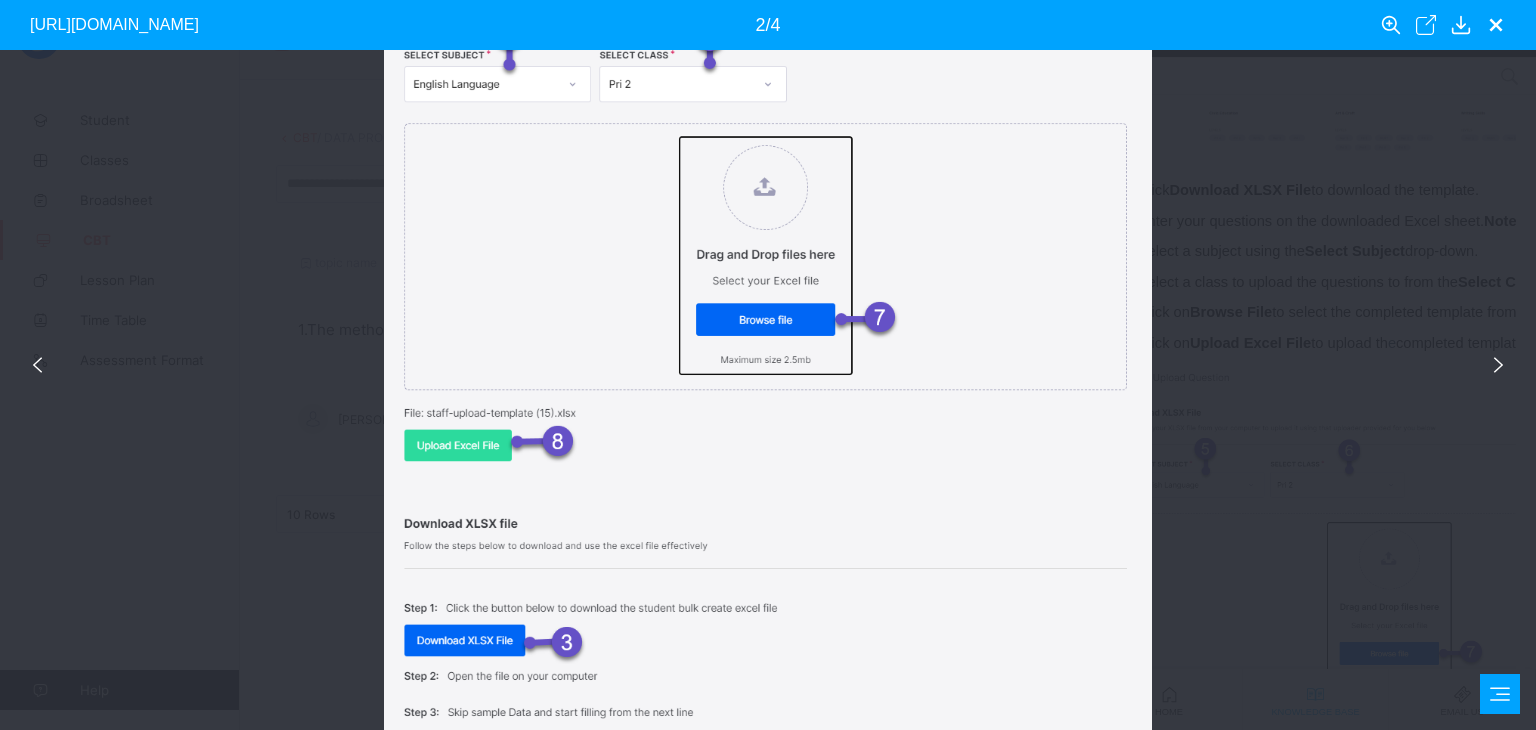 click at bounding box center [768, 391] 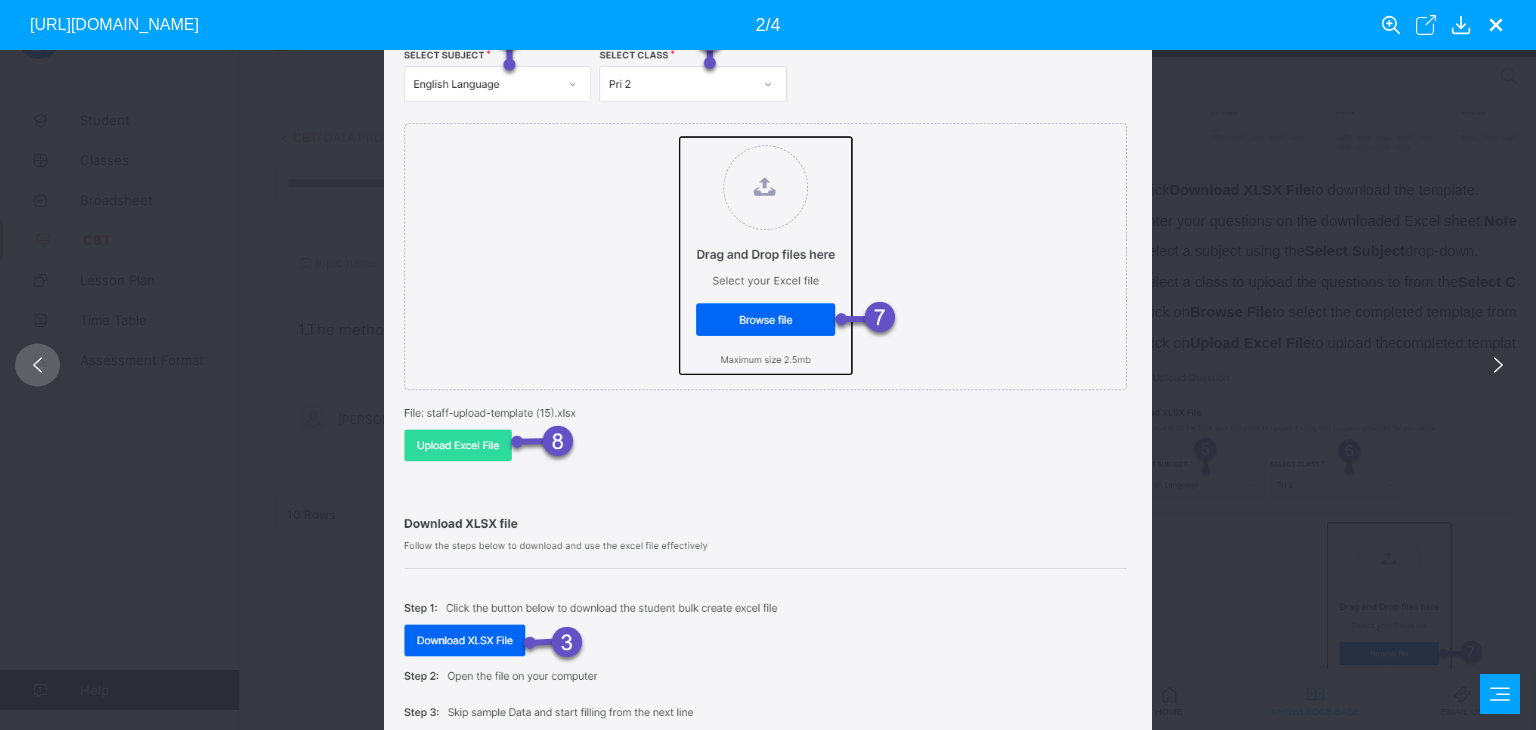 click 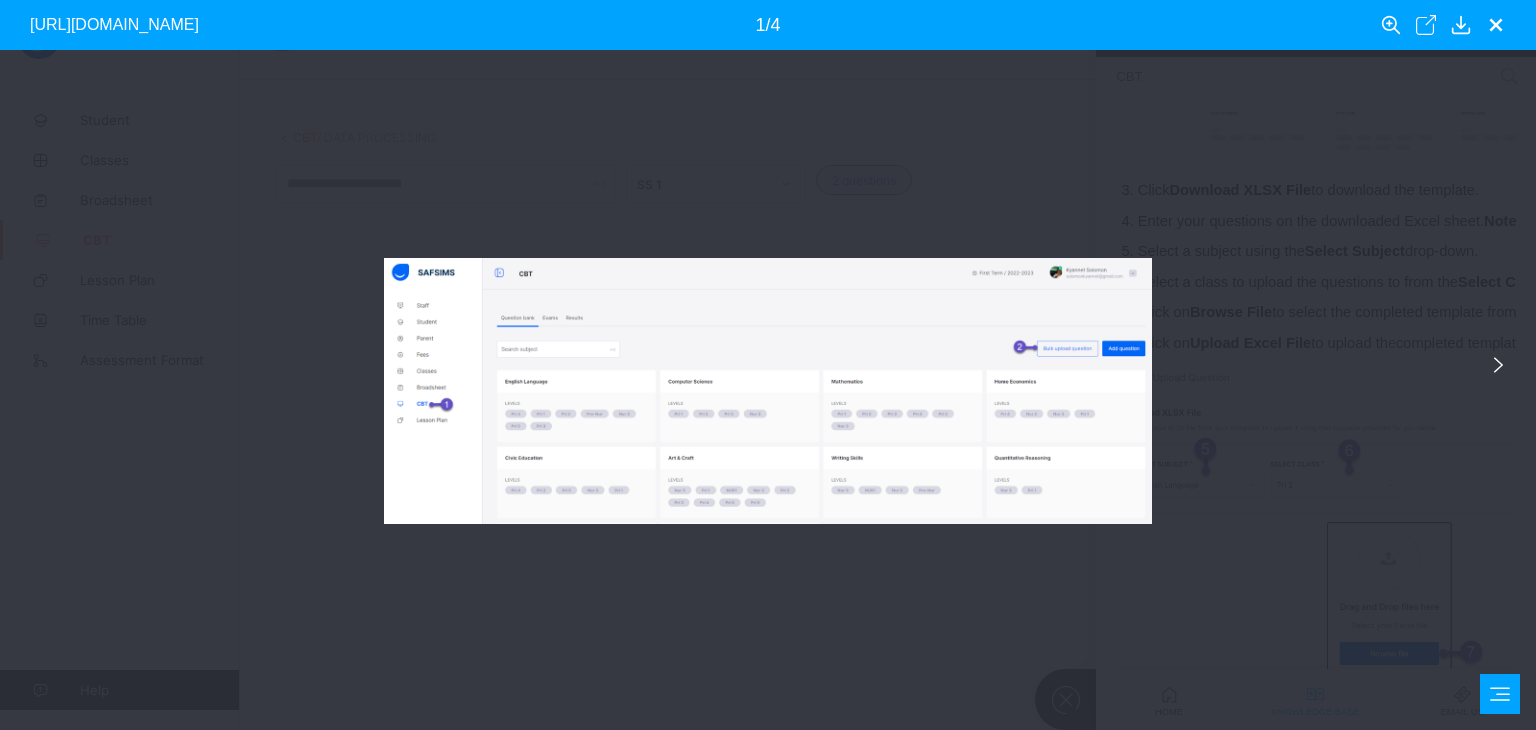 click 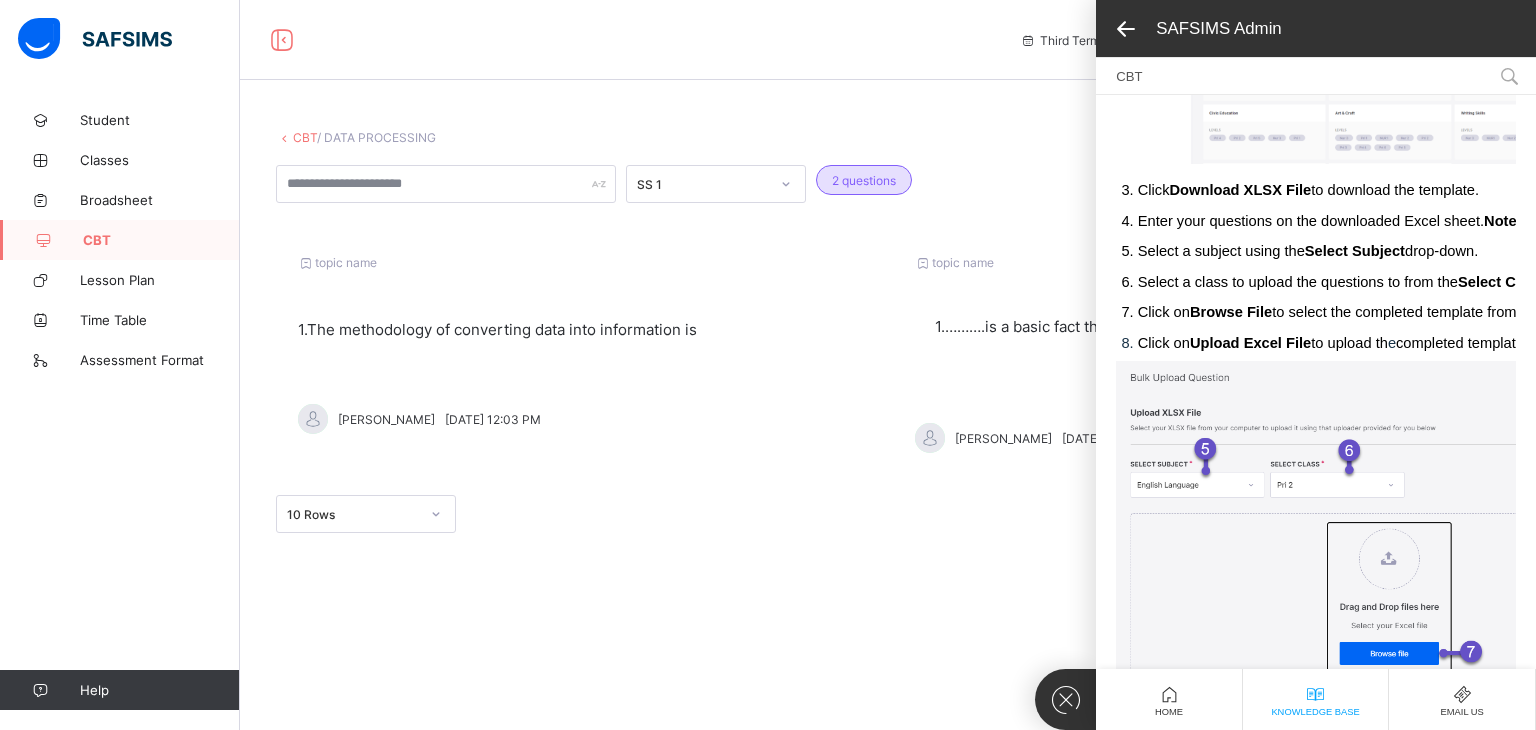 click on "CBT  / DATA PROCESSING SS 1 2 questions Bulk upload question Add question  topic name 1.      The methodology of converting data into information is [PERSON_NAME][DATE] 12:03 PM  topic name 1.      ……….is a basic fact that needs to undergo processing. [PERSON_NAME]  [DATE] 11:57 AM 10 Rows Displaying 1 - 2 out of 2 1 × Create Question subject DATA PROCESSING class SS 1 question Undo CTRL+ Z Redo CTRL+ Y  / CTRL+SHIFT+ Z Bold CTRL+ B Underline CTRL+ U Italic CTRL+ I Size Size Font Color Highlight Color Align Horizontal line List Table Link Image Show blocks Code view Align left Align center Align right Align justify (Default) 12 14 16 18 20 Insert Link URL to link Text to display  Open in new window  Download link Submit Insert image Image Link Select from files Image URL Alternative text Width   Height **** x ****  Constrain proportions  Insert description URL to link Text to display  Open in new window  Download link Basic Left Center   x" at bounding box center [888, 365] 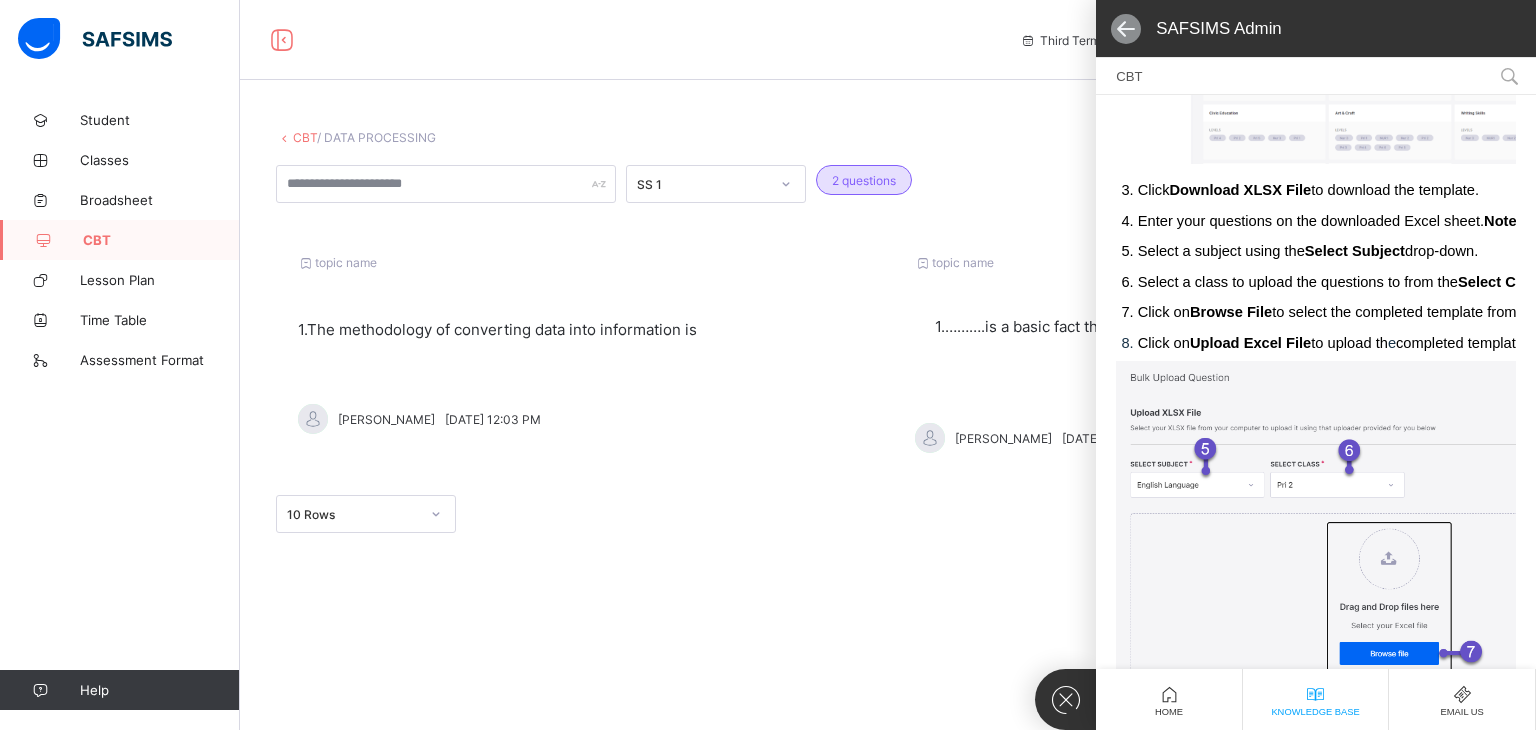 click at bounding box center [1126, 29] 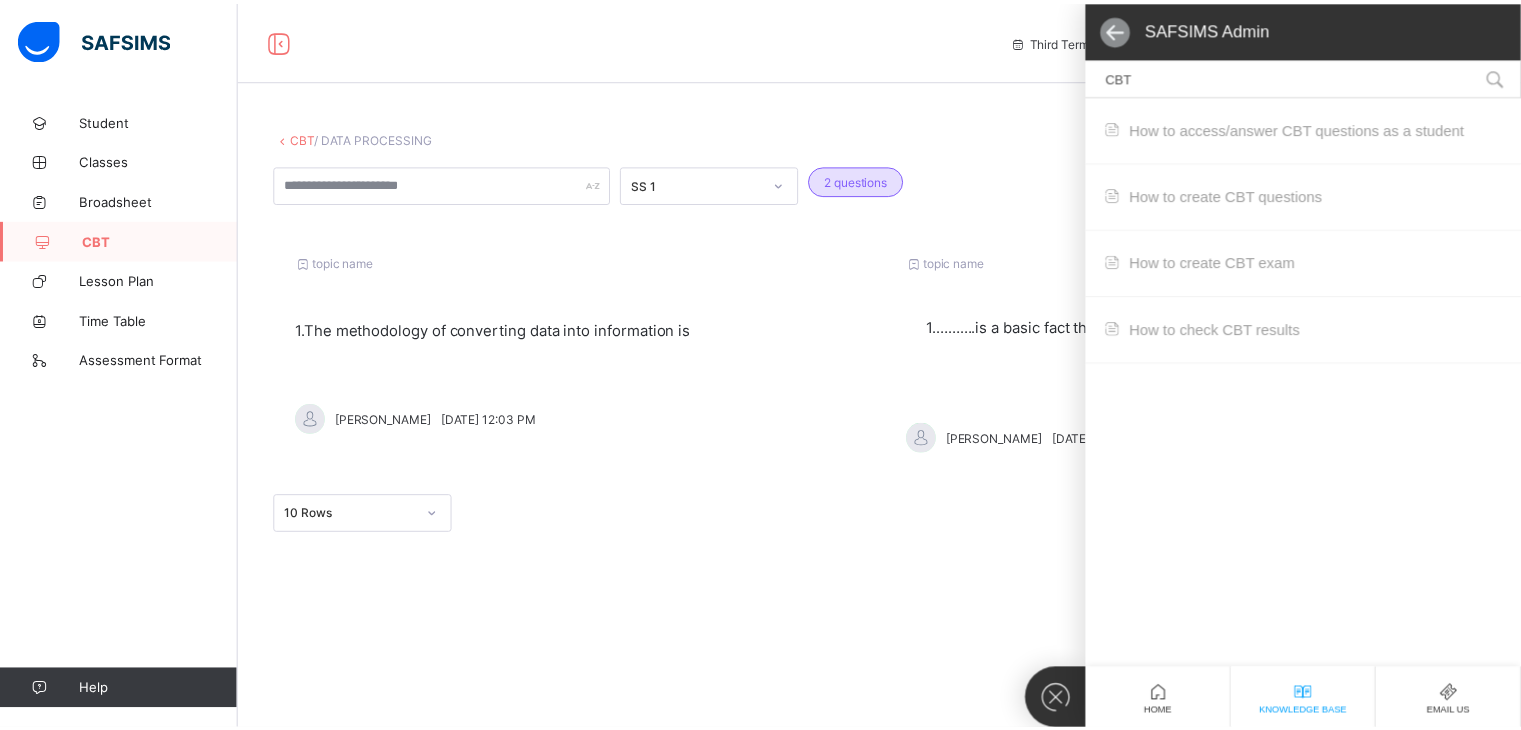 scroll, scrollTop: 0, scrollLeft: 0, axis: both 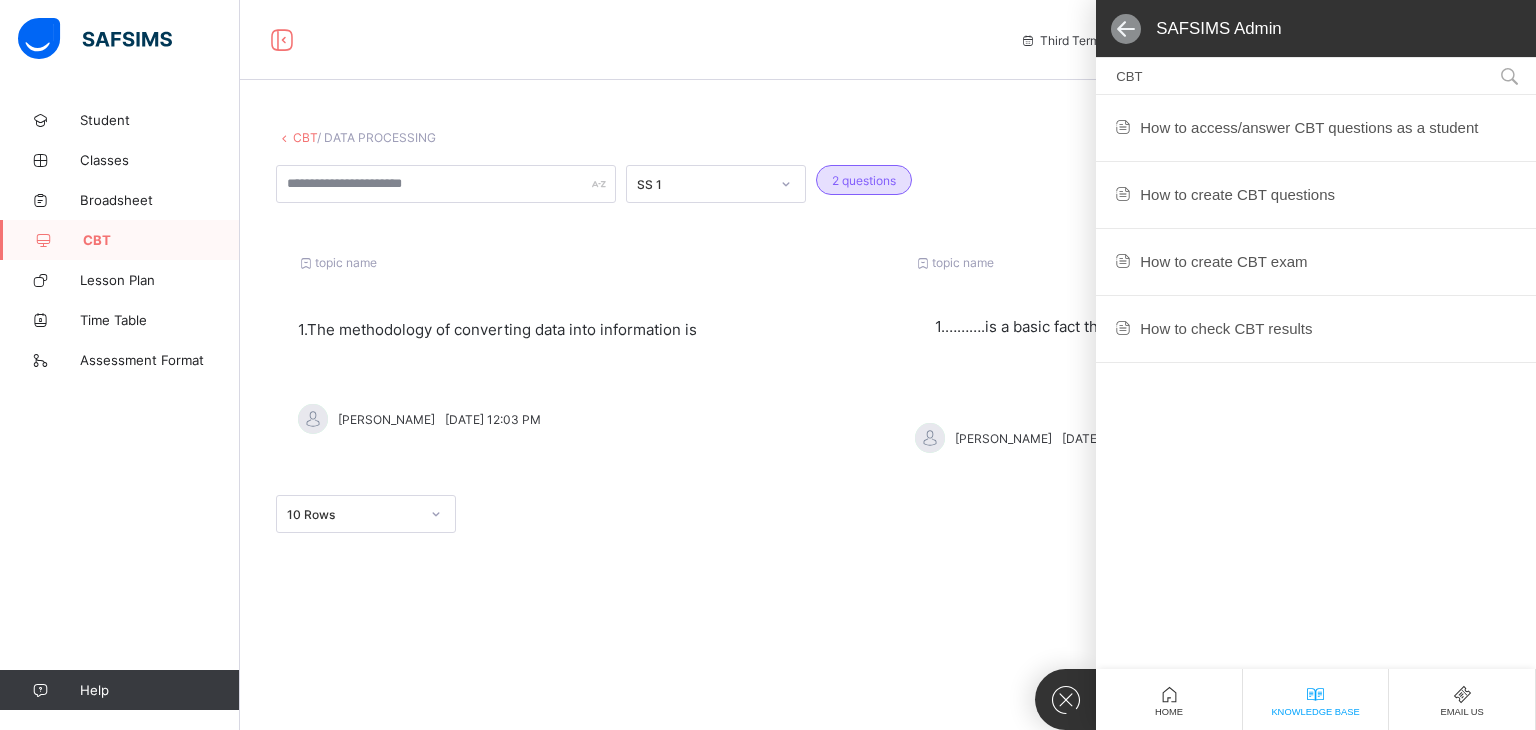 click at bounding box center [1126, 29] 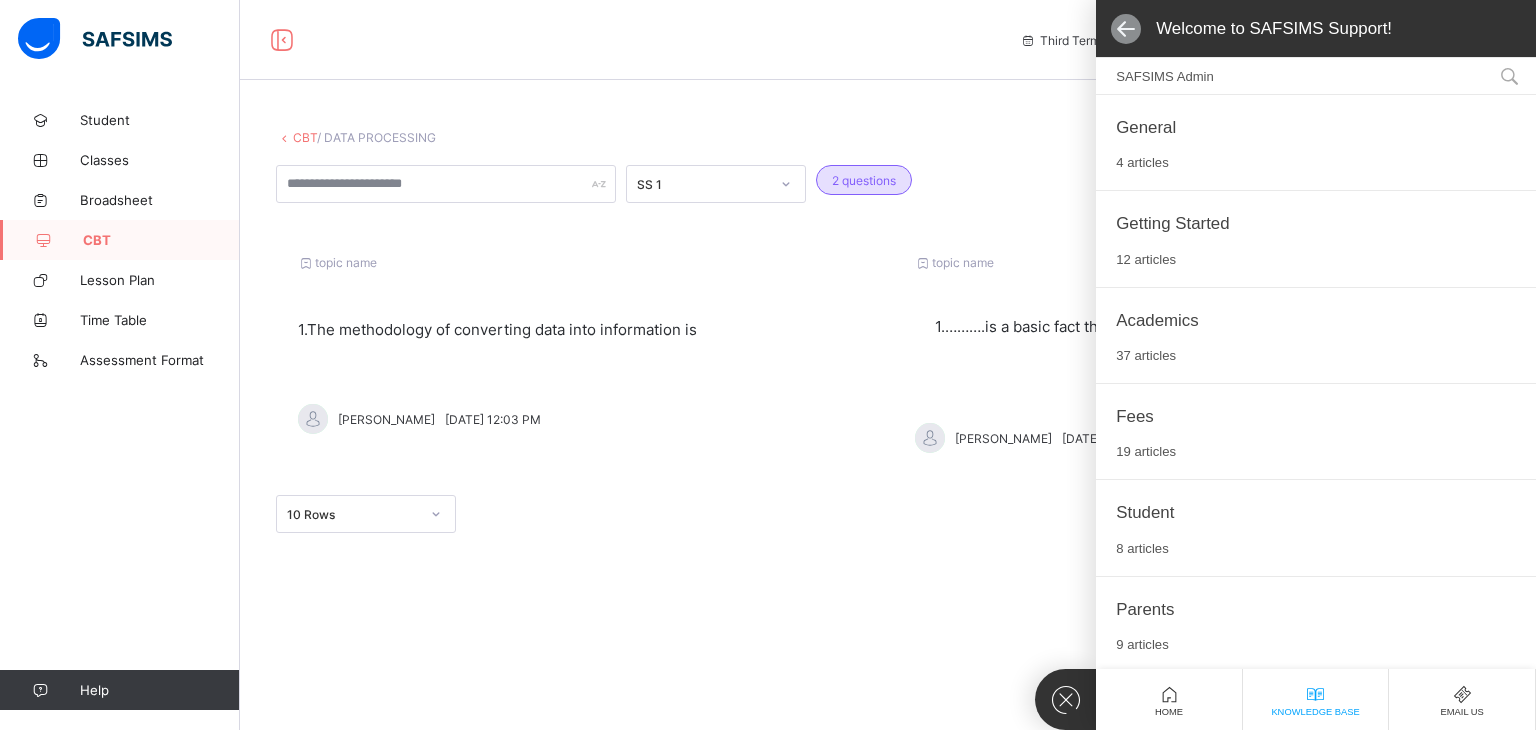 click at bounding box center [1126, 29] 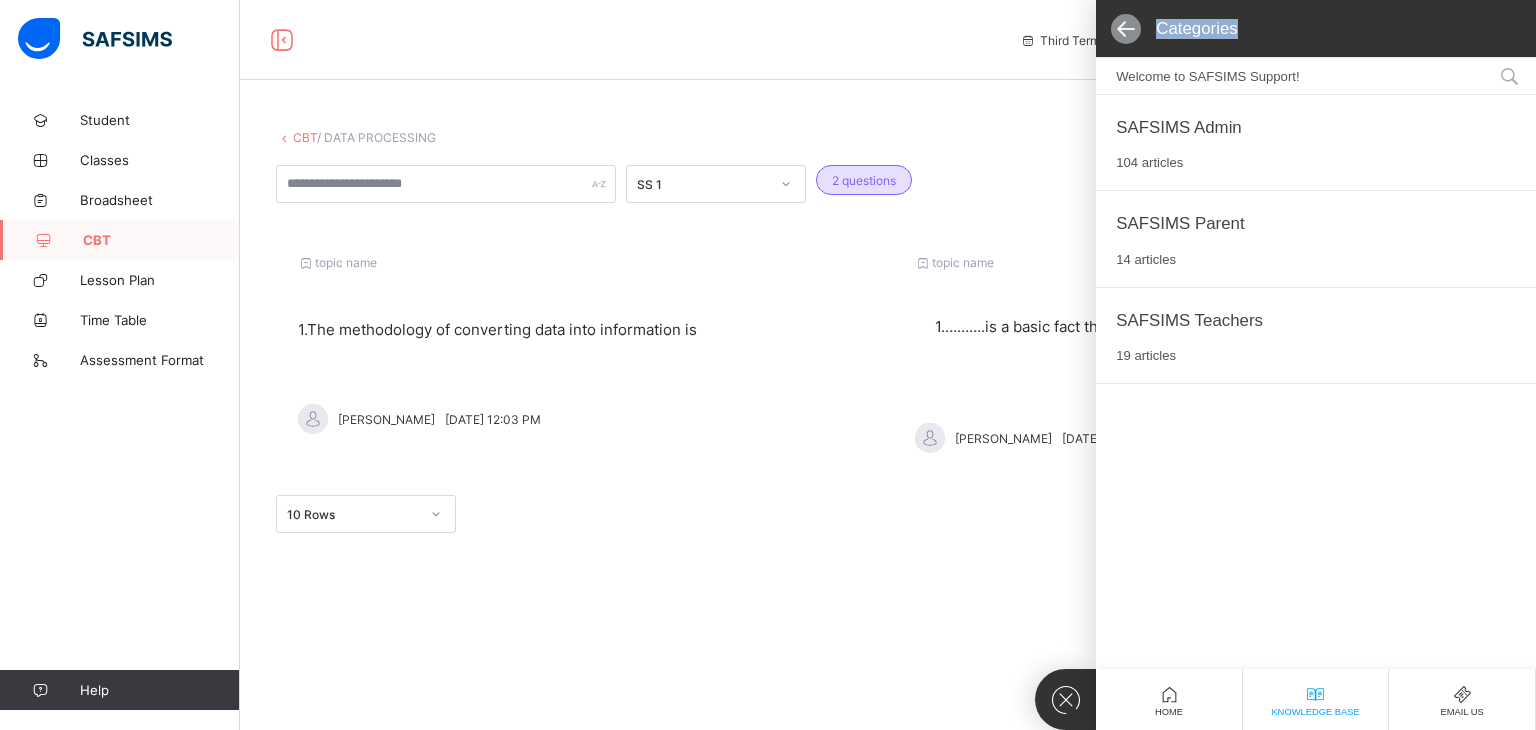 click at bounding box center [1126, 29] 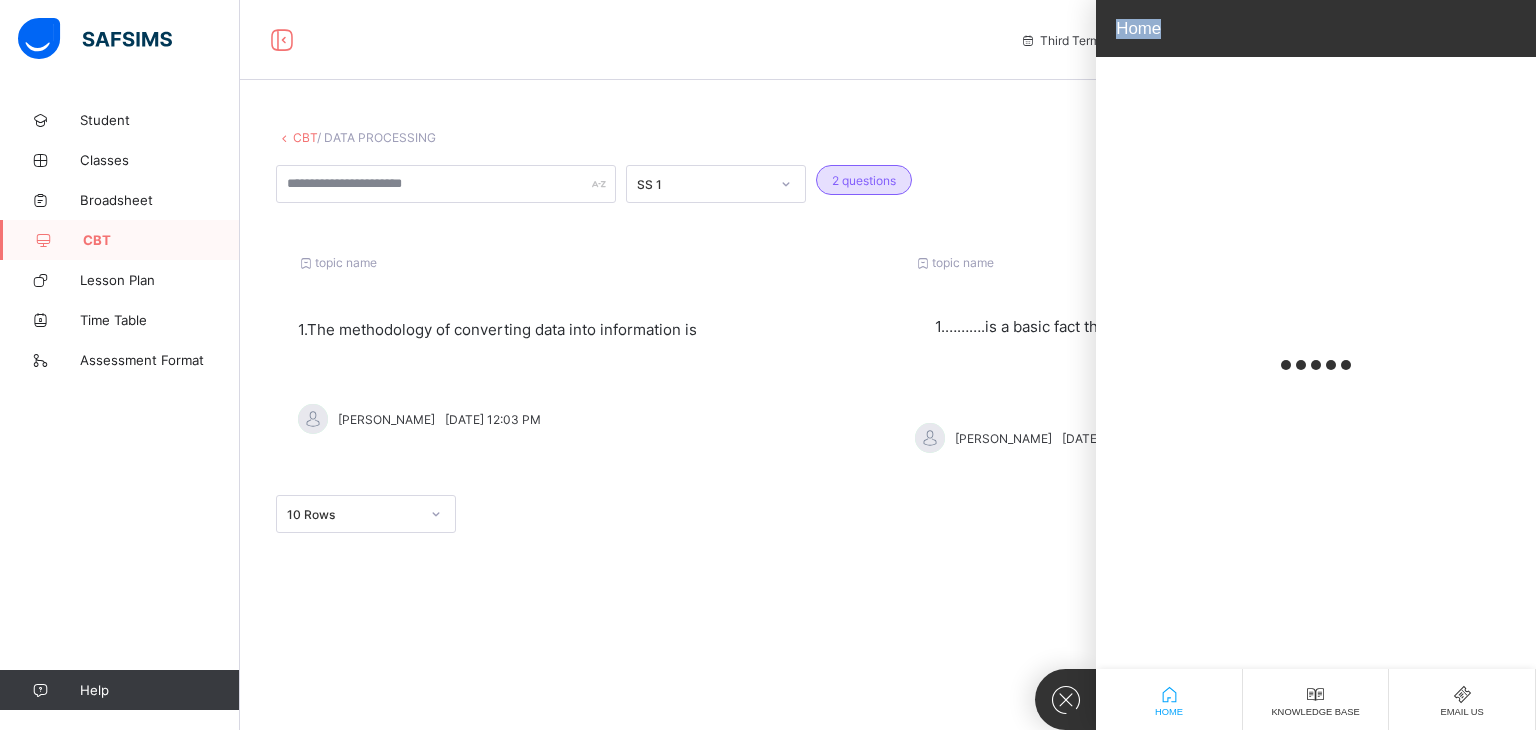 click on "Home" at bounding box center [1138, 29] 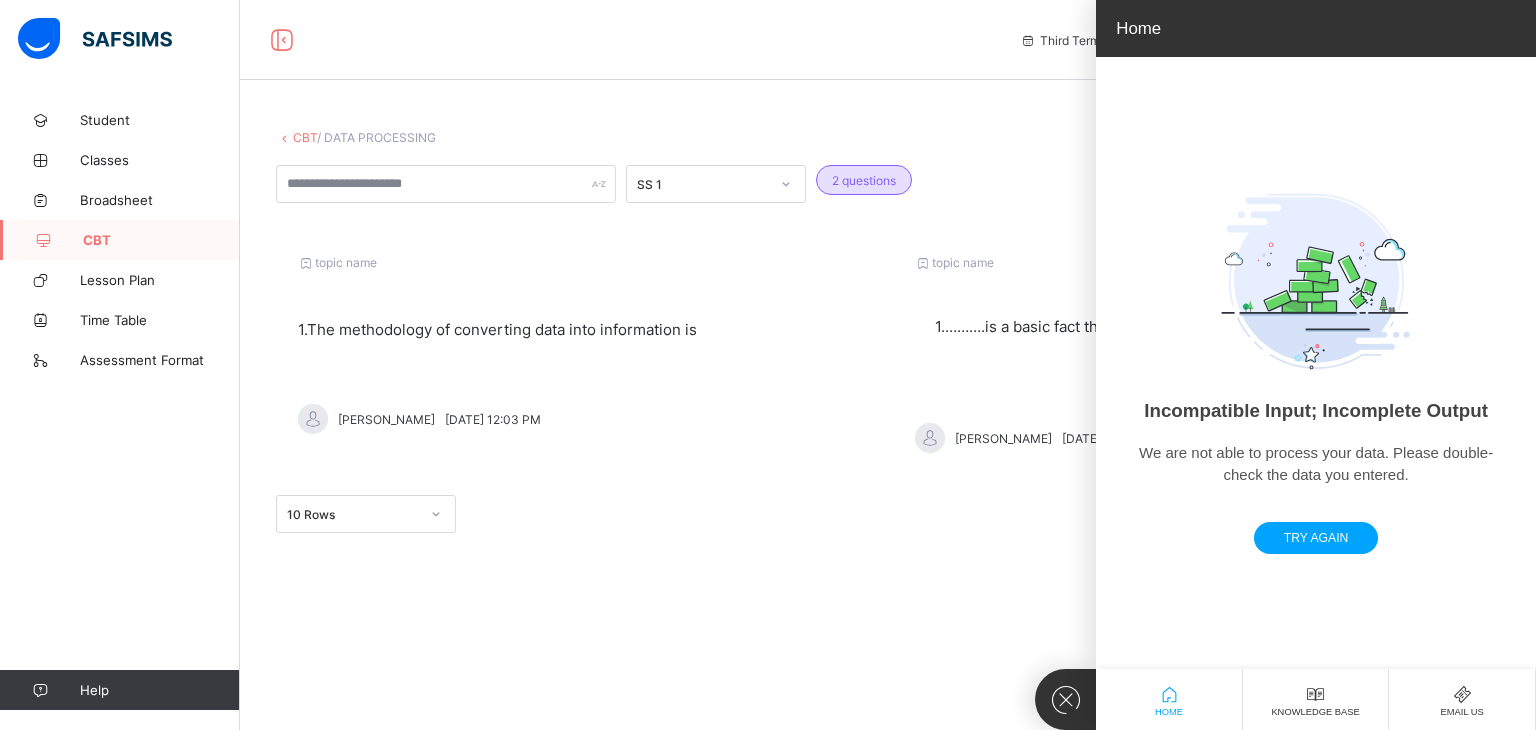 click on "Third Term  /  [DATE]-[DATE]   AUWAL    ALHASSAN  [EMAIL_ADDRESS][DOMAIN_NAME]" at bounding box center [768, 40] 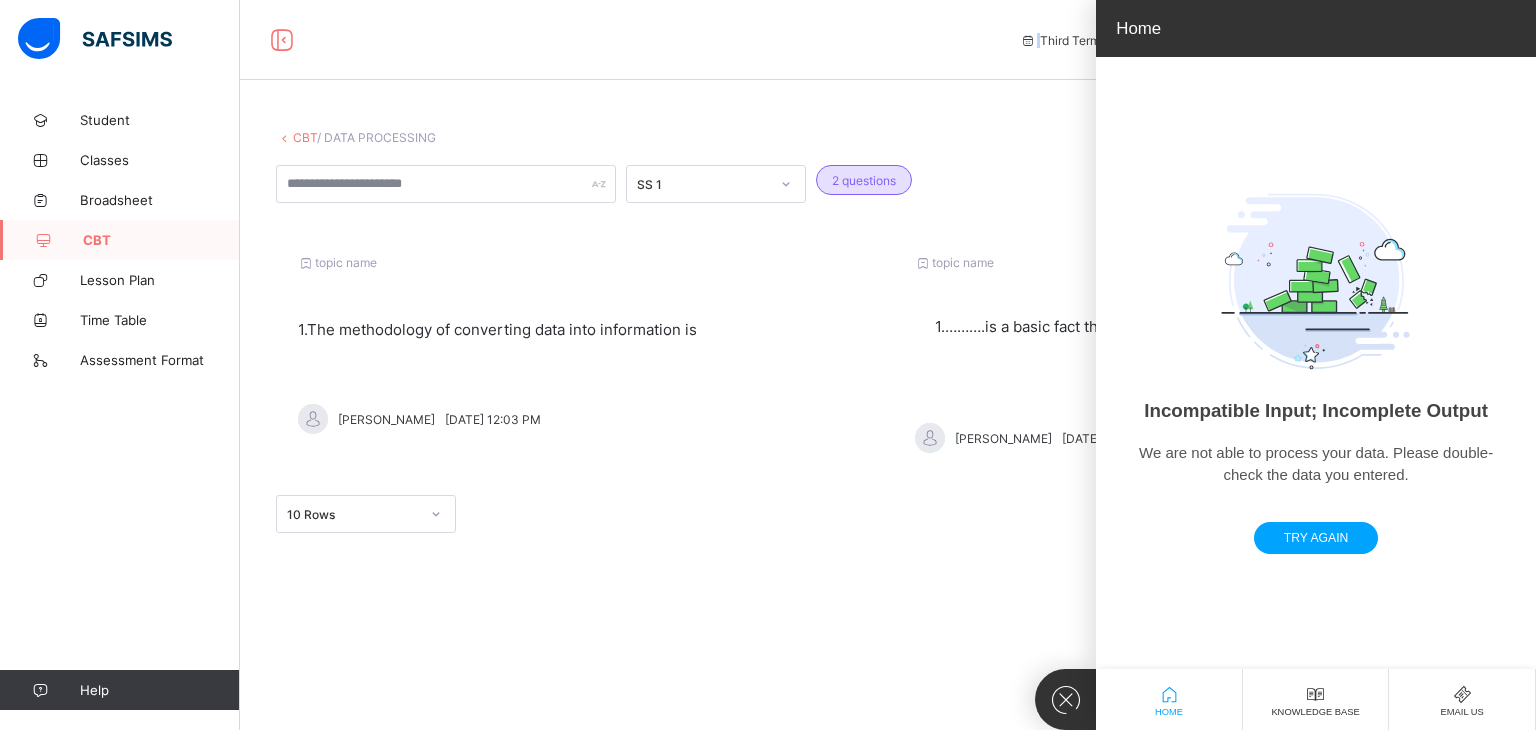 click on "Third Term  /  [DATE]-[DATE]   AUWAL    ALHASSAN  [EMAIL_ADDRESS][DOMAIN_NAME]" at bounding box center [768, 40] 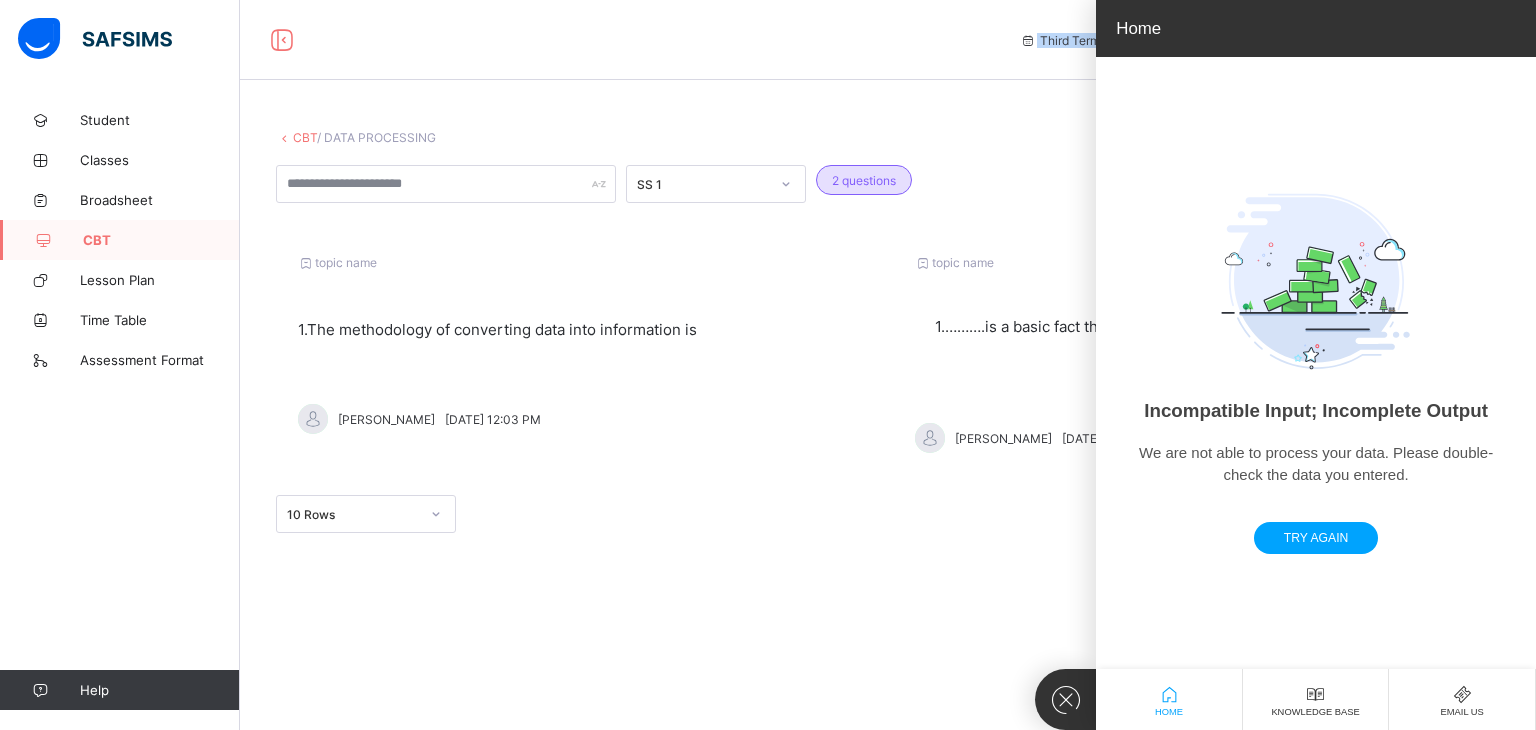 click on "Third Term  /  [DATE]-[DATE]   AUWAL    ALHASSAN  [EMAIL_ADDRESS][DOMAIN_NAME]" at bounding box center [768, 40] 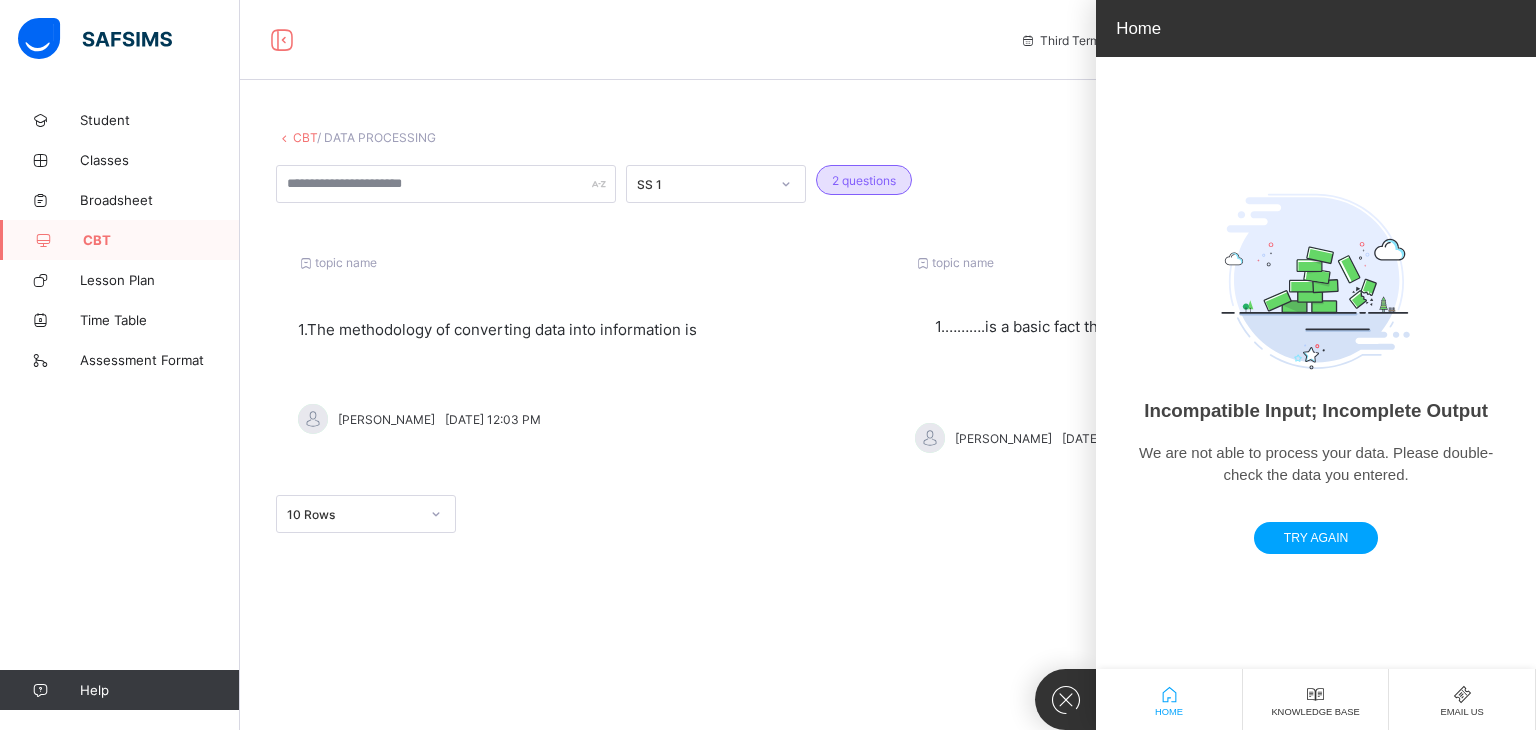 click on "CBT  / DATA PROCESSING SS 1 2 questions Bulk upload question Add question  topic name 1.      The methodology of converting data into information is [PERSON_NAME][DATE] 12:03 PM  topic name 1.      ……….is a basic fact that needs to undergo processing. [PERSON_NAME]  [DATE] 11:57 AM 10 Rows Displaying 1 - 2 out of 2 1 × Create Question subject DATA PROCESSING class SS 1 question Undo CTRL+ Z Redo CTRL+ Y  / CTRL+SHIFT+ Z Bold CTRL+ B Underline CTRL+ U Italic CTRL+ I Size Size Font Color Highlight Color Align Horizontal line List Table Link Image Show blocks Code view Align left Align center Align right Align justify (Default) 12 14 16 18 20 Insert Link URL to link Text to display  Open in new window  Download link Submit Insert image Image Link Select from files Image URL Alternative text Width   Height **** x ****  Constrain proportions  Insert description URL to link Text to display  Open in new window  Download link Basic Left Center   x" at bounding box center [888, 347] 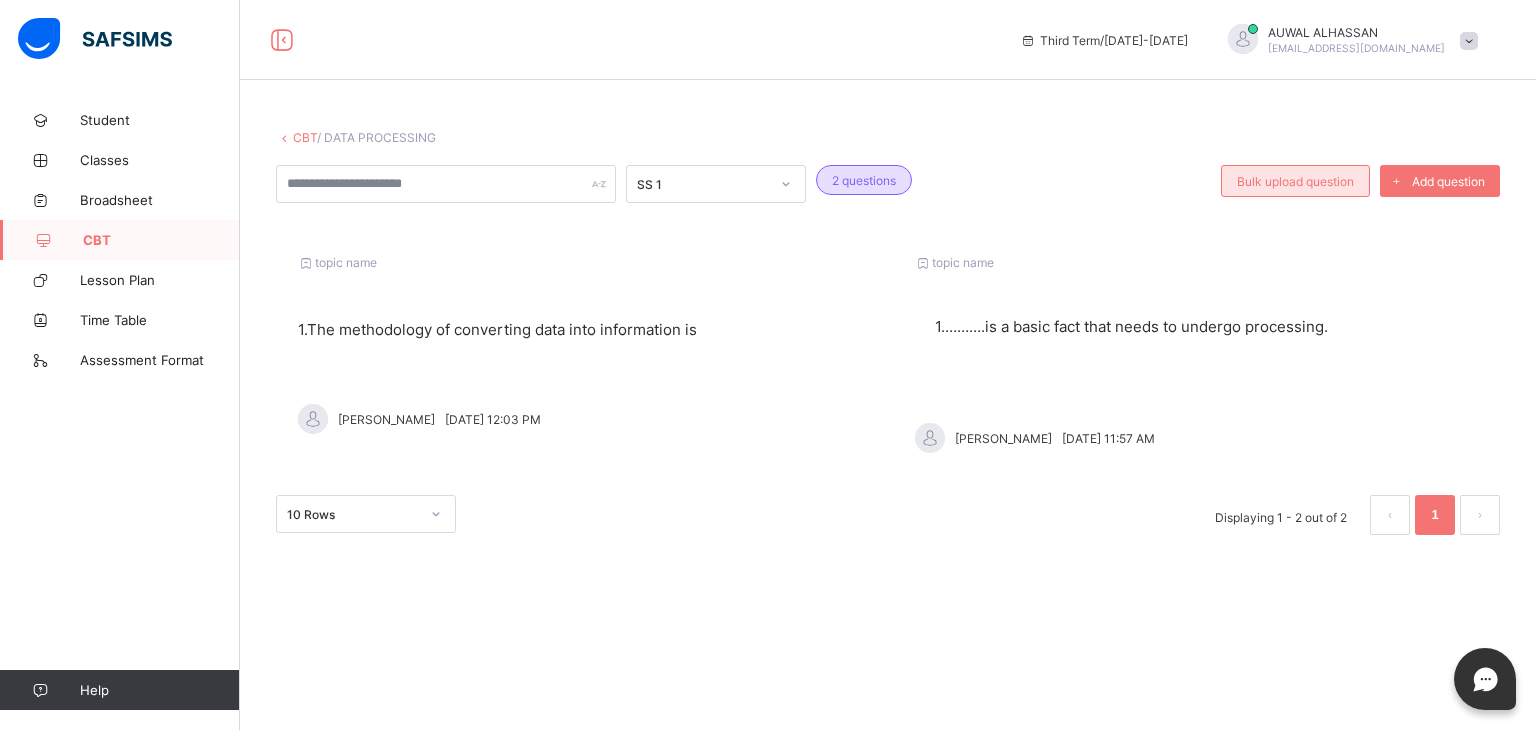 click on "Bulk upload question" at bounding box center (1295, 181) 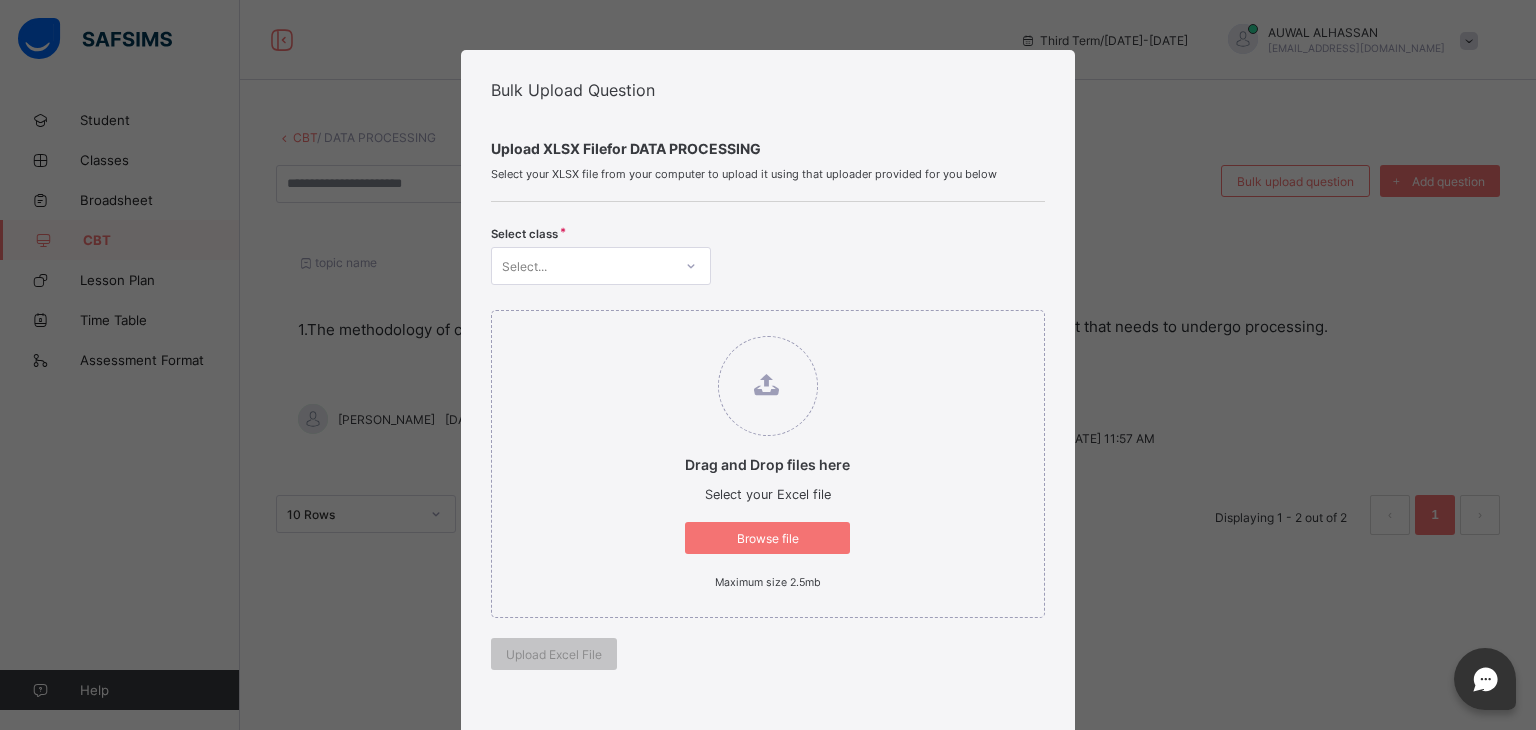 click 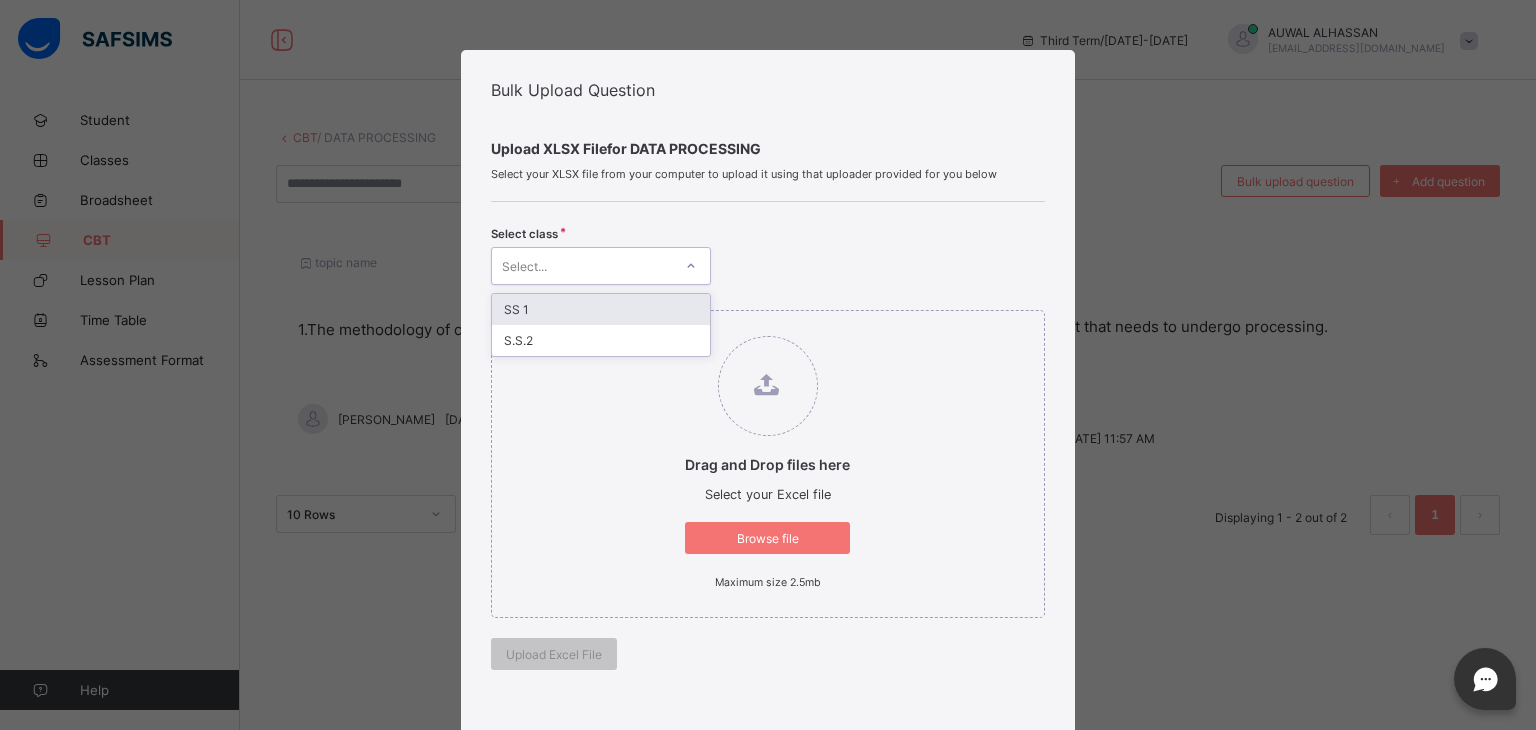 click on "SS 1 S.S.2" at bounding box center [601, 325] 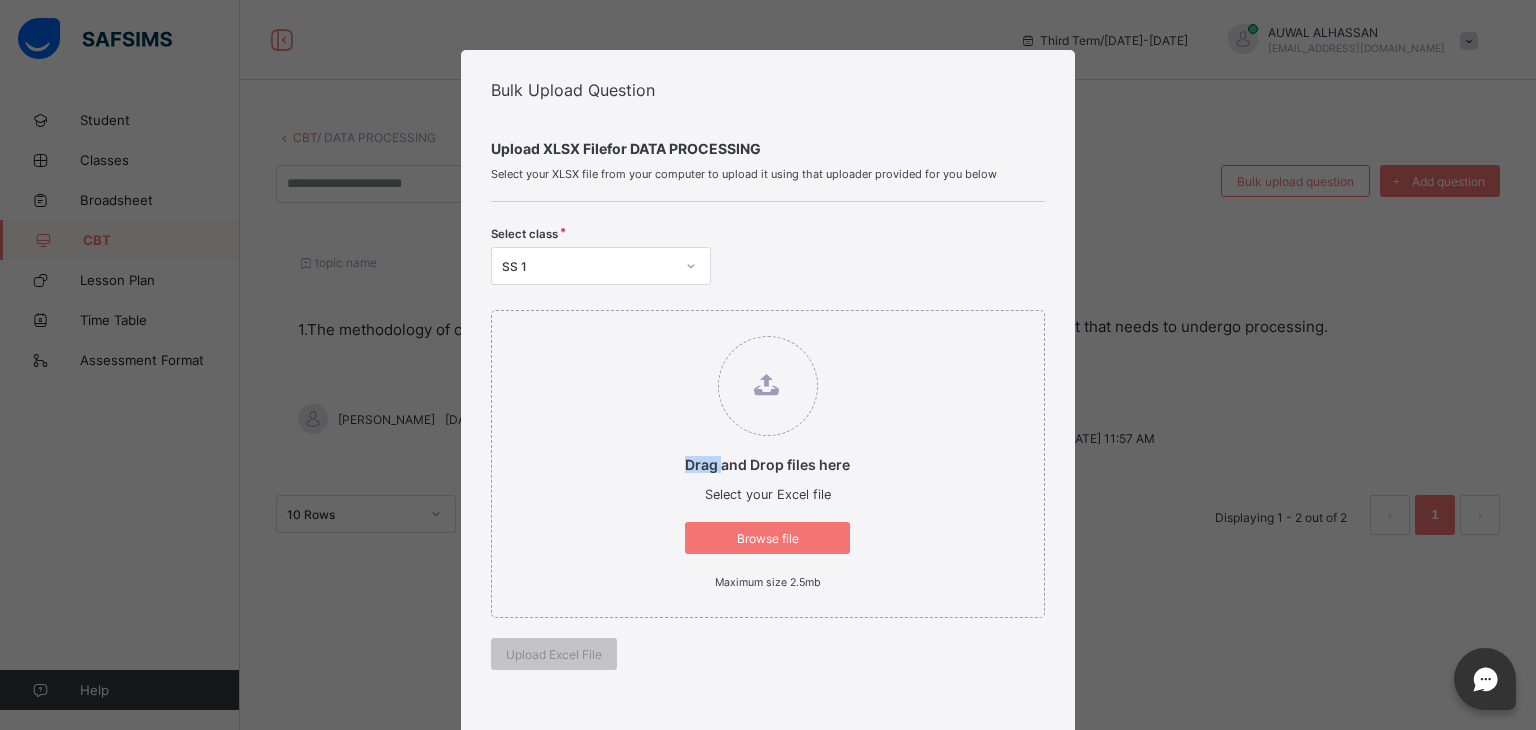 click on "Drag and Drop files here Select your Excel file Browse file Maximum size 2.5mb   Upload Excel File" at bounding box center (768, 490) 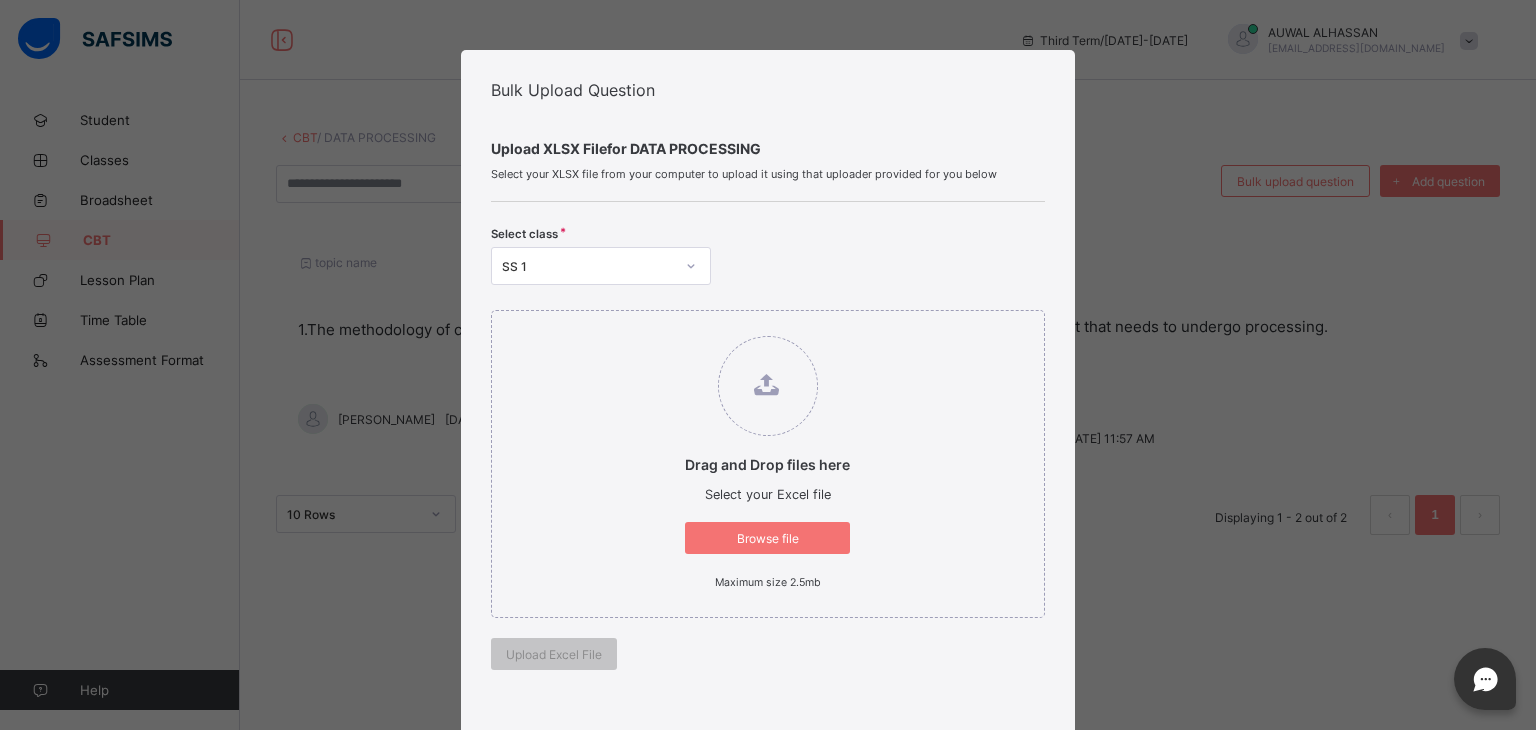 click on "Drag and Drop files here Select your Excel file Browse file Maximum size 2.5mb" at bounding box center [768, 464] 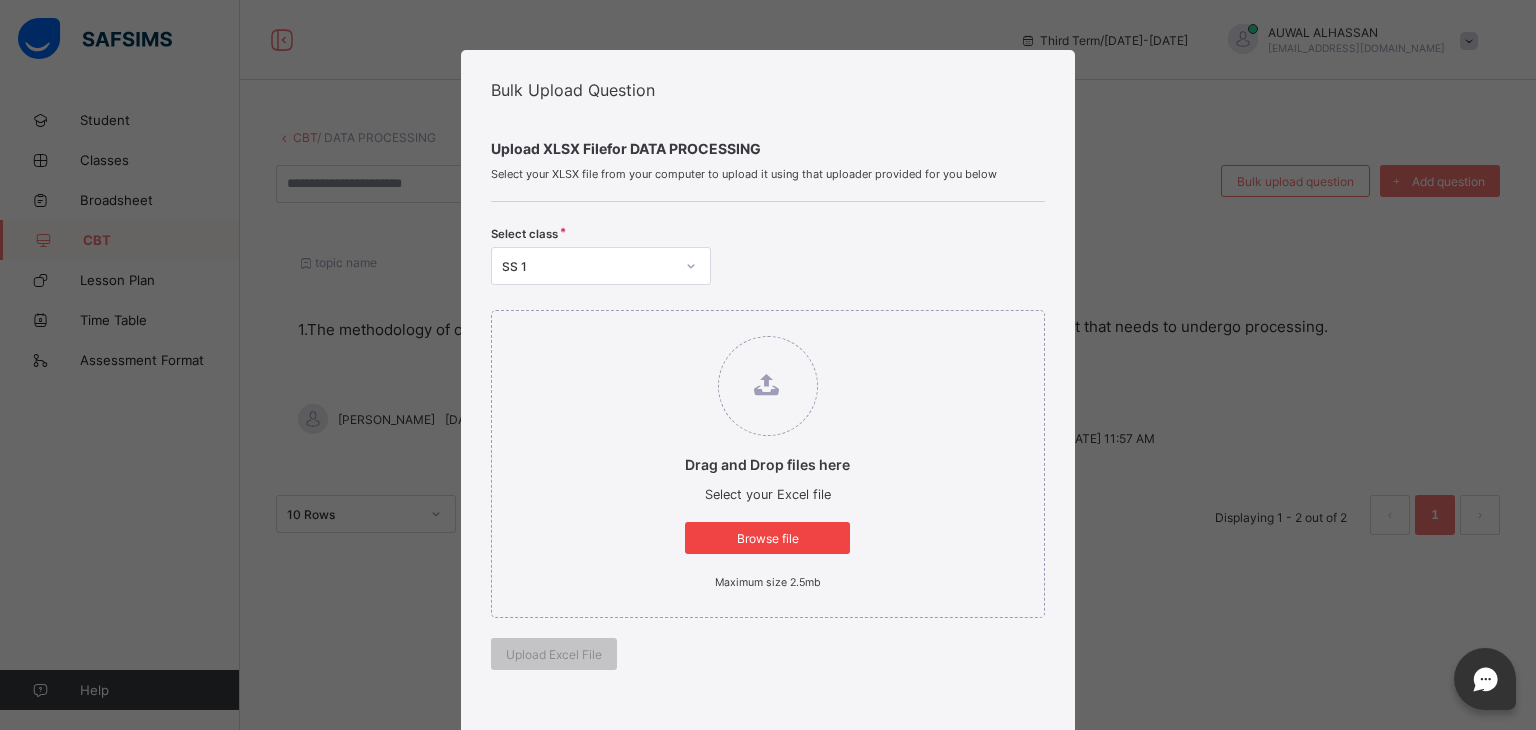 click on "Browse file" at bounding box center [767, 538] 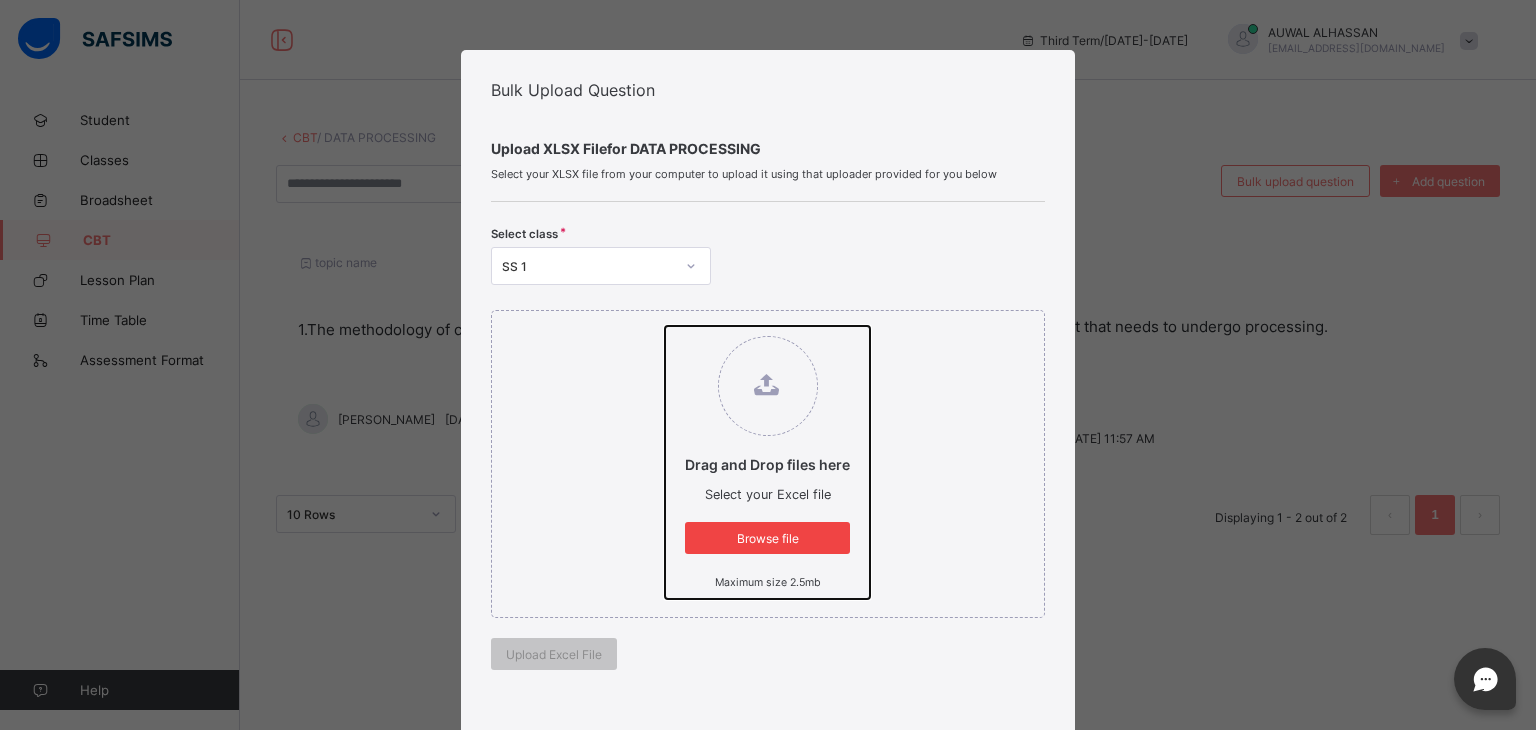 click on "Drag and Drop files here Select your Excel file Browse file Maximum size 2.5mb" at bounding box center (665, 326) 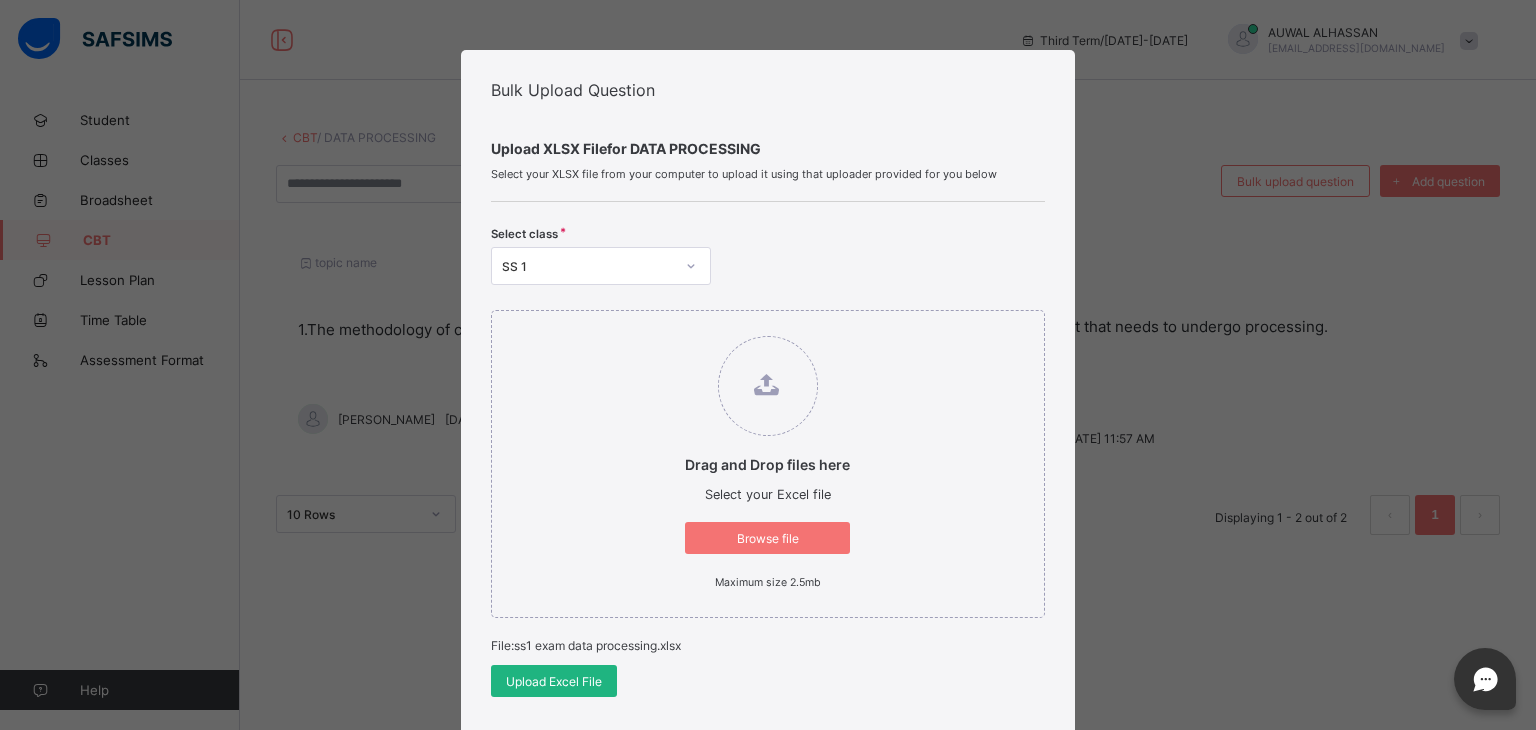 click on "Upload Excel File" at bounding box center (554, 681) 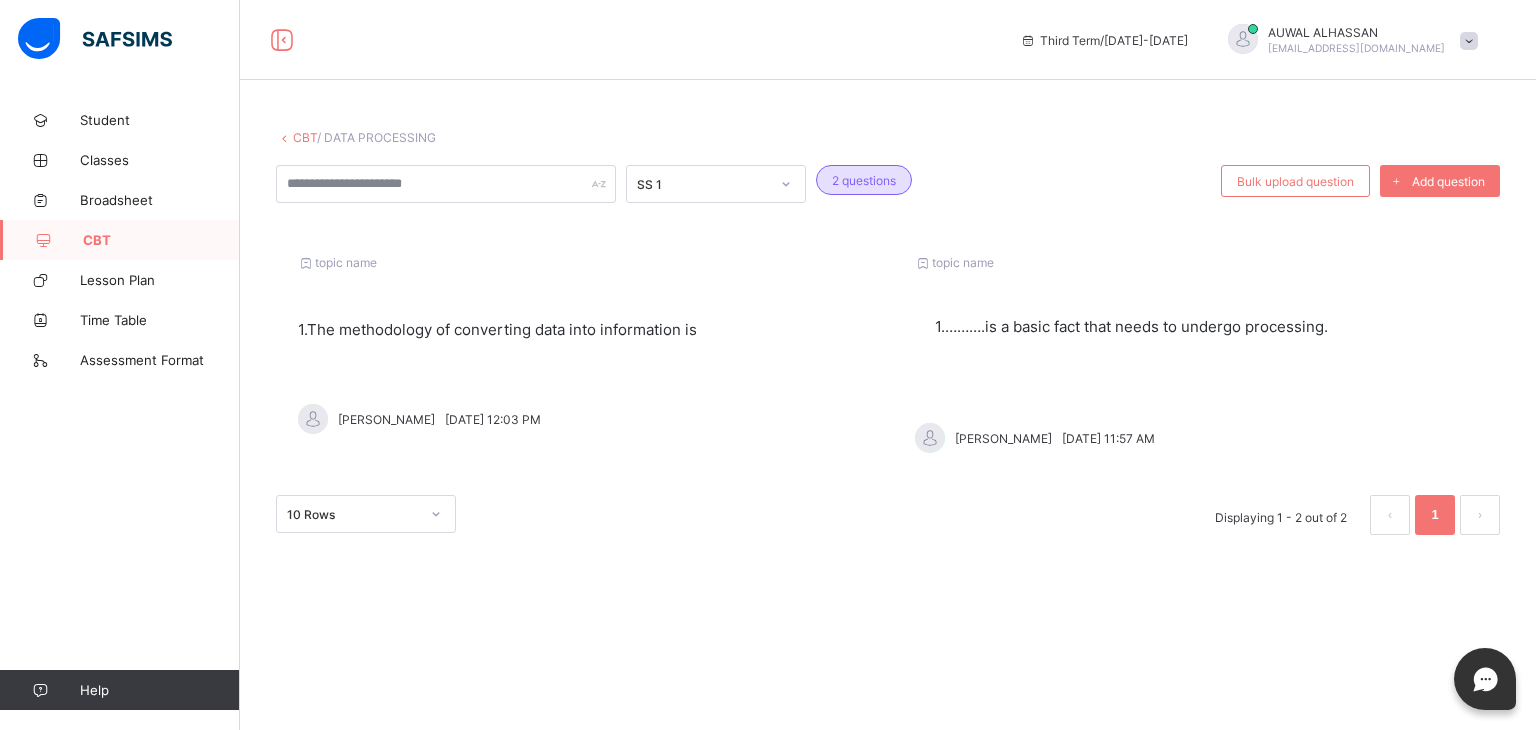 click on "CBT  / DATA PROCESSING SS 1 2 questions Bulk upload question Add question  topic name 1.      The methodology of converting data into information is [PERSON_NAME][DATE] 12:03 PM  topic name 1.      ……….is a basic fact that needs to undergo processing. [PERSON_NAME]  [DATE] 11:57 AM 10 Rows Displaying 1 - 2 out of 2 1 × Create Question subject DATA PROCESSING class SS 1 question Undo CTRL+ Z Redo CTRL+ Y  / CTRL+SHIFT+ Z Bold CTRL+ B Underline CTRL+ U Italic CTRL+ I Size Size Font Color Highlight Color Align Horizontal line List Table Link Image Show blocks Code view Align left Align center Align right Align justify (Default) 12 14 16 18 20 Insert Link URL to link Text to display  Open in new window  Download link Submit Insert image Image Link Select from files Image URL Alternative text Width   Height **** x ****  Constrain proportions  Insert description URL to link Text to display  Open in new window  Download link Basic Left Center   x" at bounding box center [888, 347] 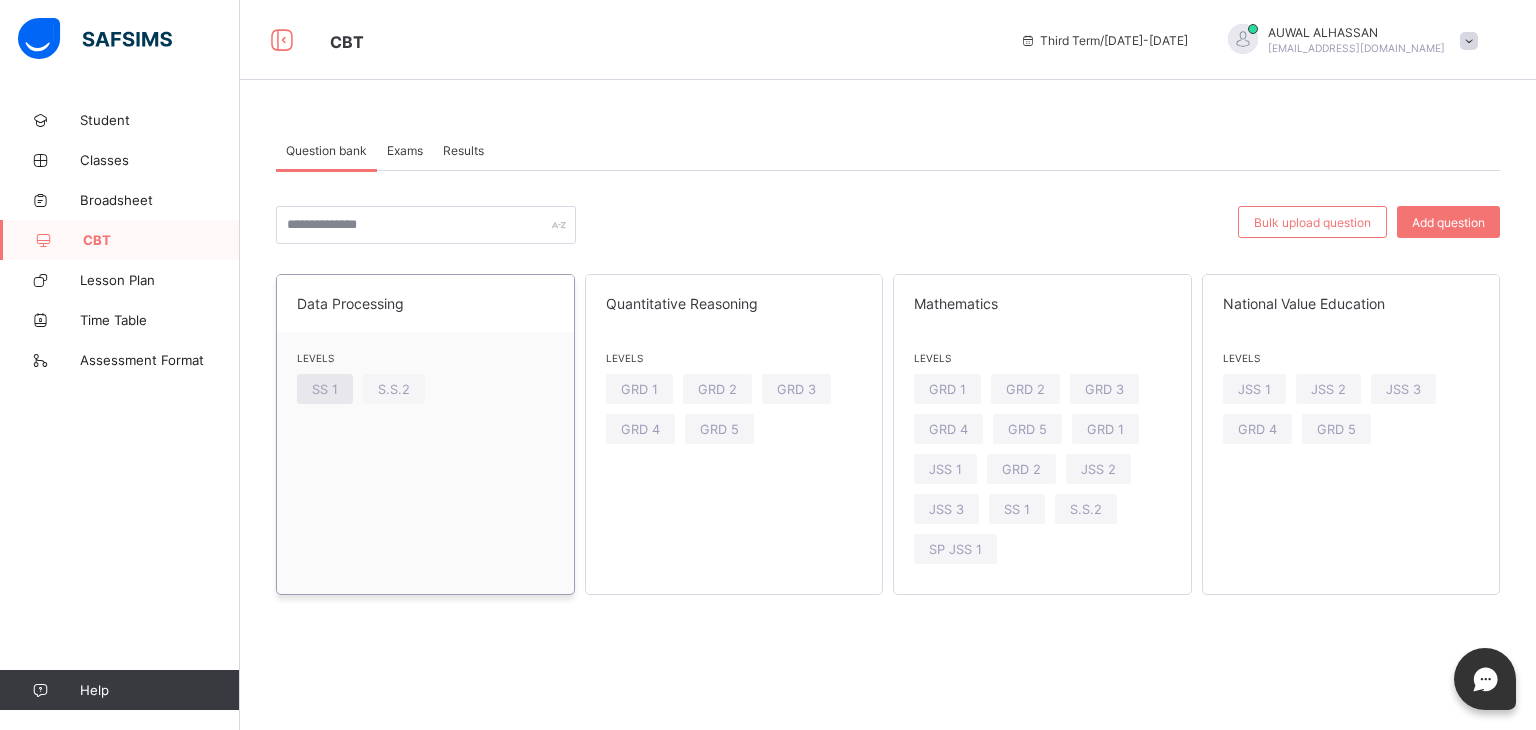 click on "SS 1" at bounding box center [325, 389] 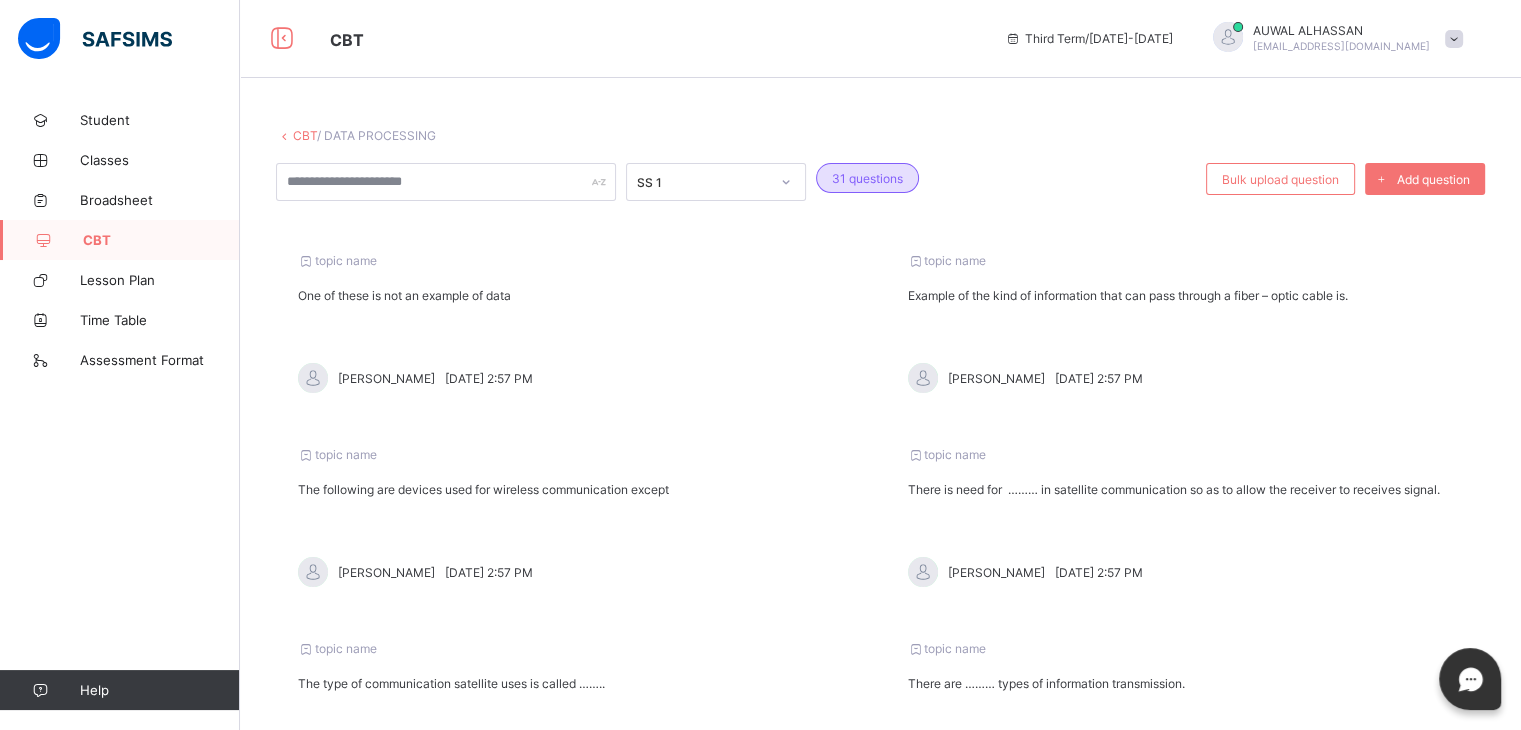 scroll, scrollTop: 0, scrollLeft: 0, axis: both 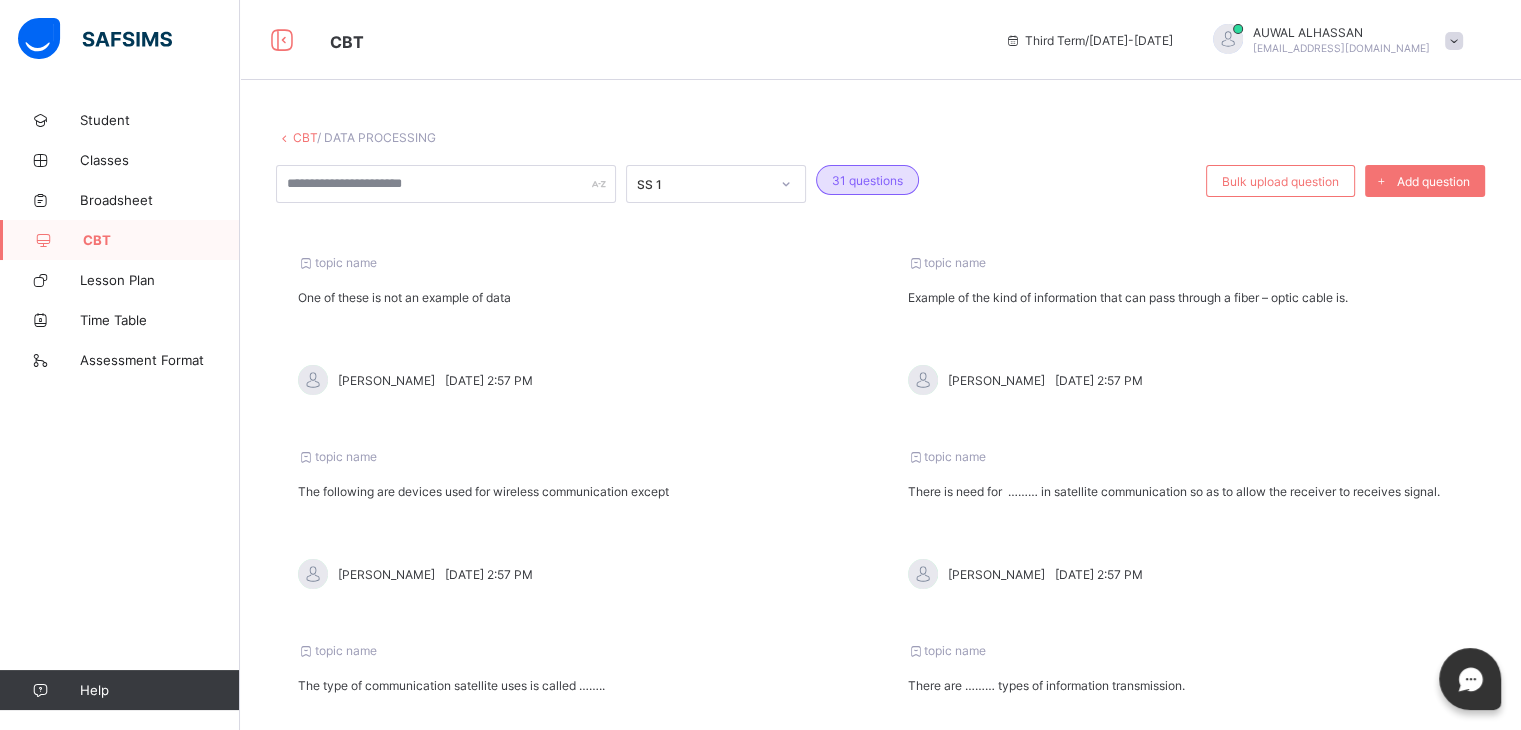 click on "topic name One of these is not an example of data [PERSON_NAME][DATE] 2:57 PM" at bounding box center (576, 325) 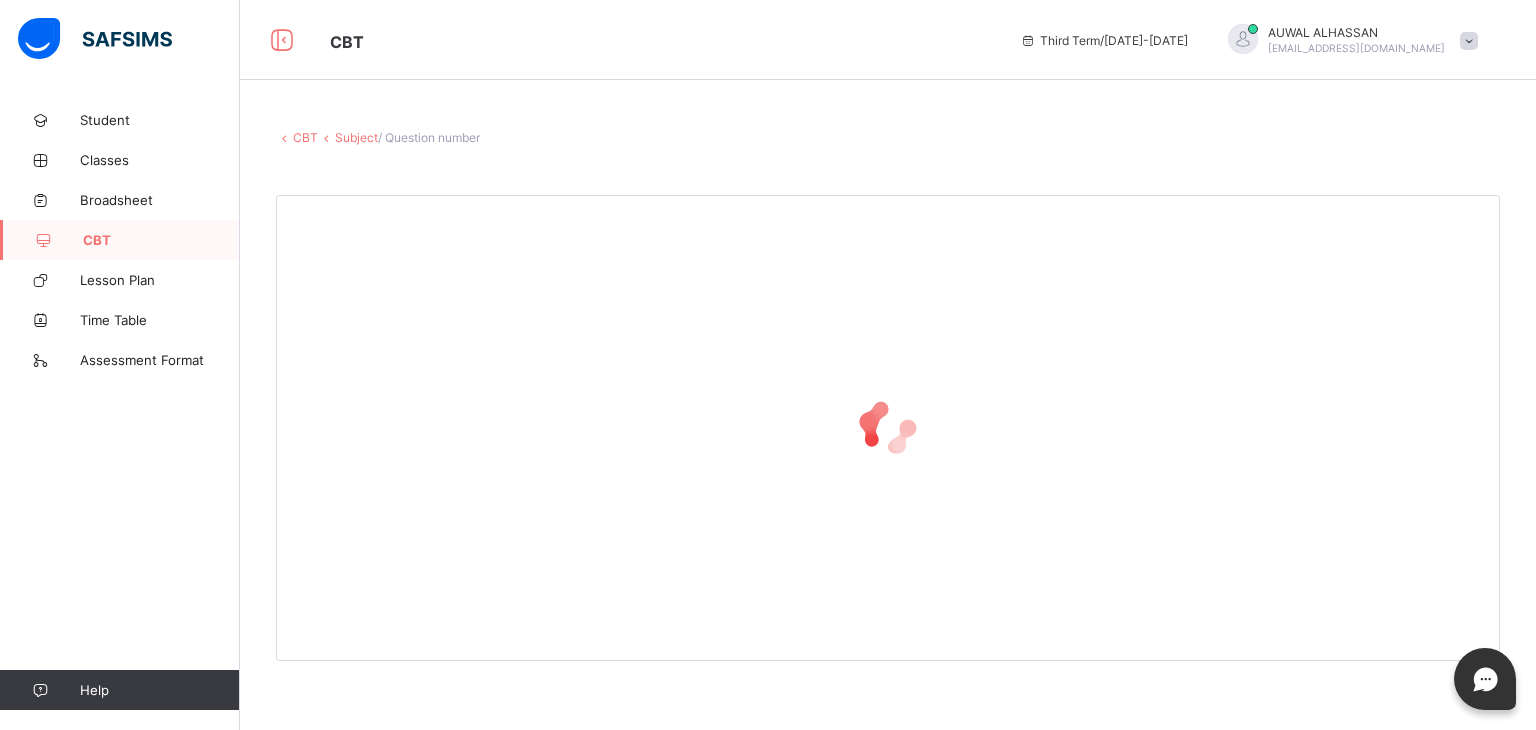 click at bounding box center [888, 428] 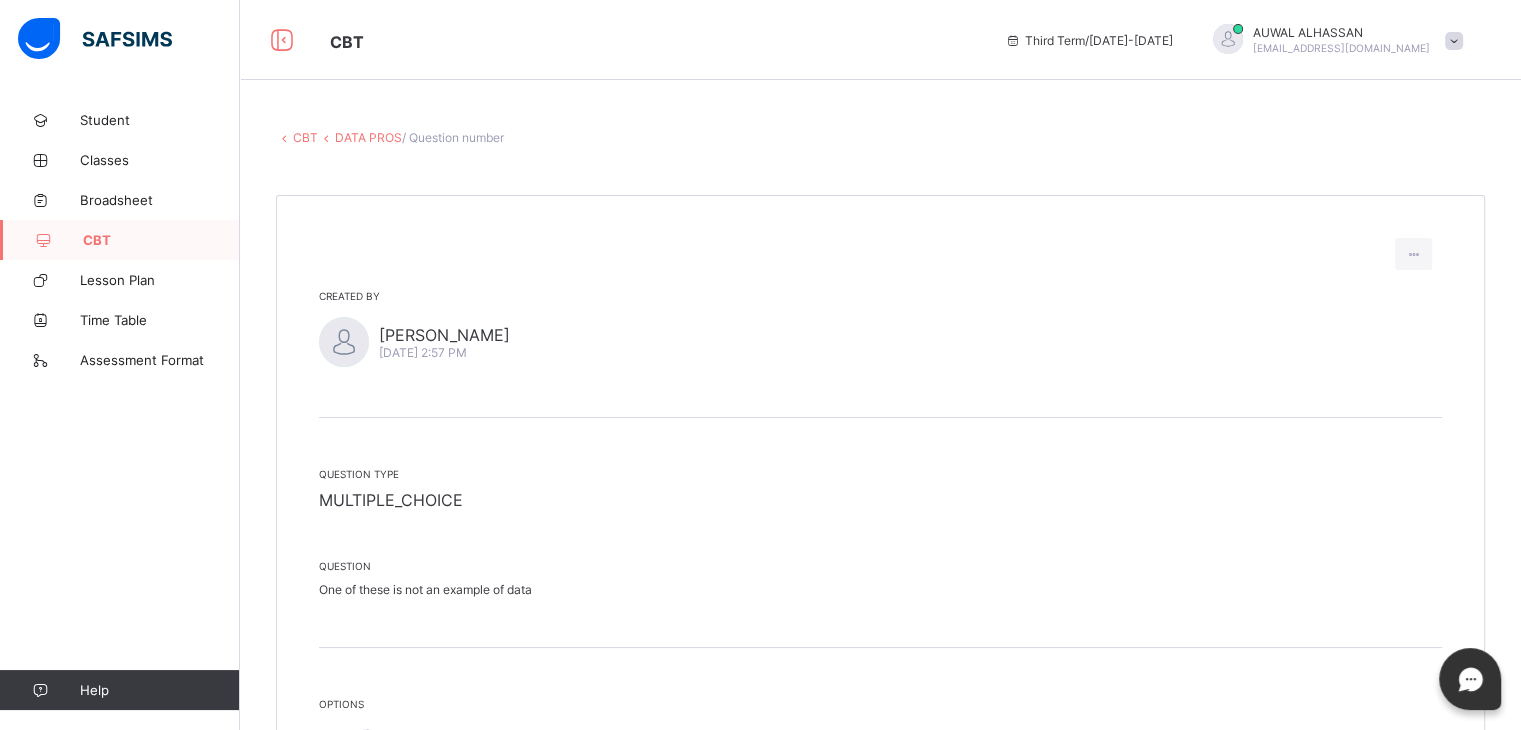 scroll, scrollTop: 290, scrollLeft: 0, axis: vertical 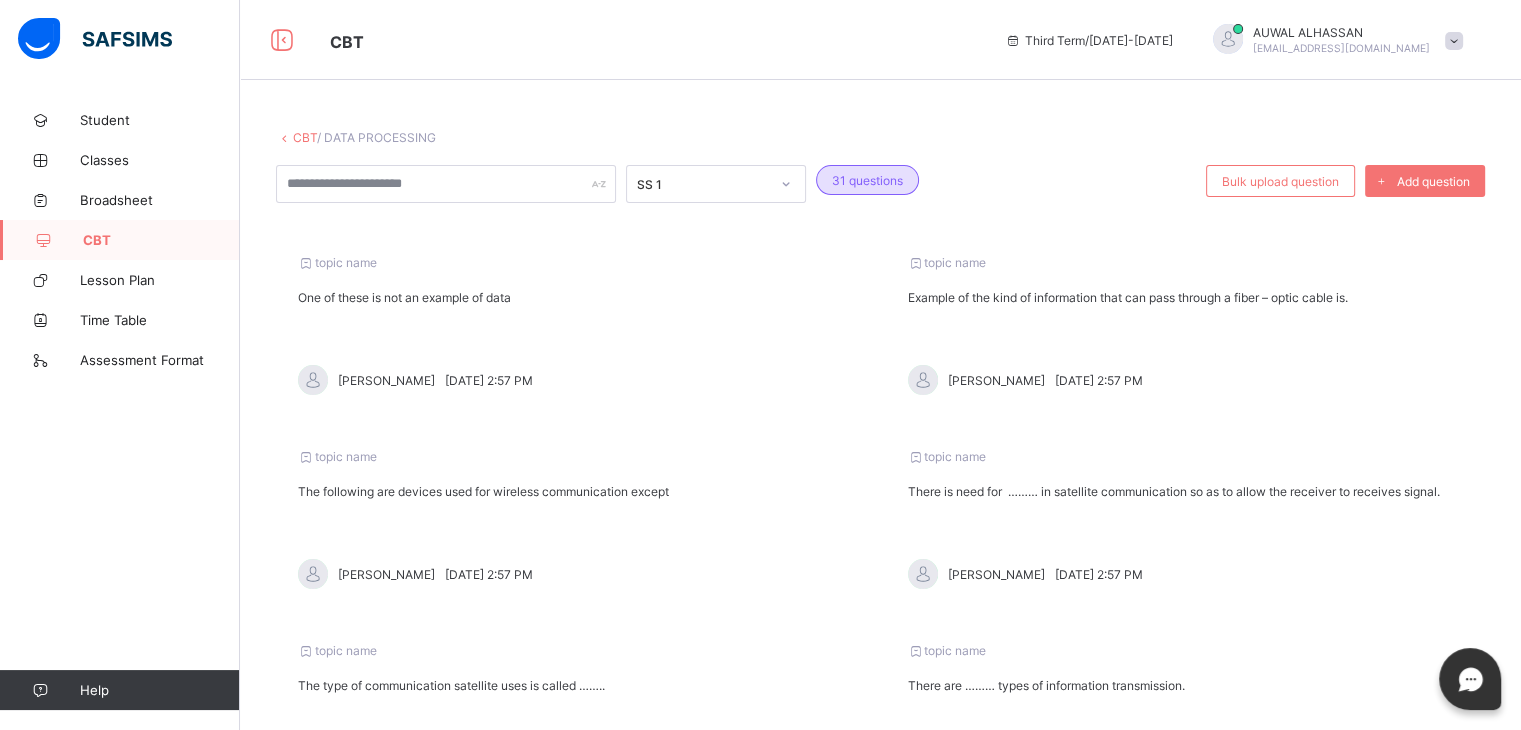 click on "One of these is not an example of data" at bounding box center (576, 297) 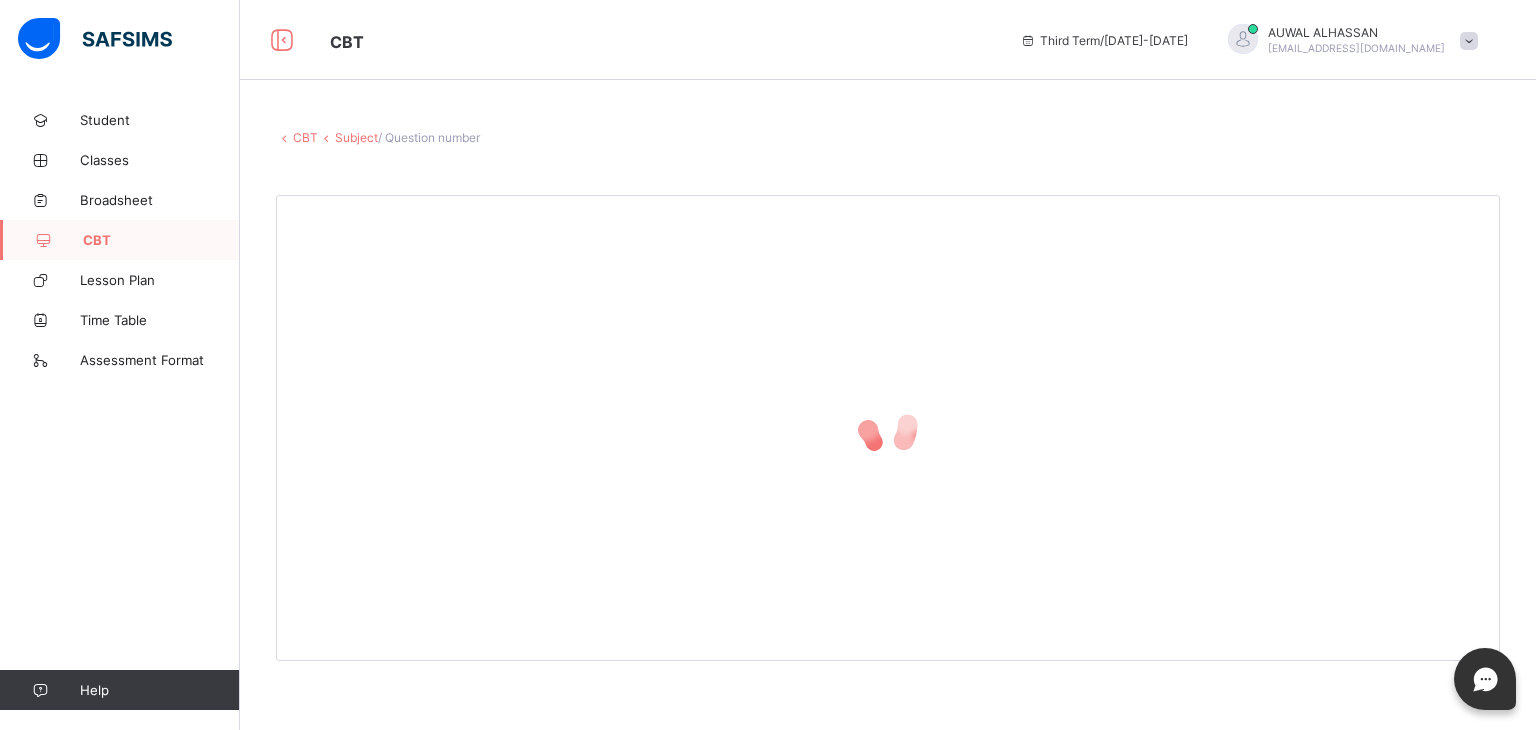 click at bounding box center (888, 428) 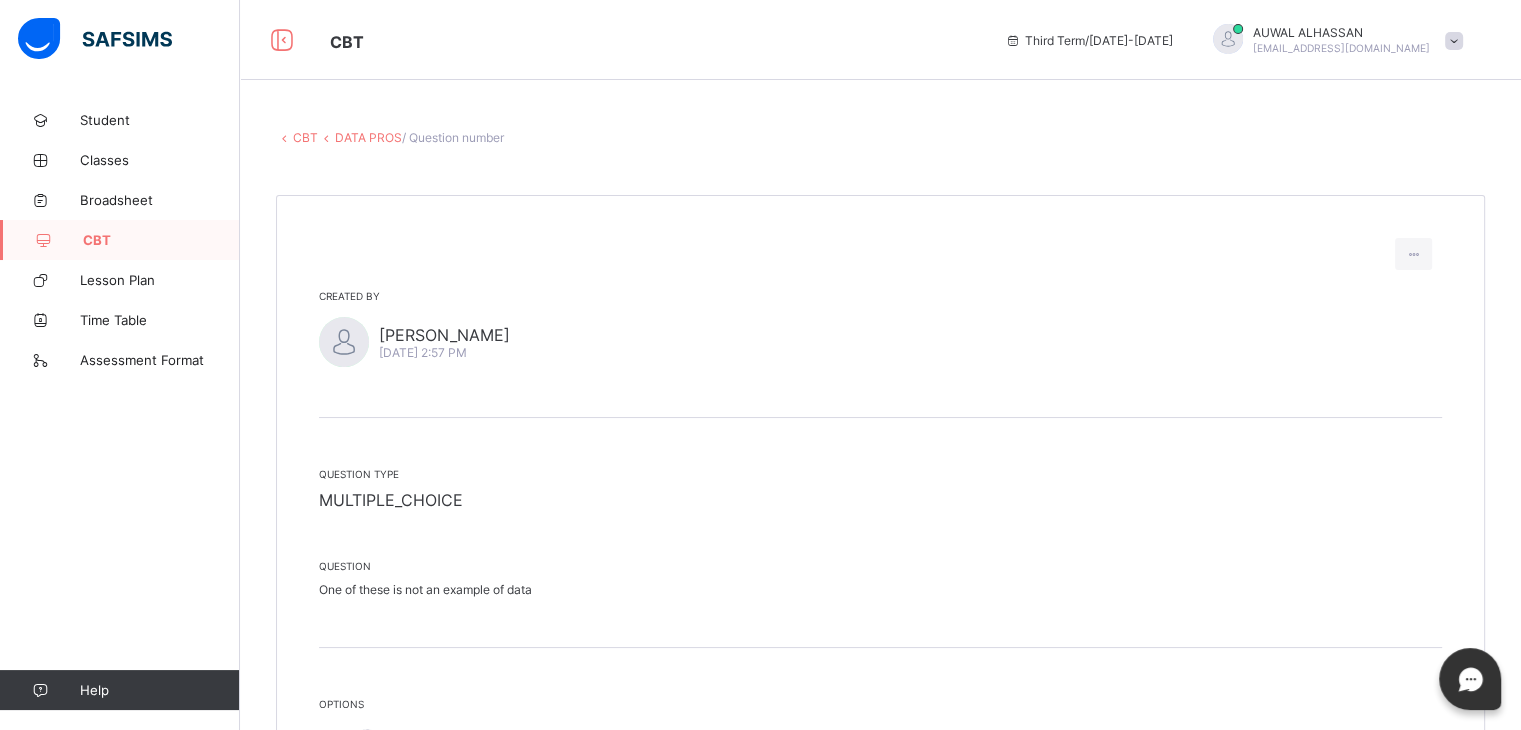 scroll, scrollTop: 290, scrollLeft: 0, axis: vertical 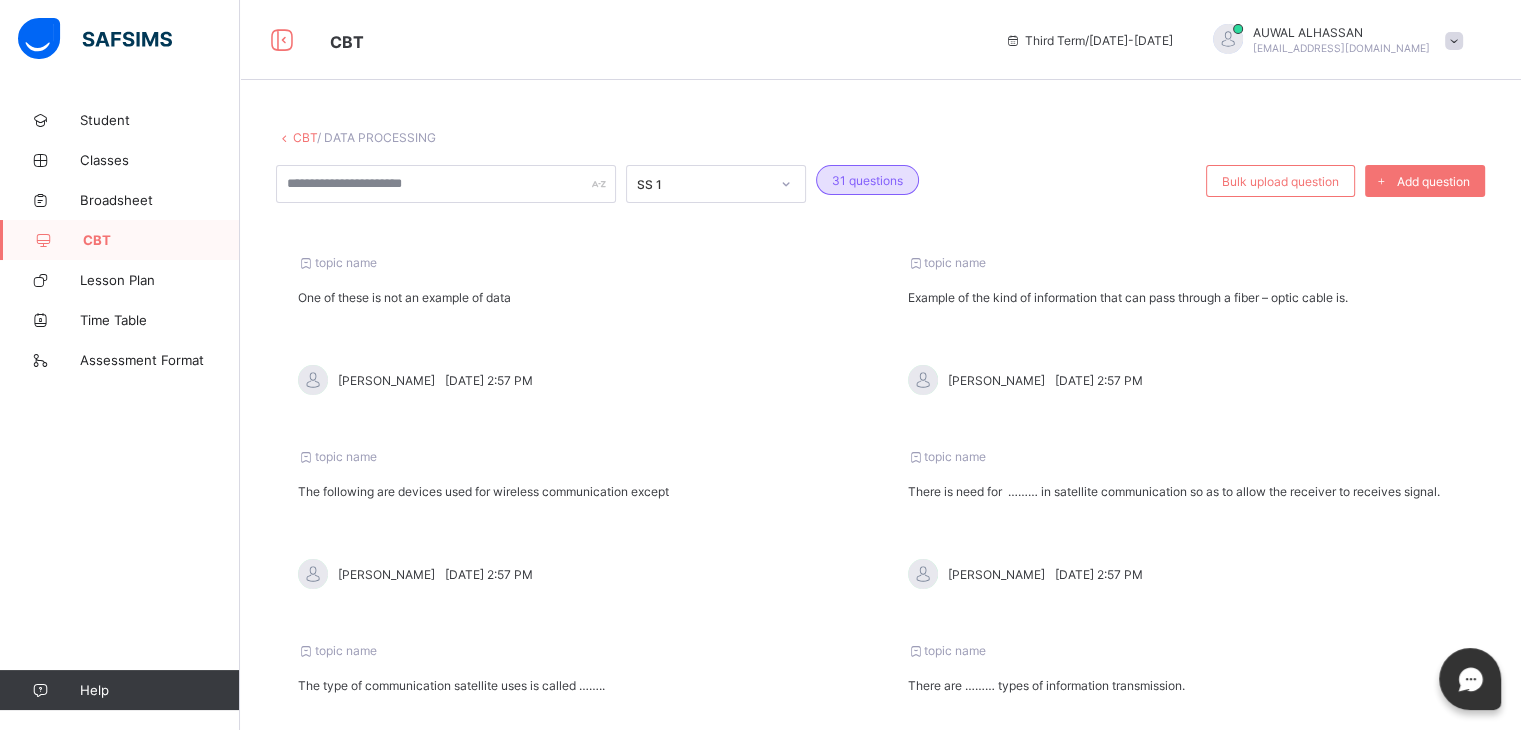 click on "topic name Example of the kind of information that can pass through a fiber – optic cable is.   [PERSON_NAME][DATE] 2:57 PM" at bounding box center (1186, 325) 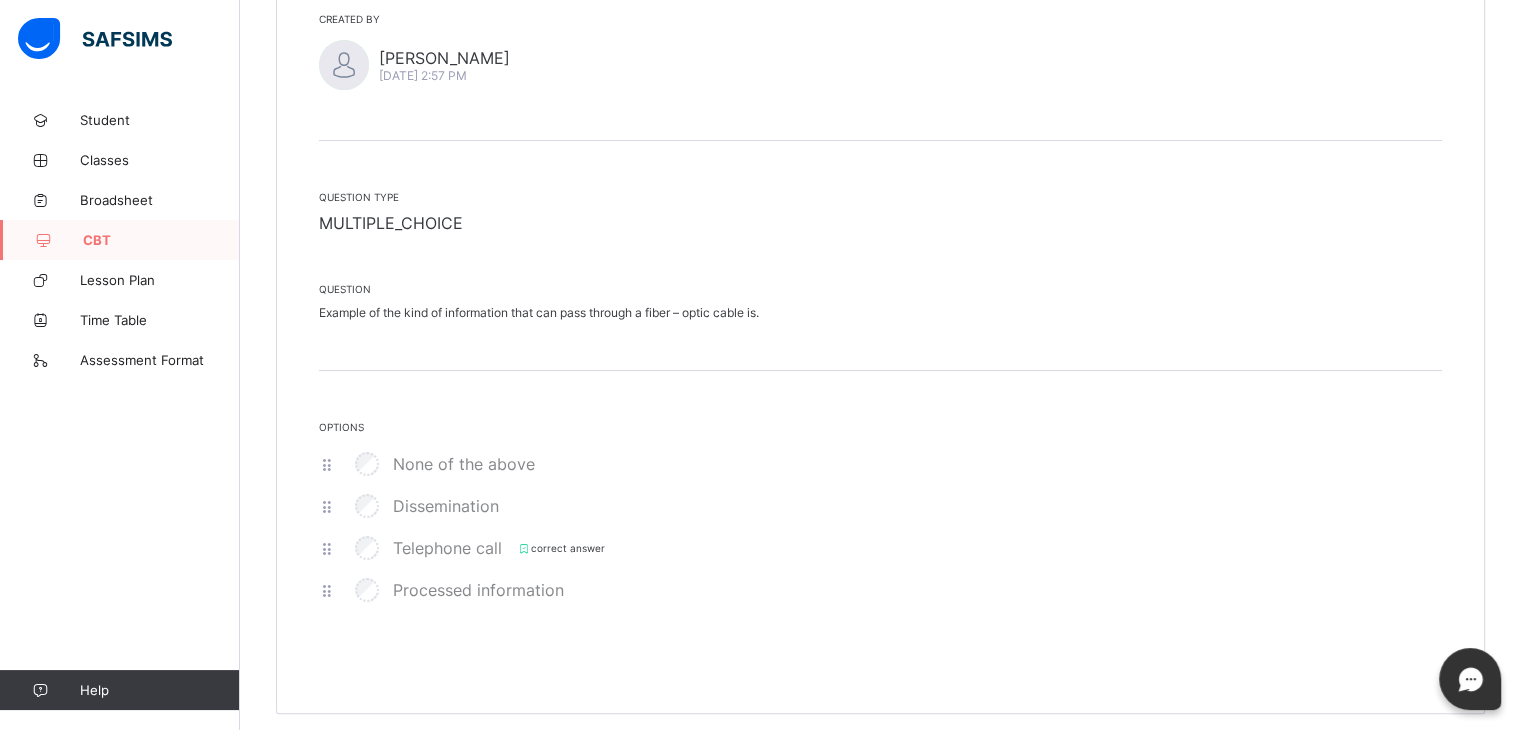 scroll, scrollTop: 290, scrollLeft: 0, axis: vertical 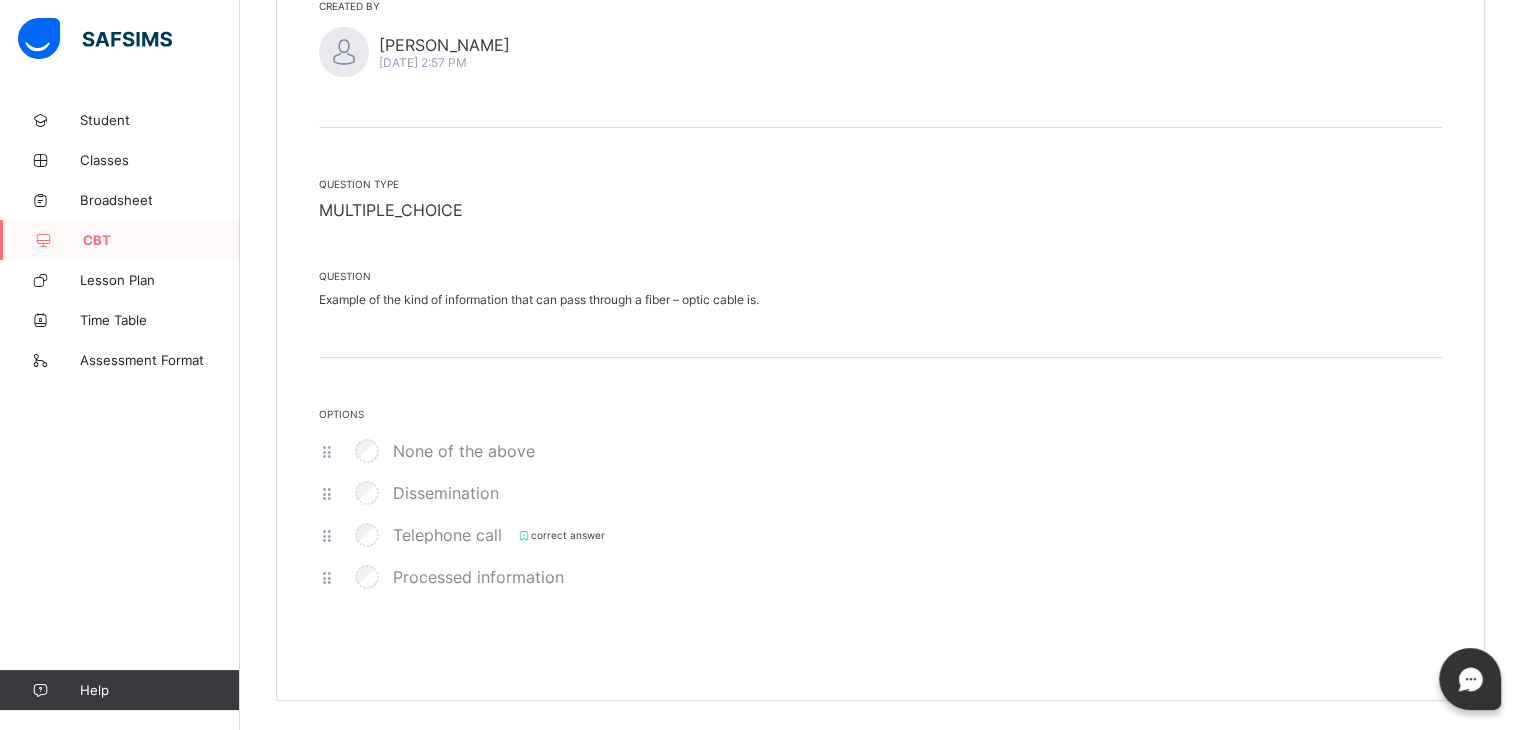 click on "None of the above" at bounding box center [443, 451] 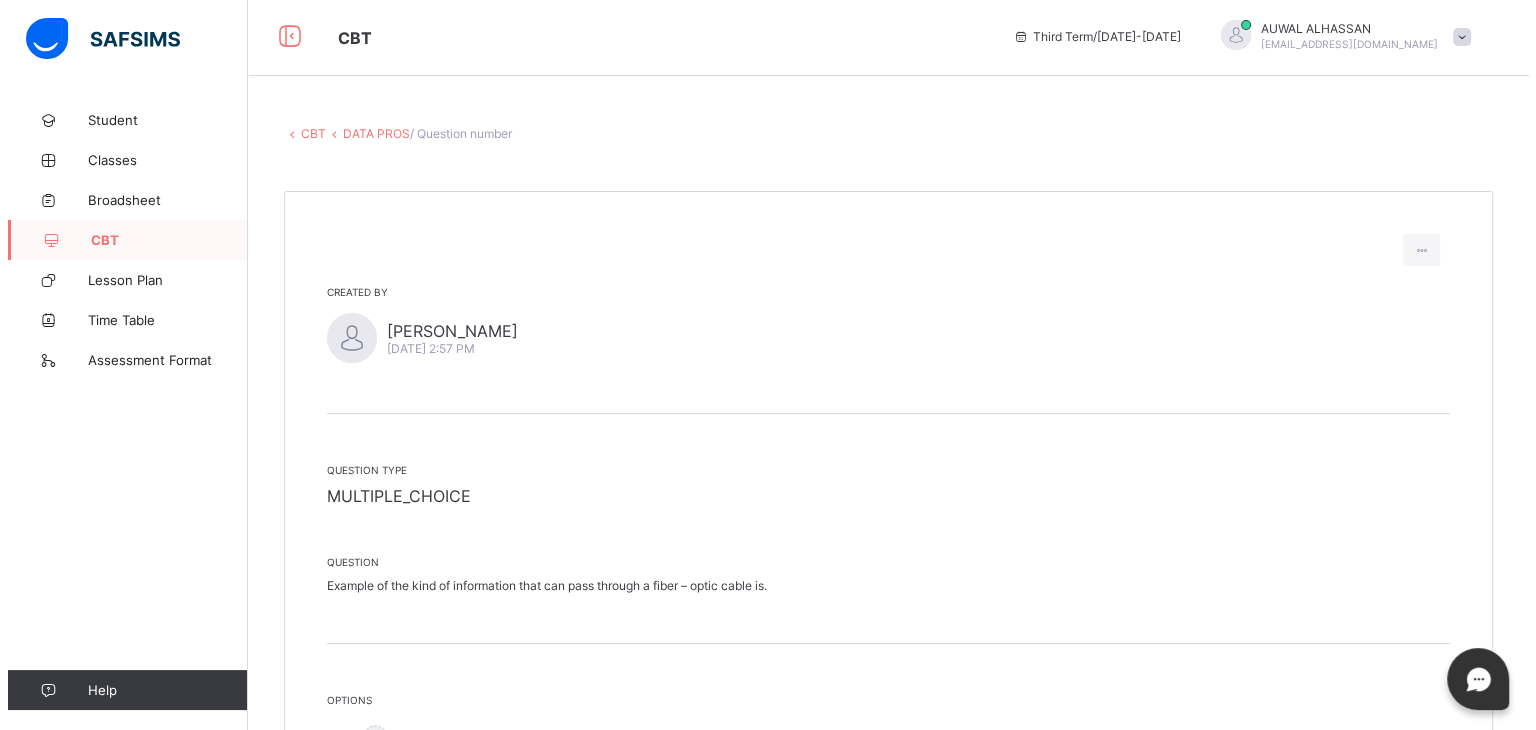 scroll, scrollTop: 0, scrollLeft: 0, axis: both 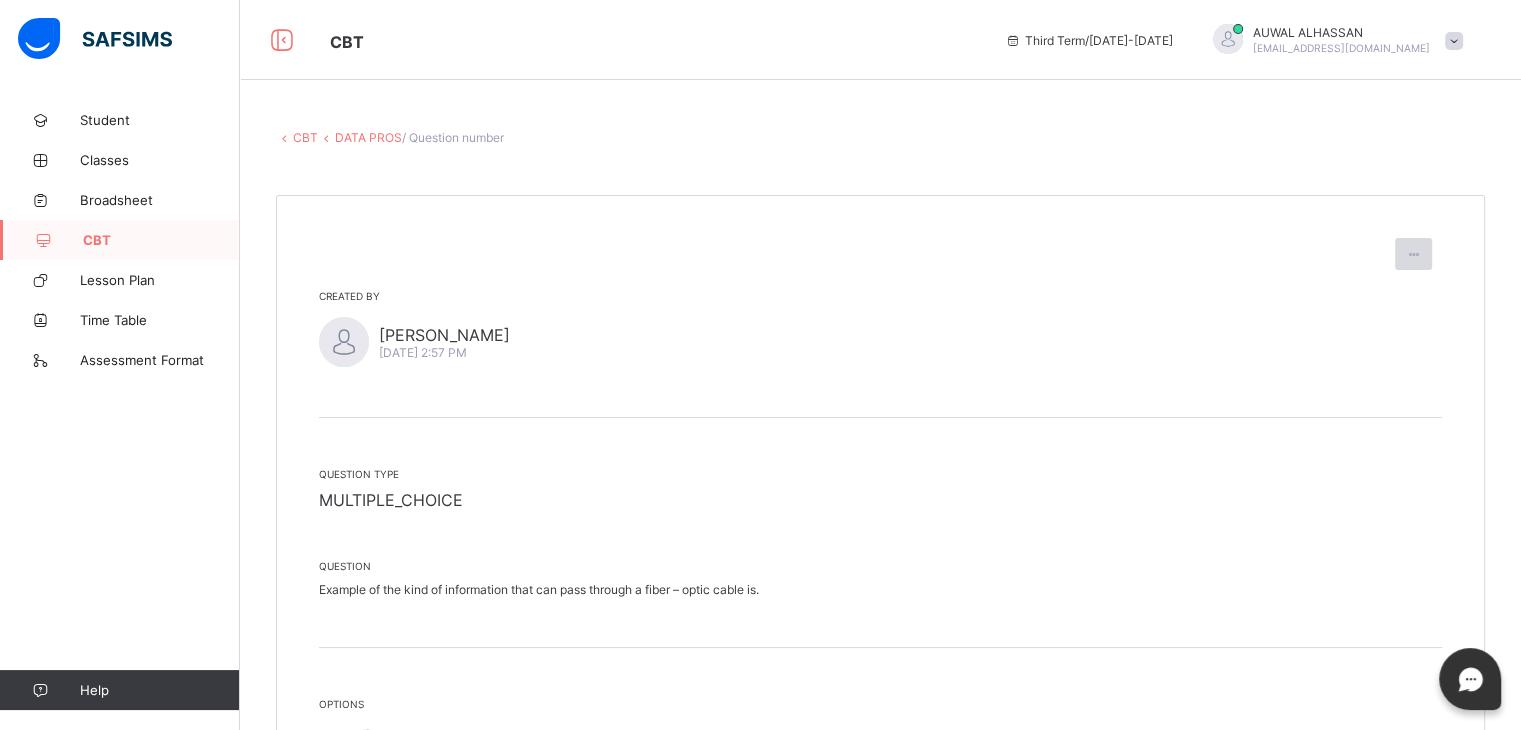 click at bounding box center (1413, 254) 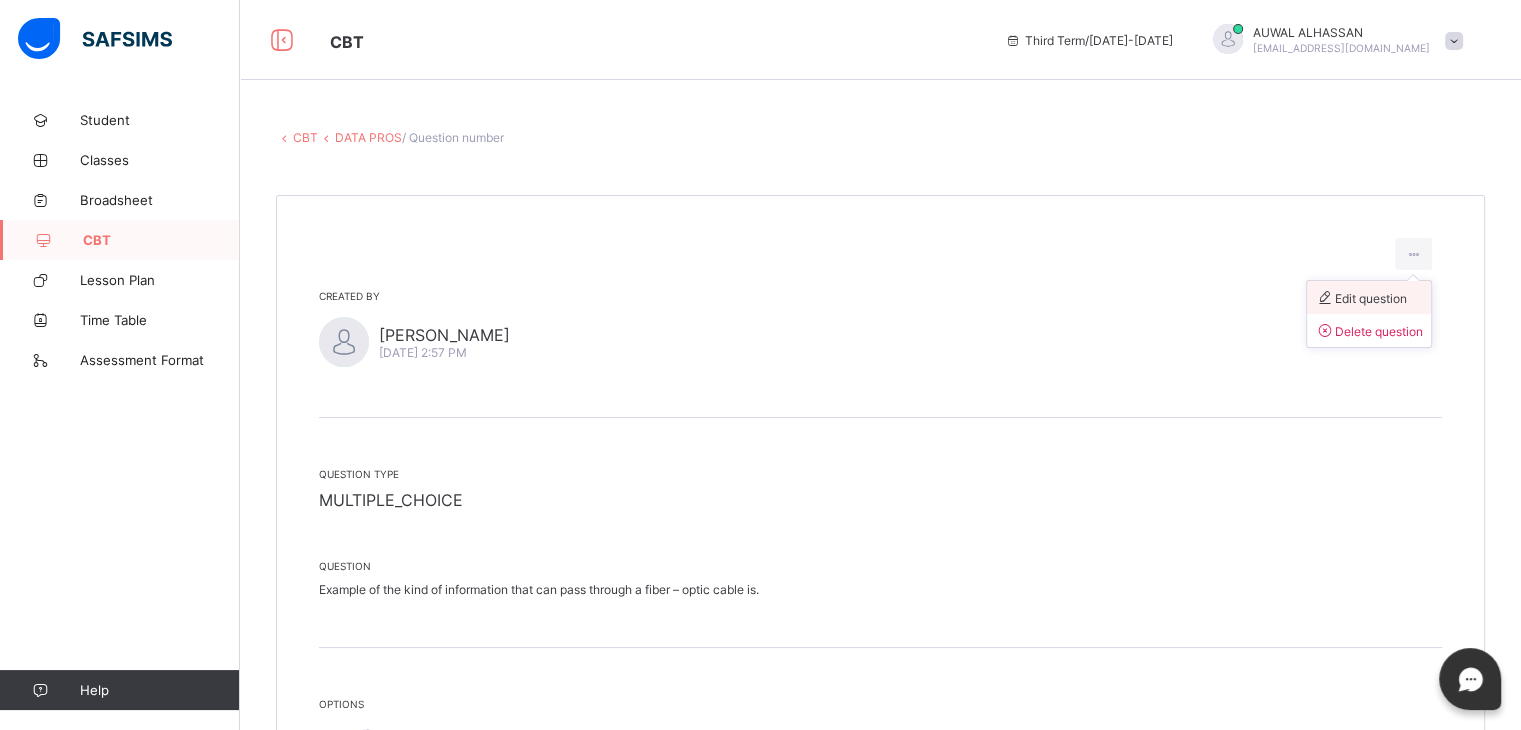 click on "Edit question" at bounding box center (1361, 298) 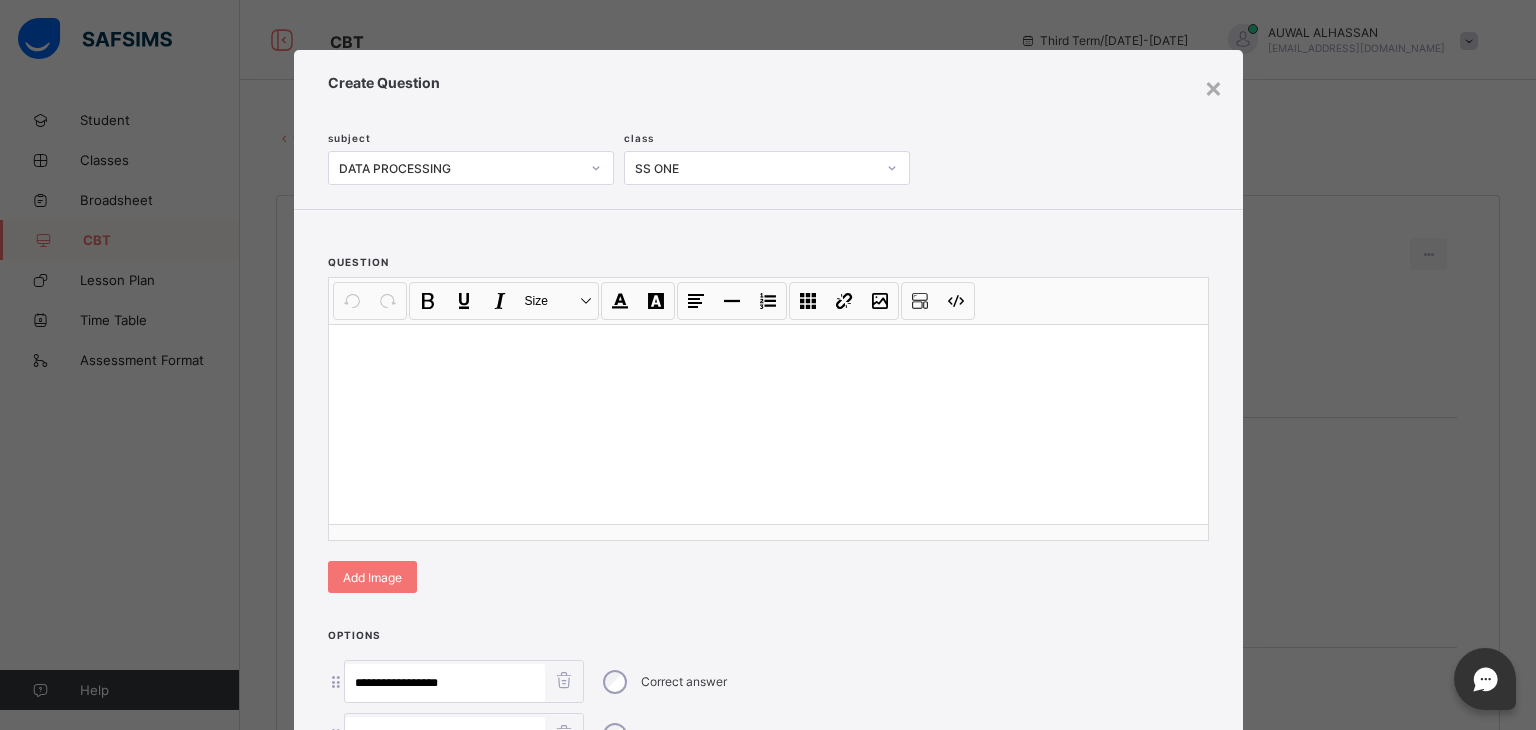scroll, scrollTop: 373, scrollLeft: 0, axis: vertical 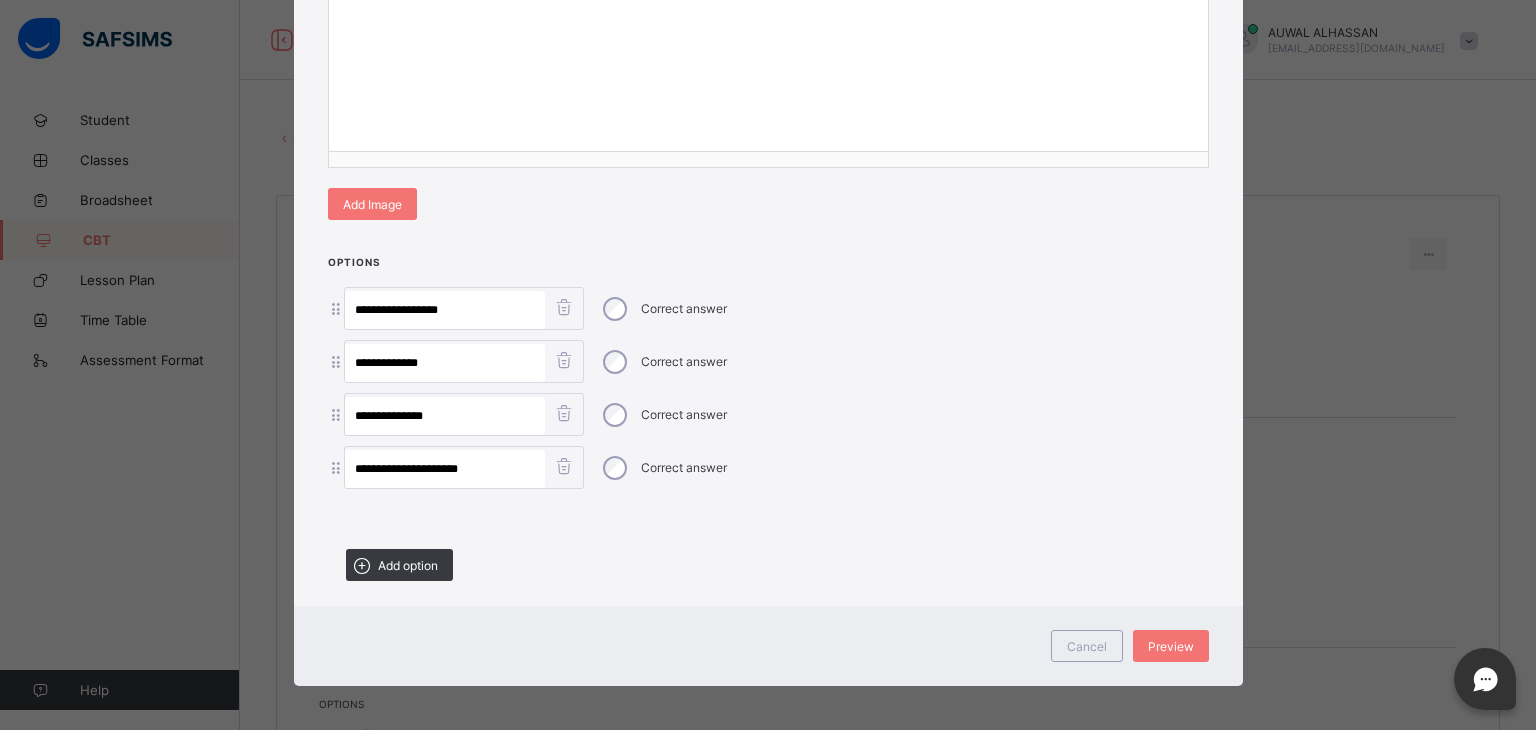 click on "**********" at bounding box center (445, 310) 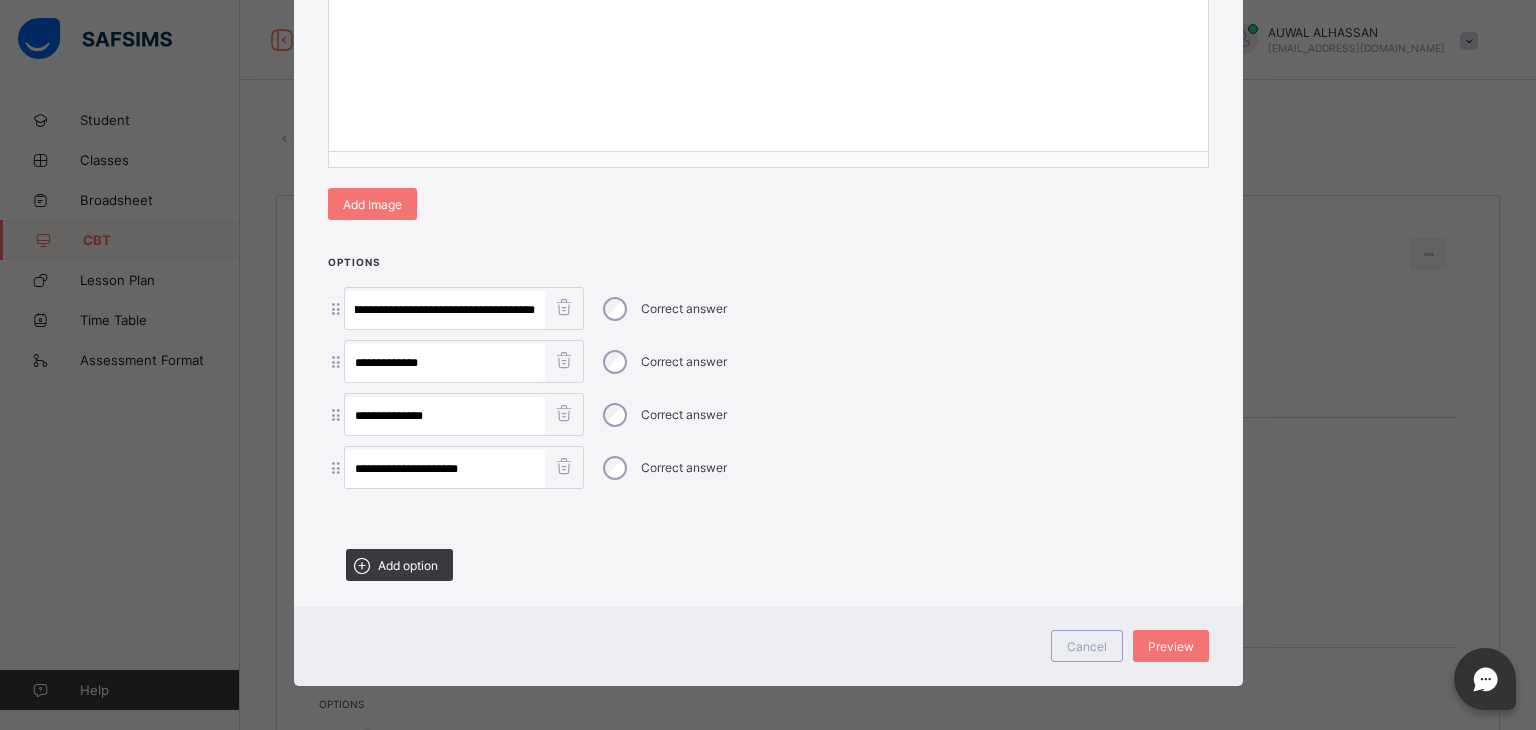 scroll, scrollTop: 0, scrollLeft: 40, axis: horizontal 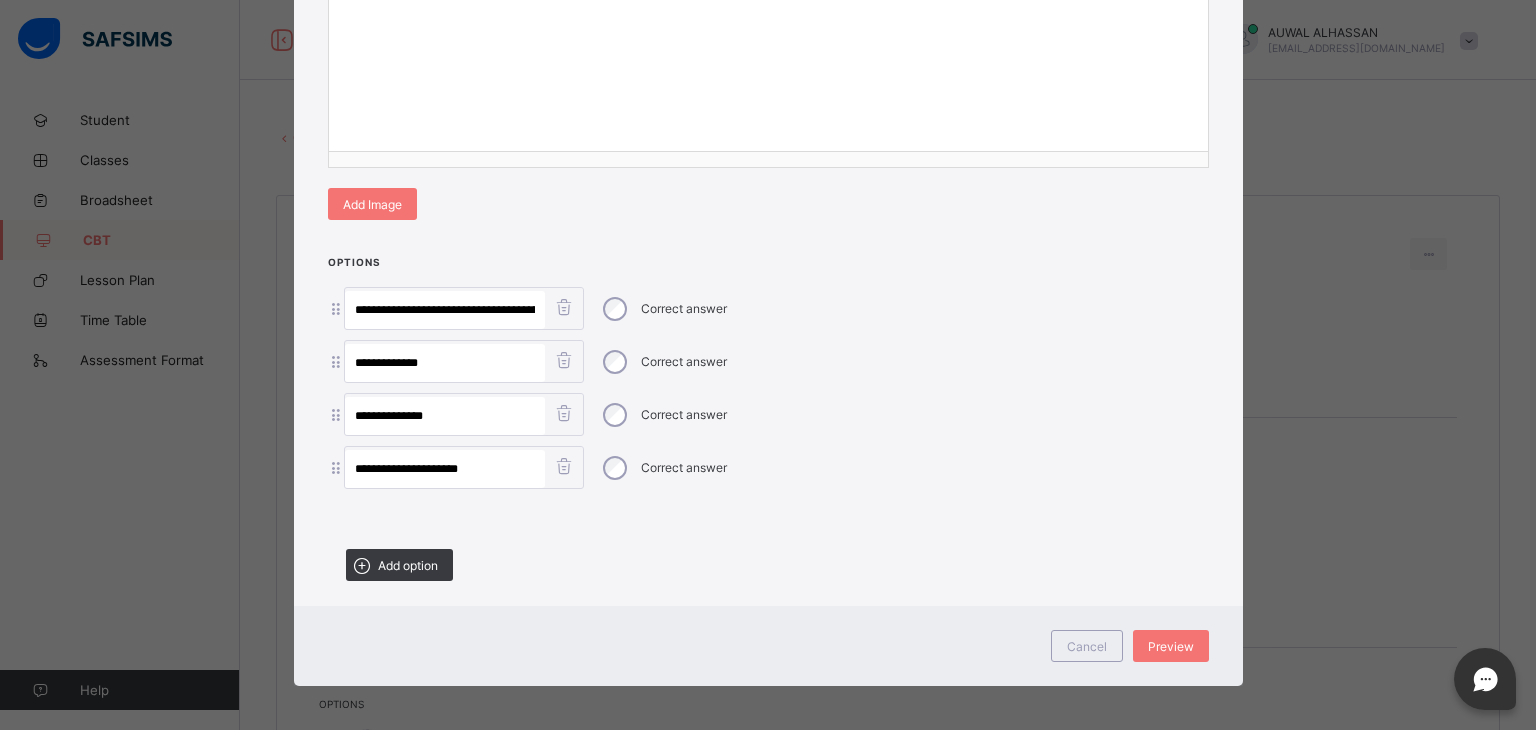 drag, startPoint x: 407, startPoint y: 310, endPoint x: 328, endPoint y: 313, distance: 79.05694 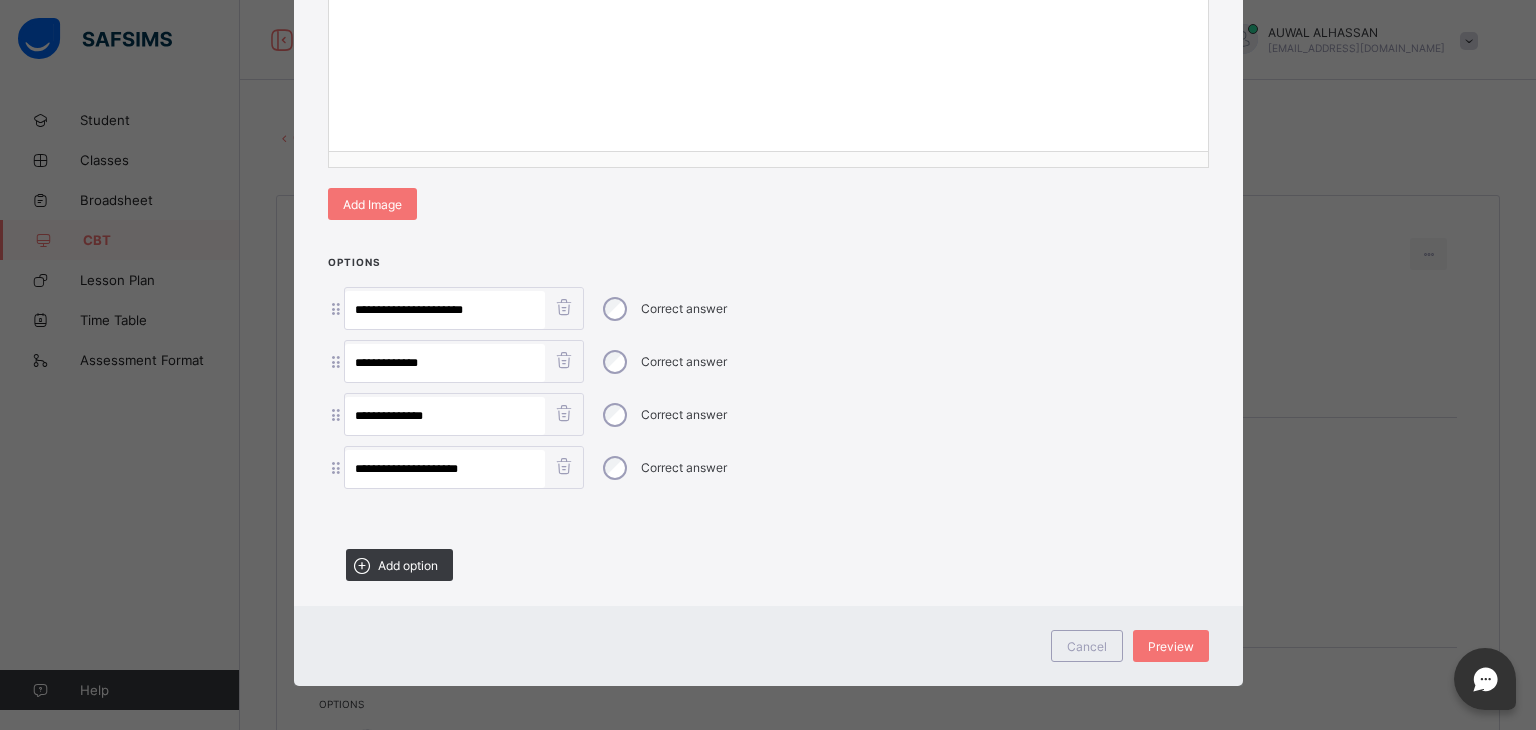 type on "**********" 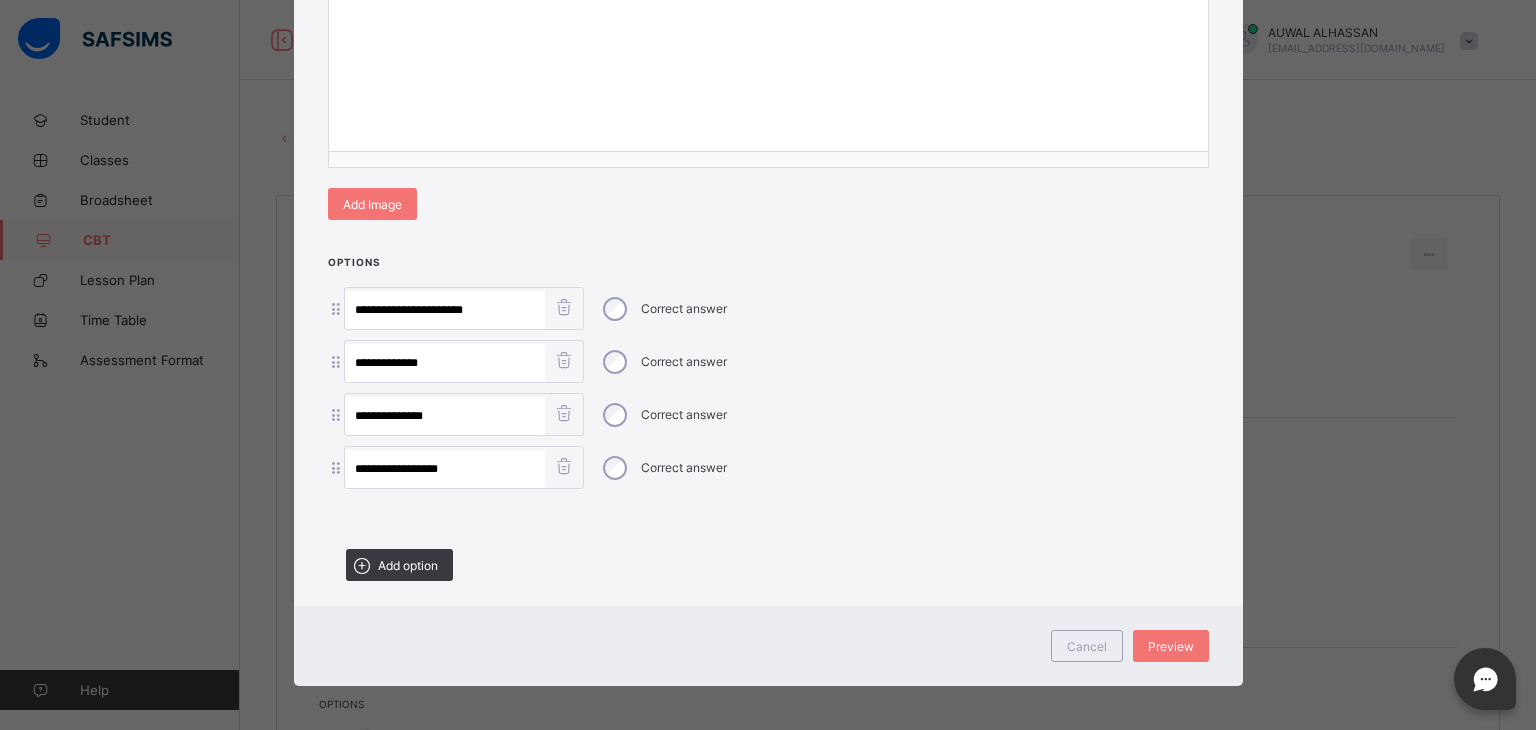 type on "**********" 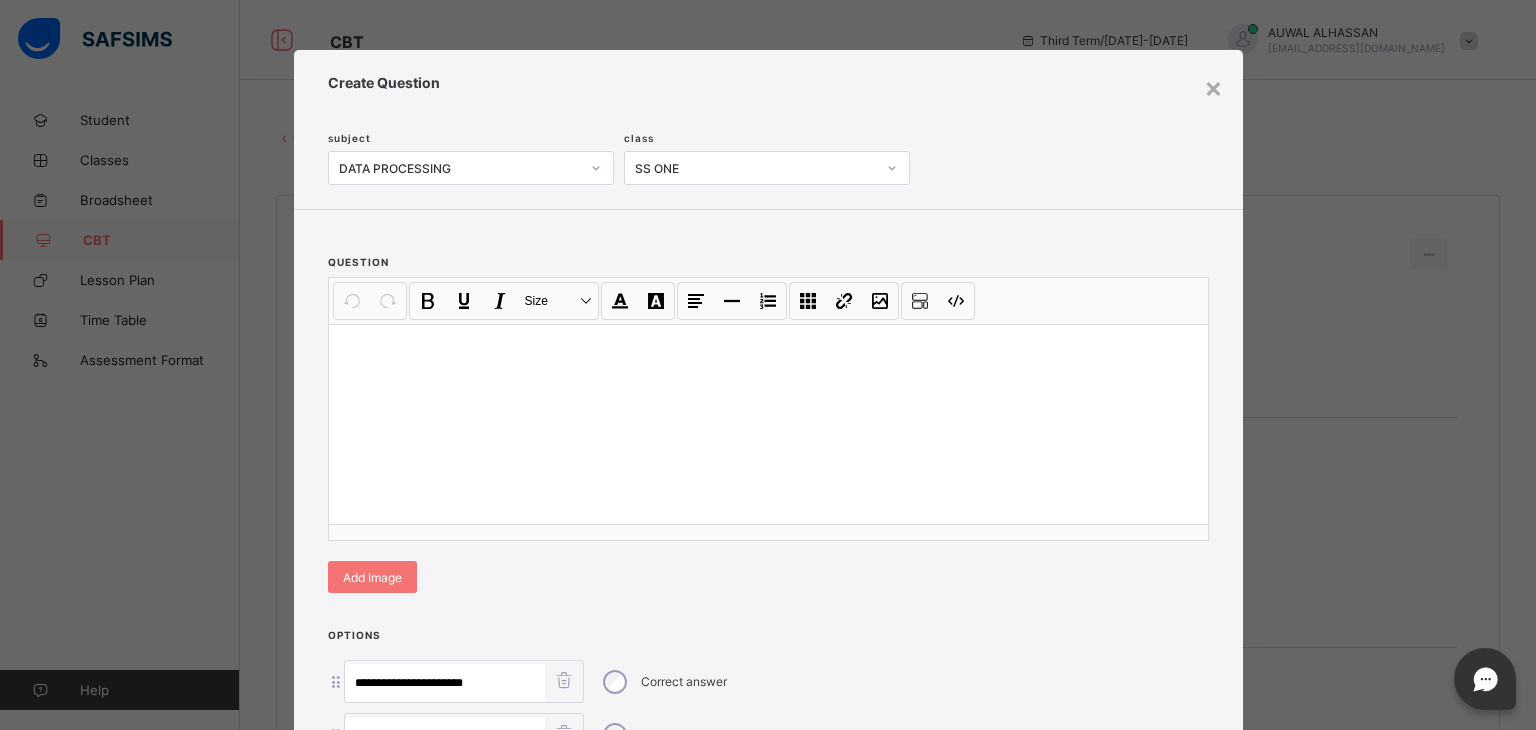 scroll, scrollTop: 373, scrollLeft: 0, axis: vertical 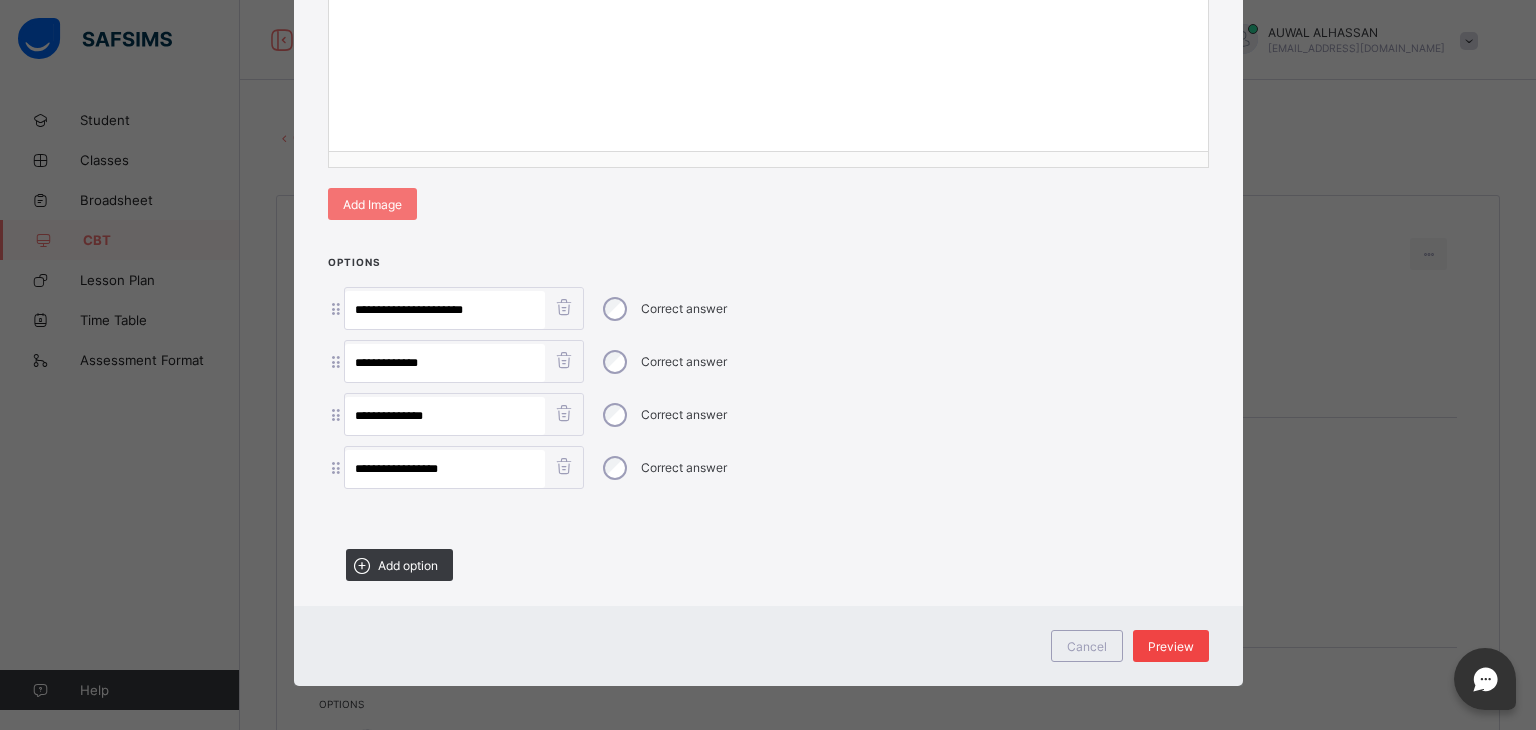 click on "Preview" at bounding box center (1171, 646) 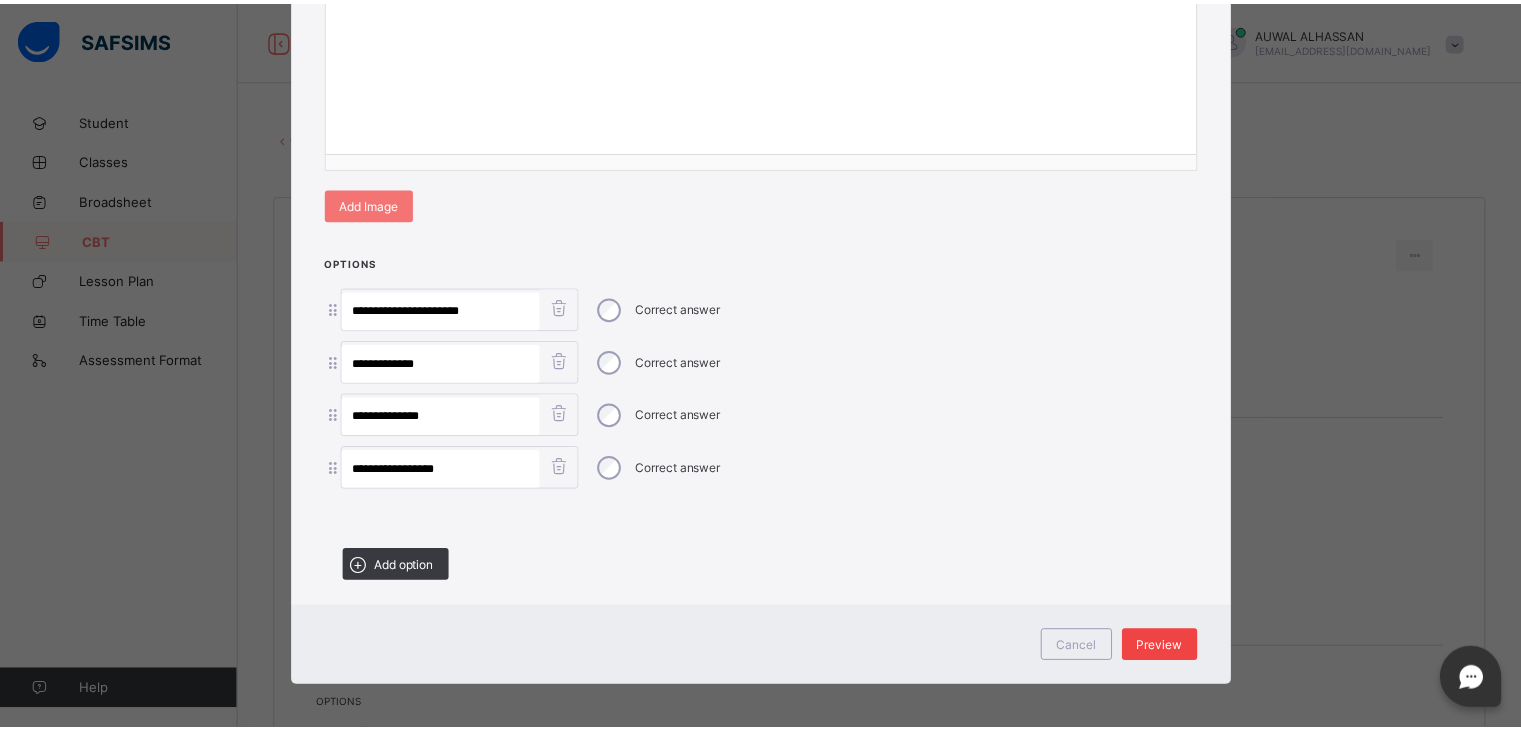 scroll, scrollTop: 0, scrollLeft: 0, axis: both 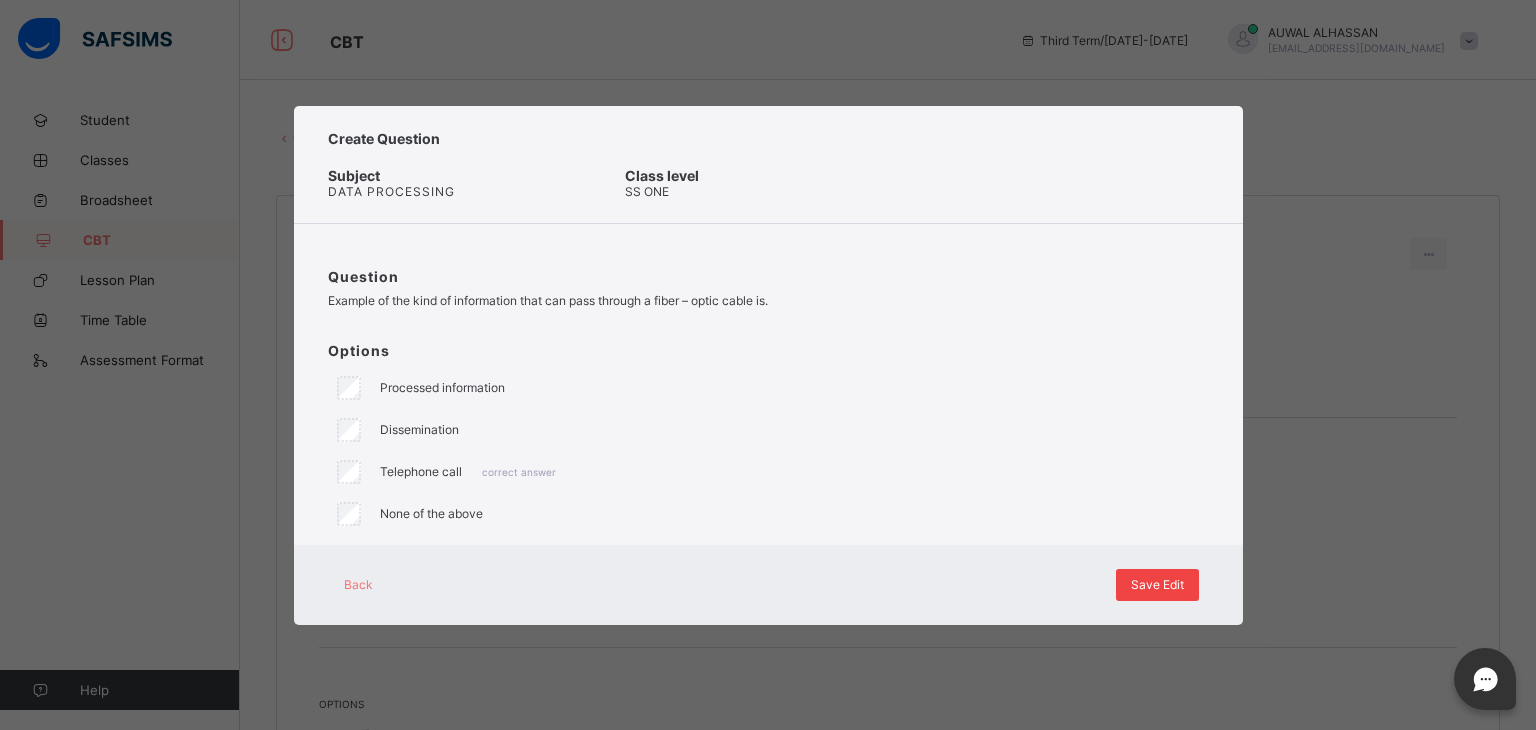 click on "Save Edit" at bounding box center [1157, 584] 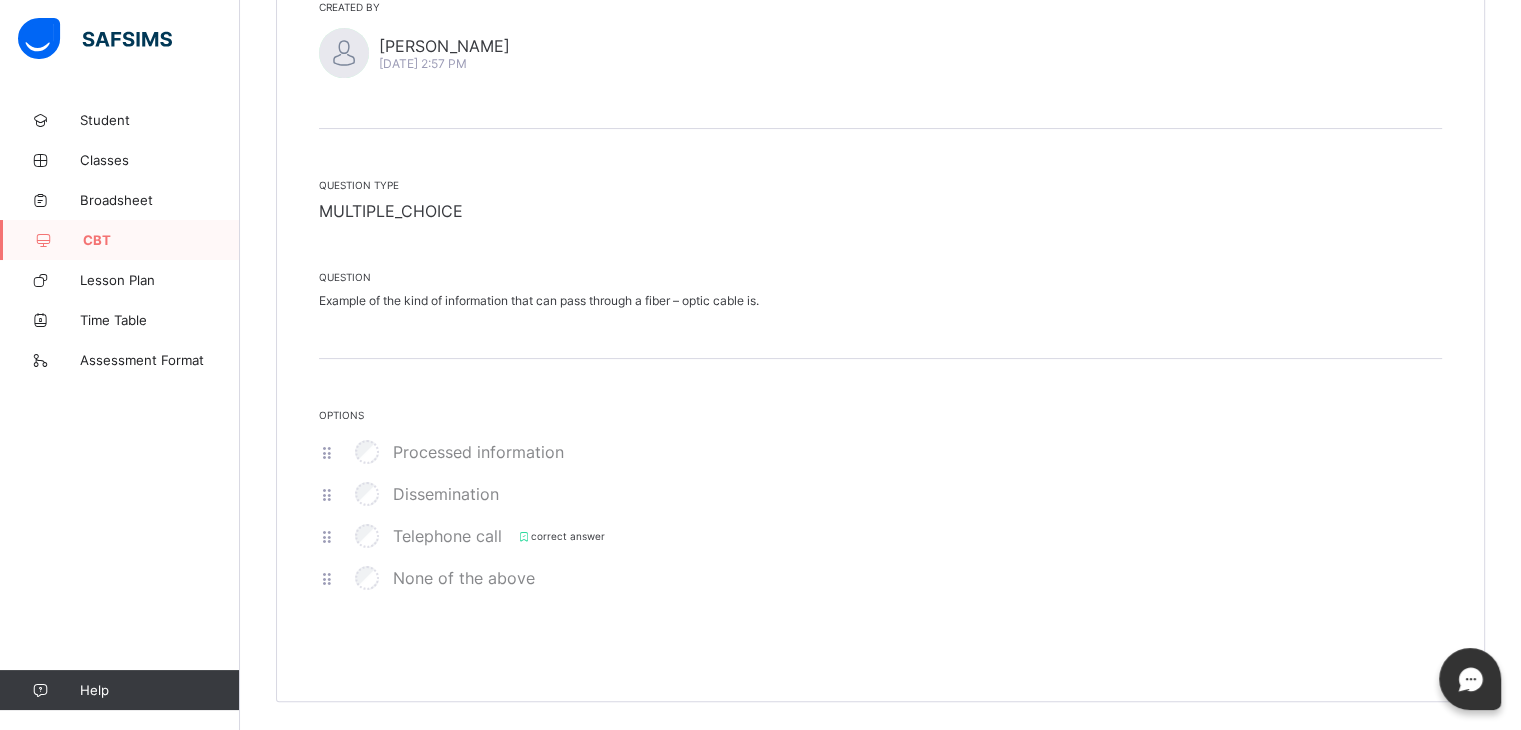 scroll, scrollTop: 290, scrollLeft: 0, axis: vertical 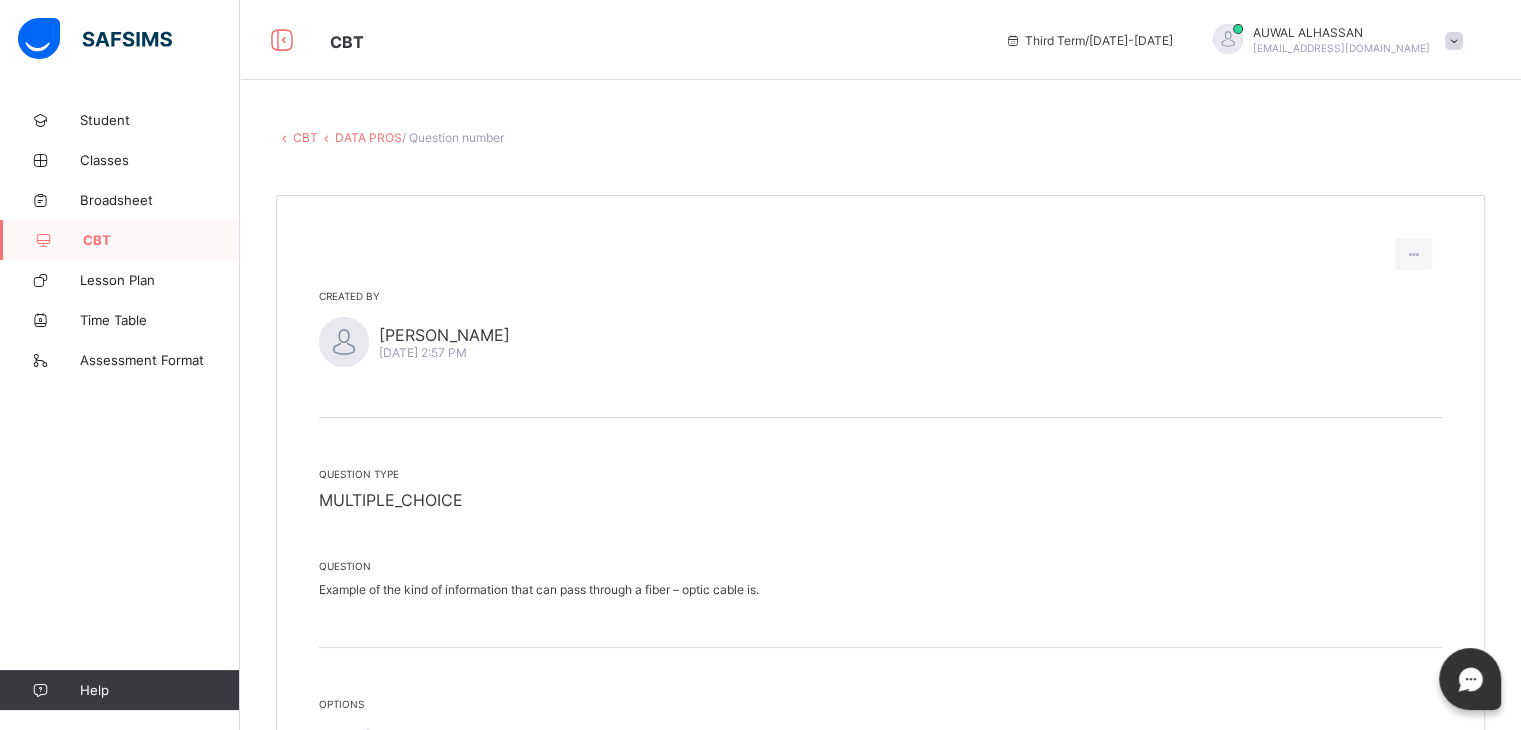 click on "DATA PROS" at bounding box center [368, 137] 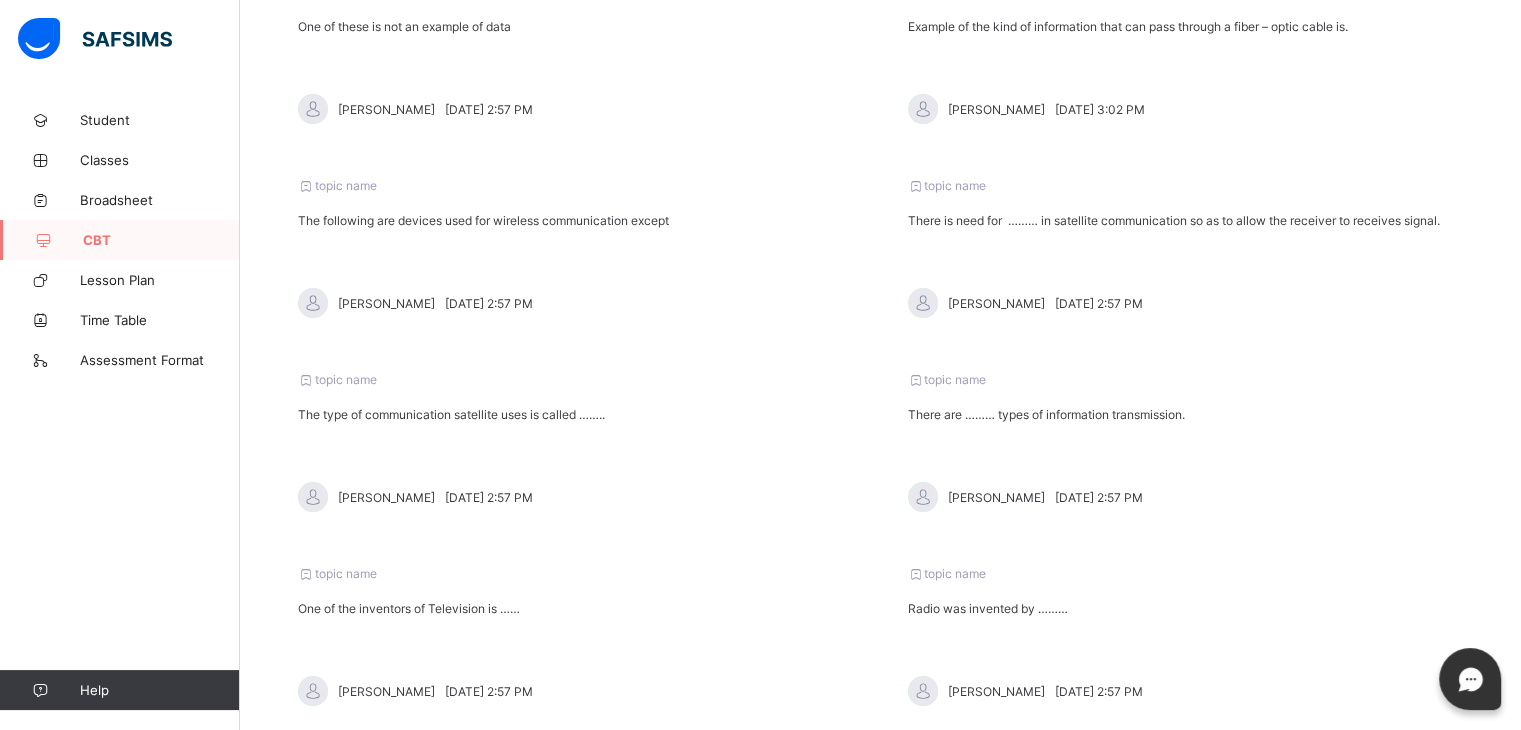 scroll, scrollTop: 360, scrollLeft: 0, axis: vertical 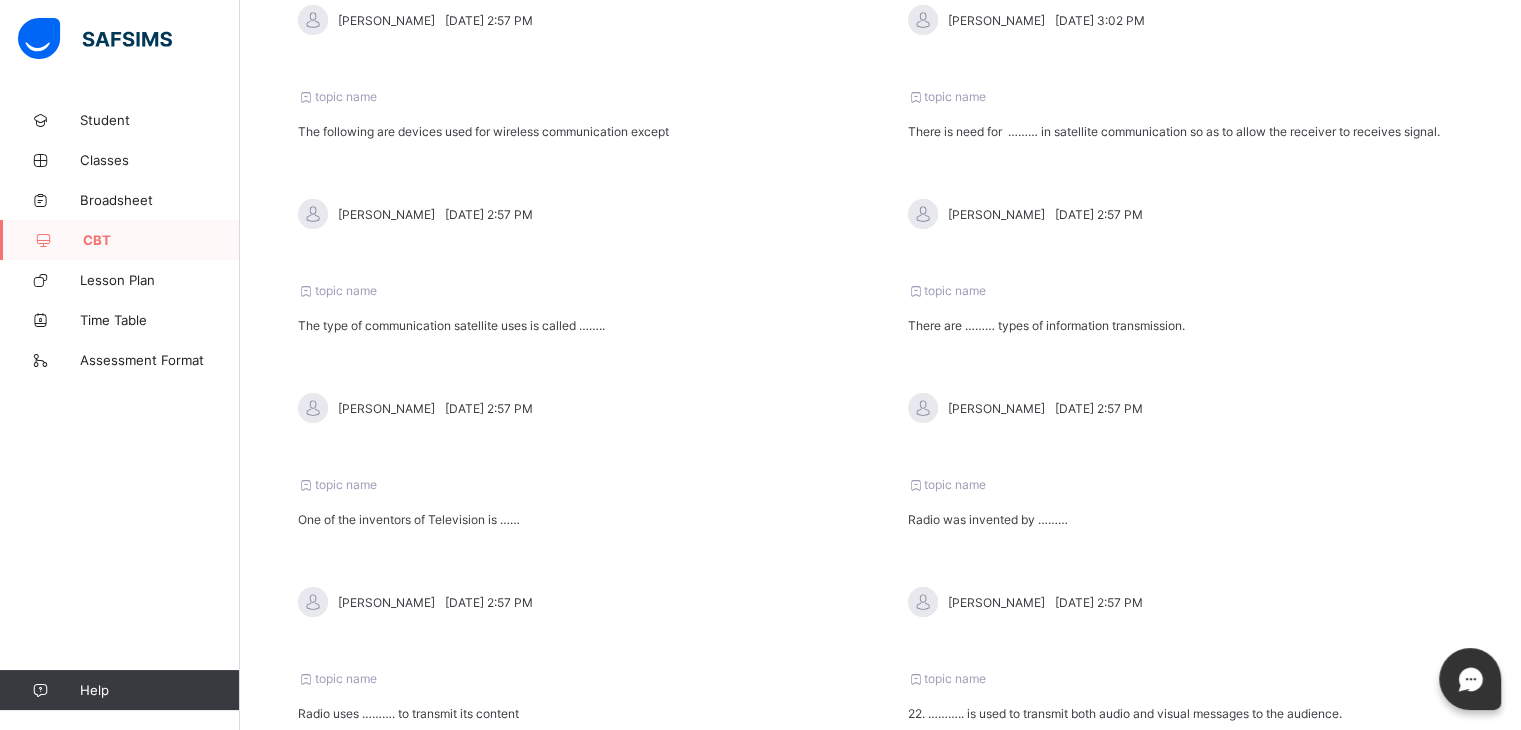 click on "One of the inventors of Television is ……" at bounding box center (576, 519) 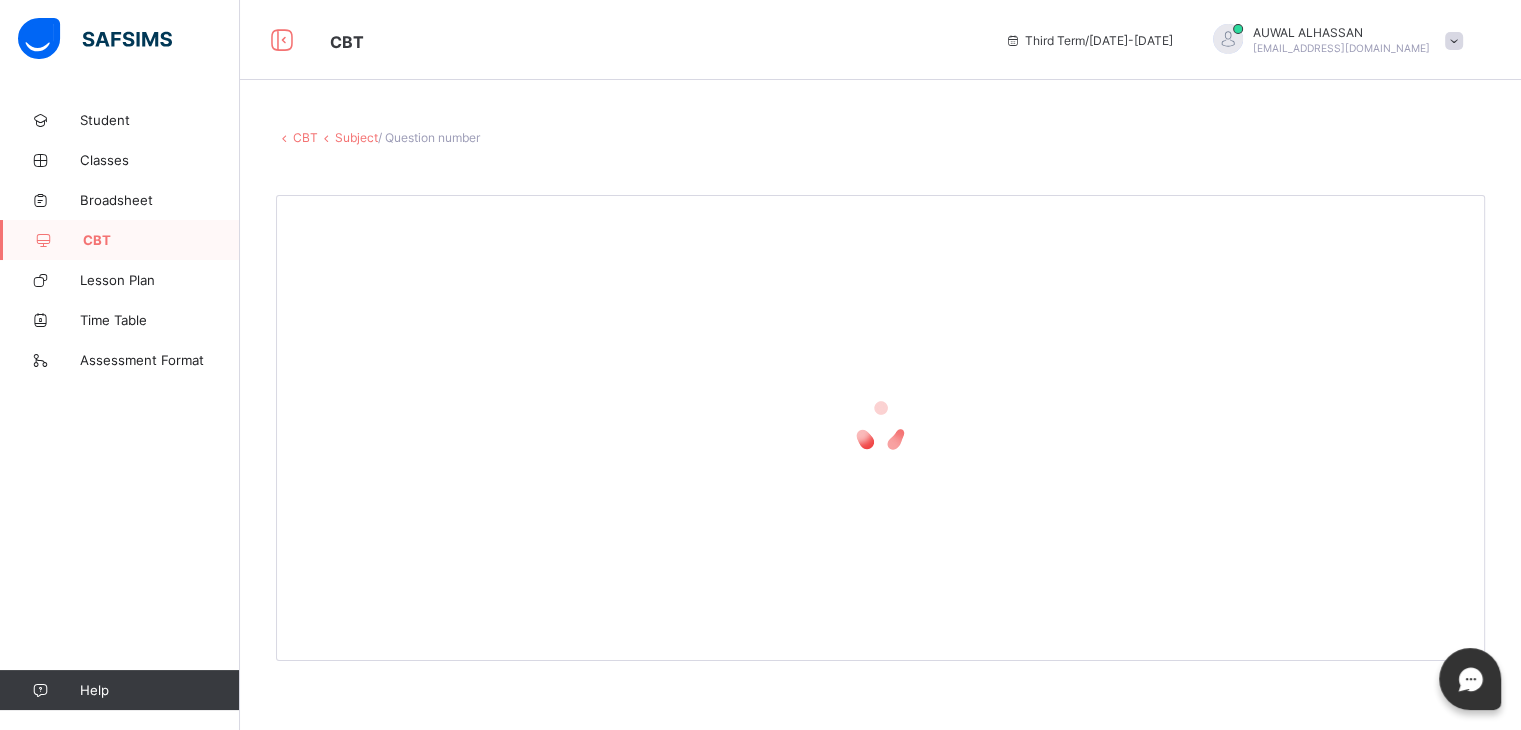 scroll, scrollTop: 0, scrollLeft: 0, axis: both 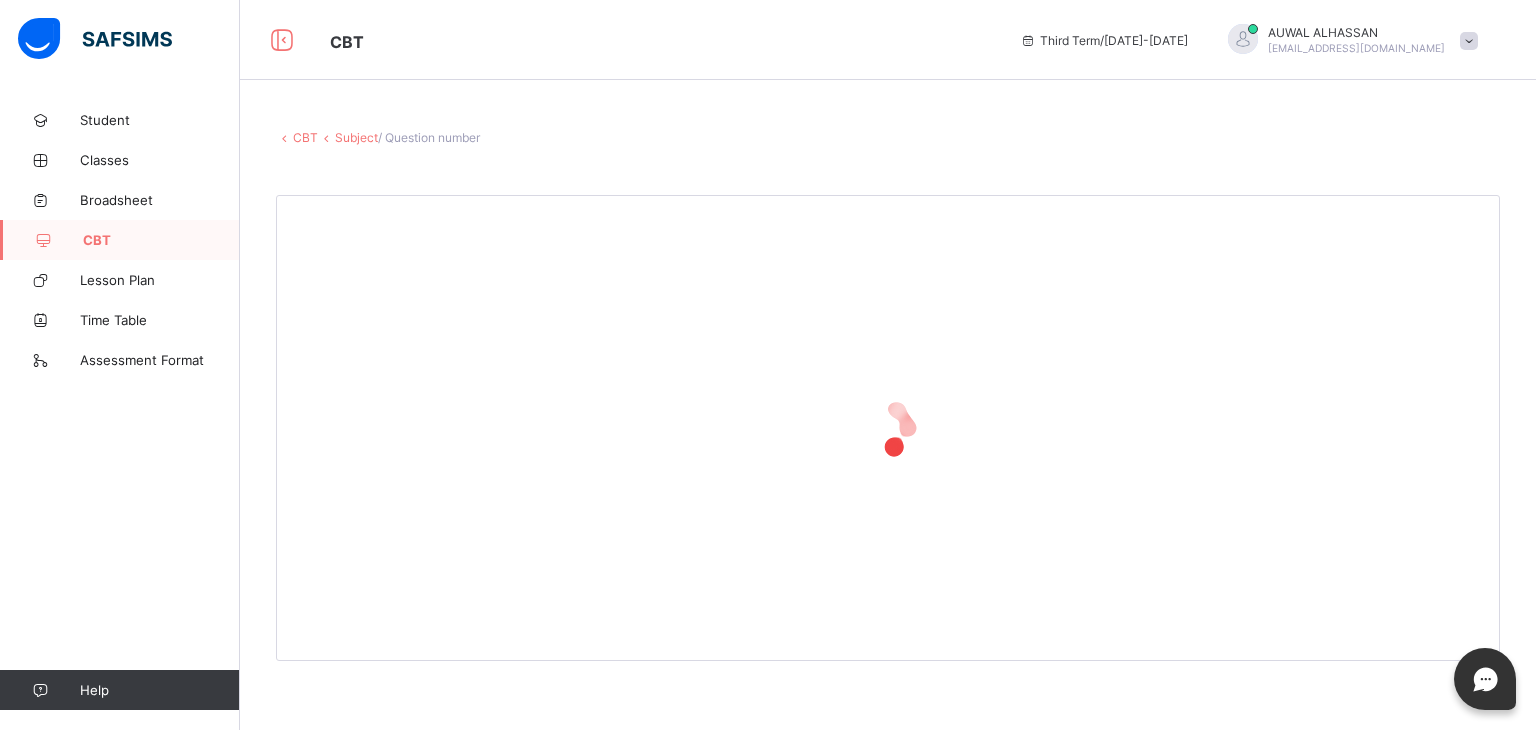 click at bounding box center [888, 428] 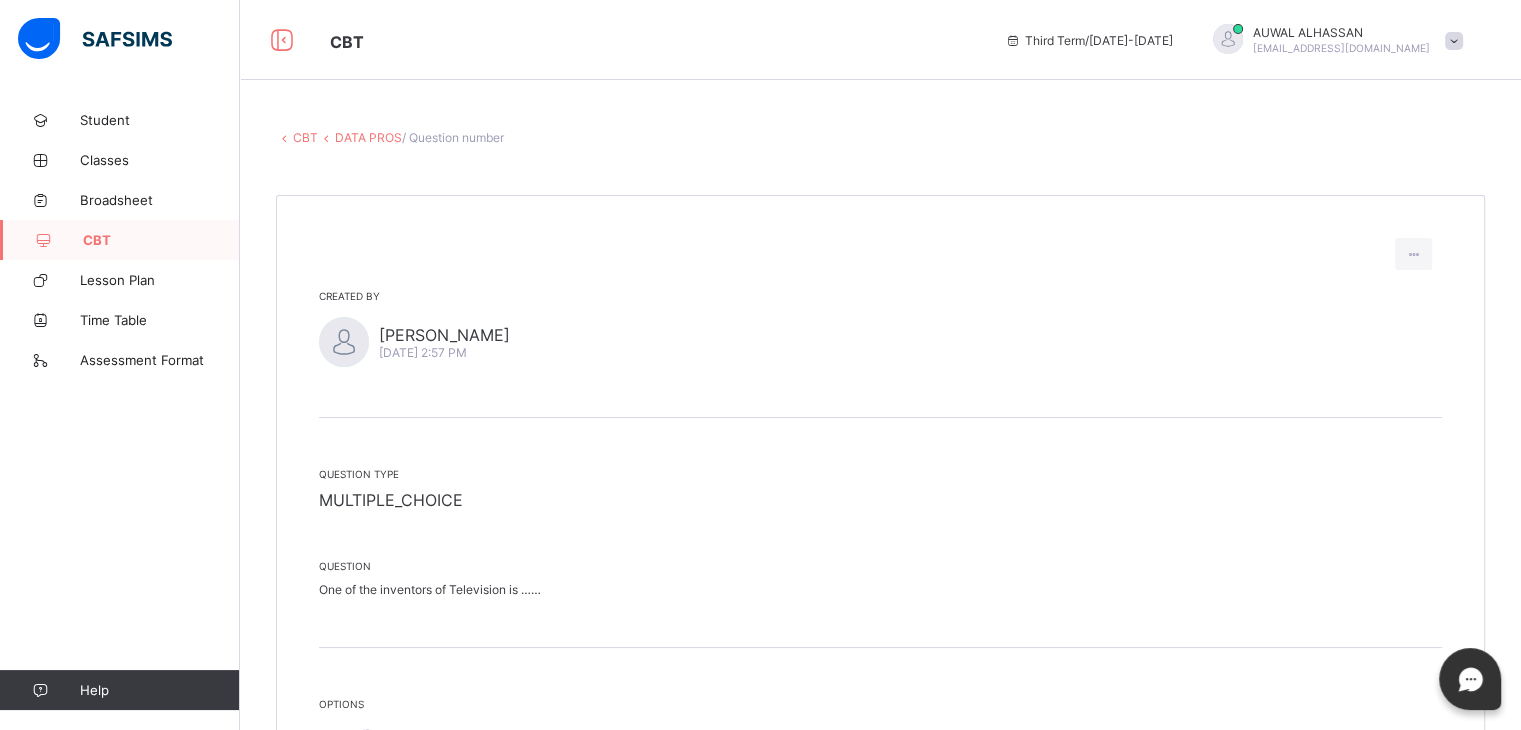 scroll, scrollTop: 290, scrollLeft: 0, axis: vertical 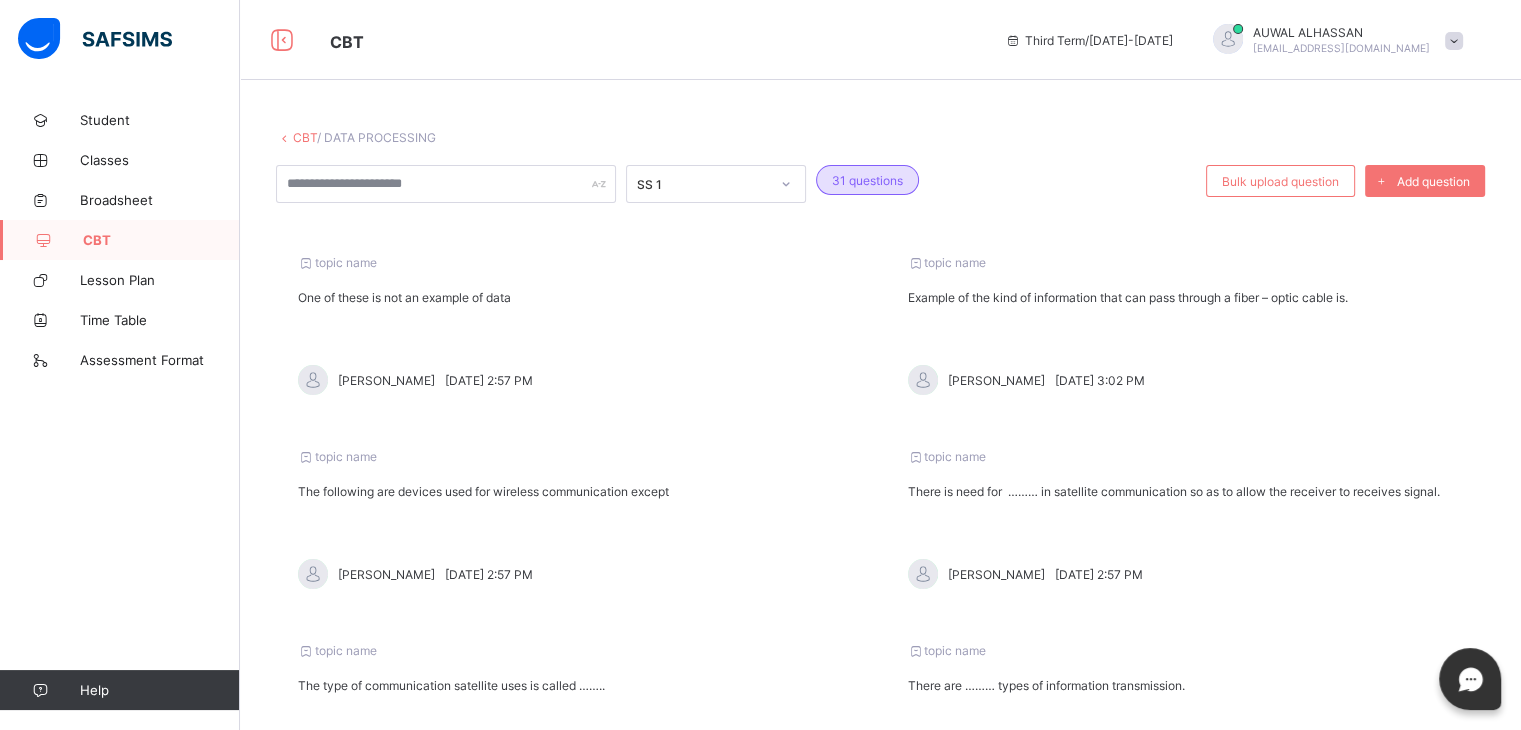 click on "There are ……… types of information transmission." at bounding box center (1186, 685) 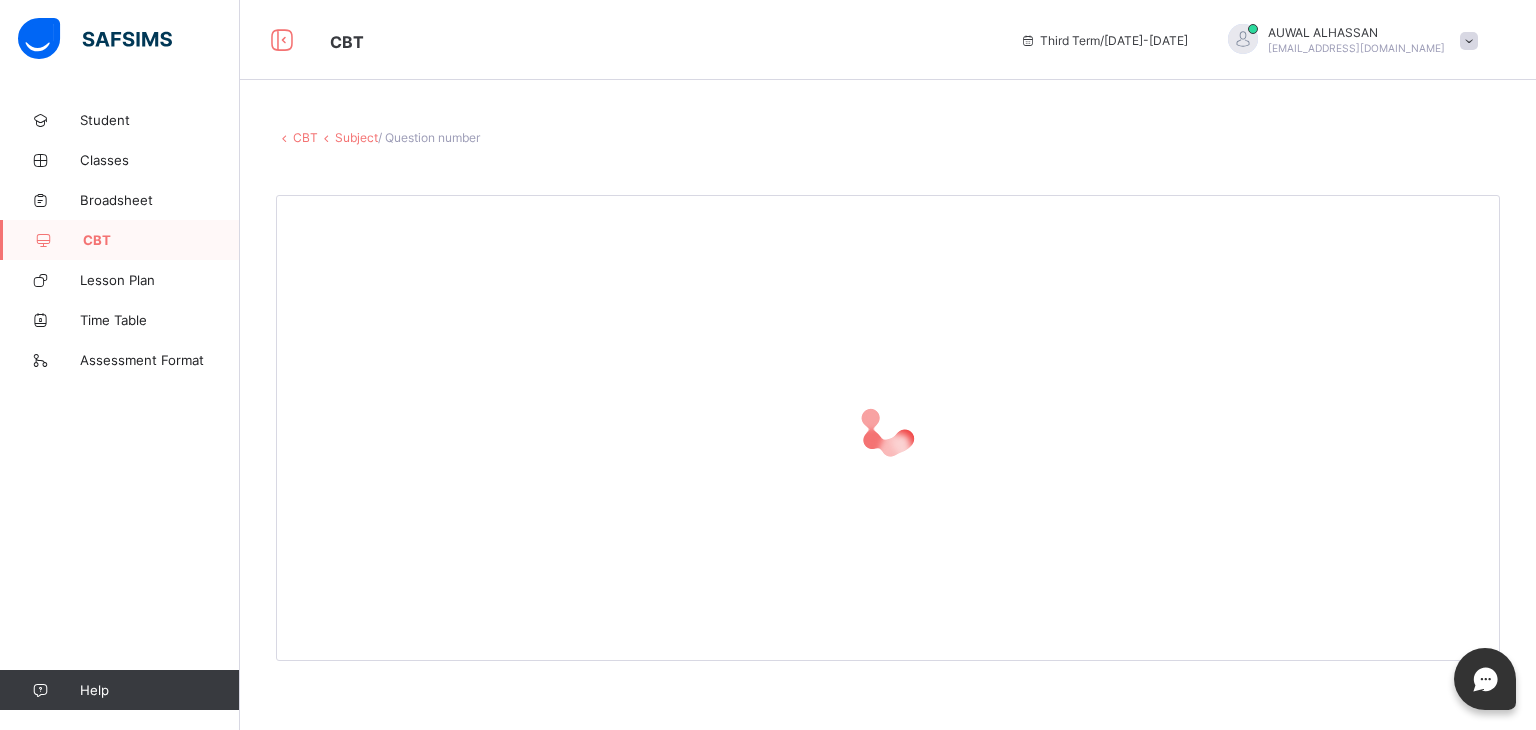 click on "CBT Subject  / Question number" at bounding box center (888, 395) 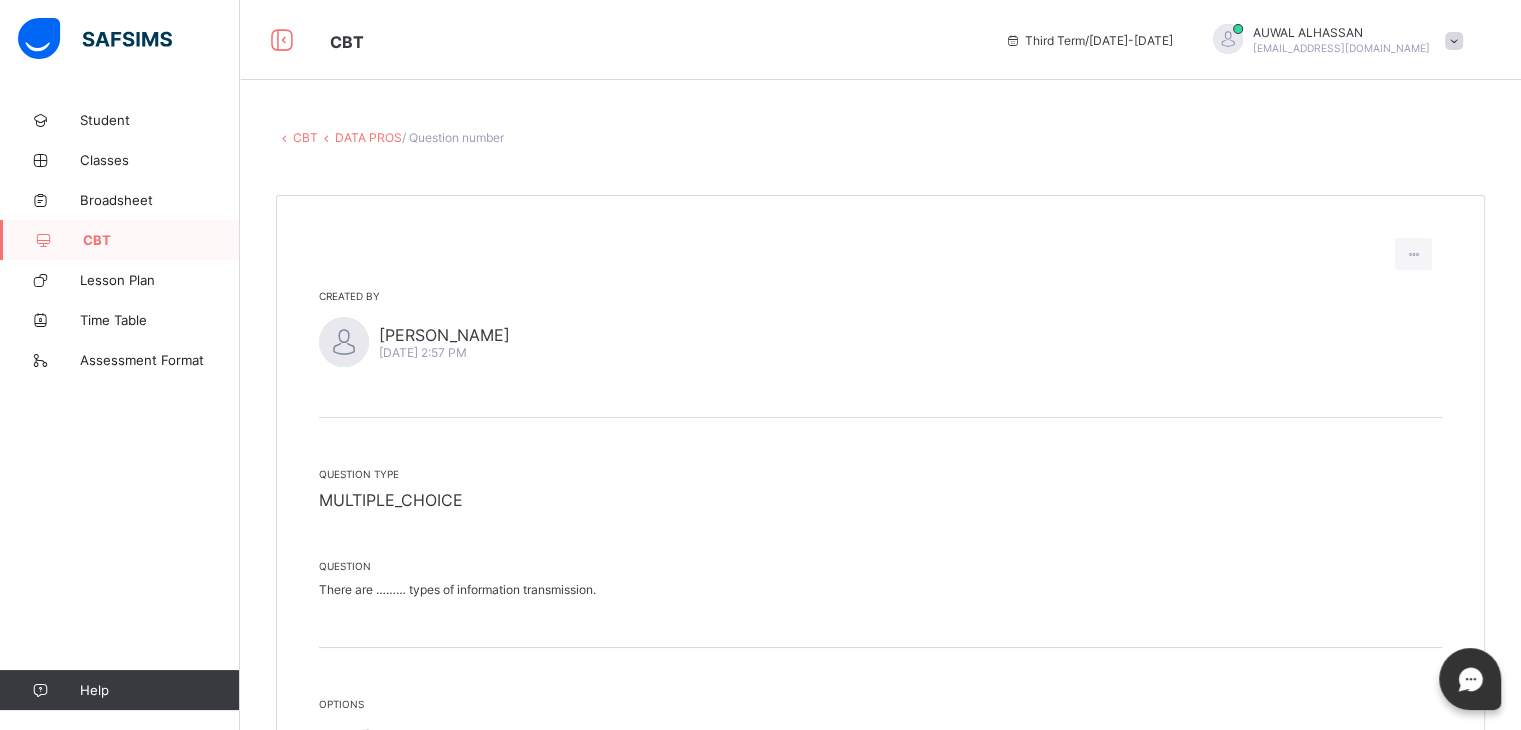 scroll, scrollTop: 290, scrollLeft: 0, axis: vertical 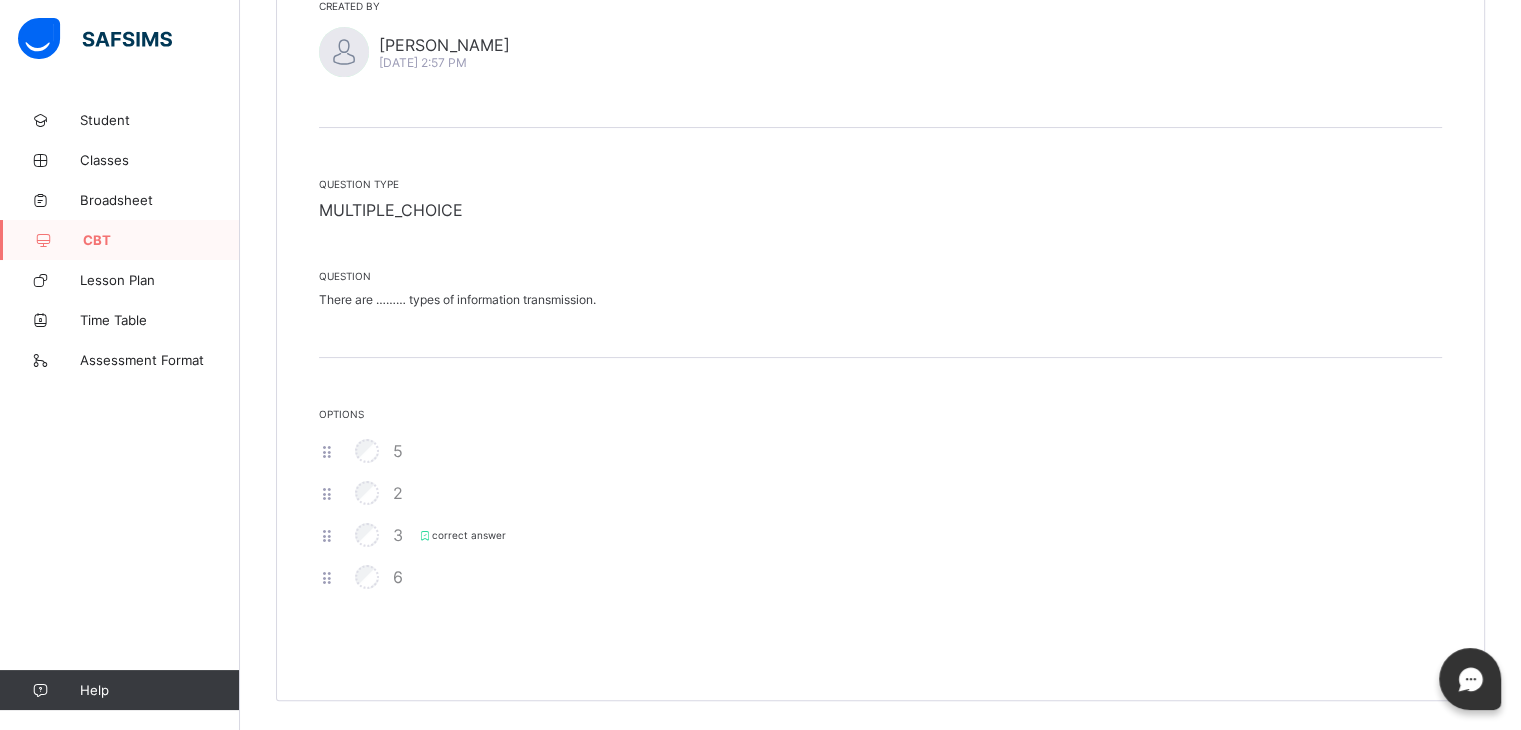 click on "Options" at bounding box center [880, 414] 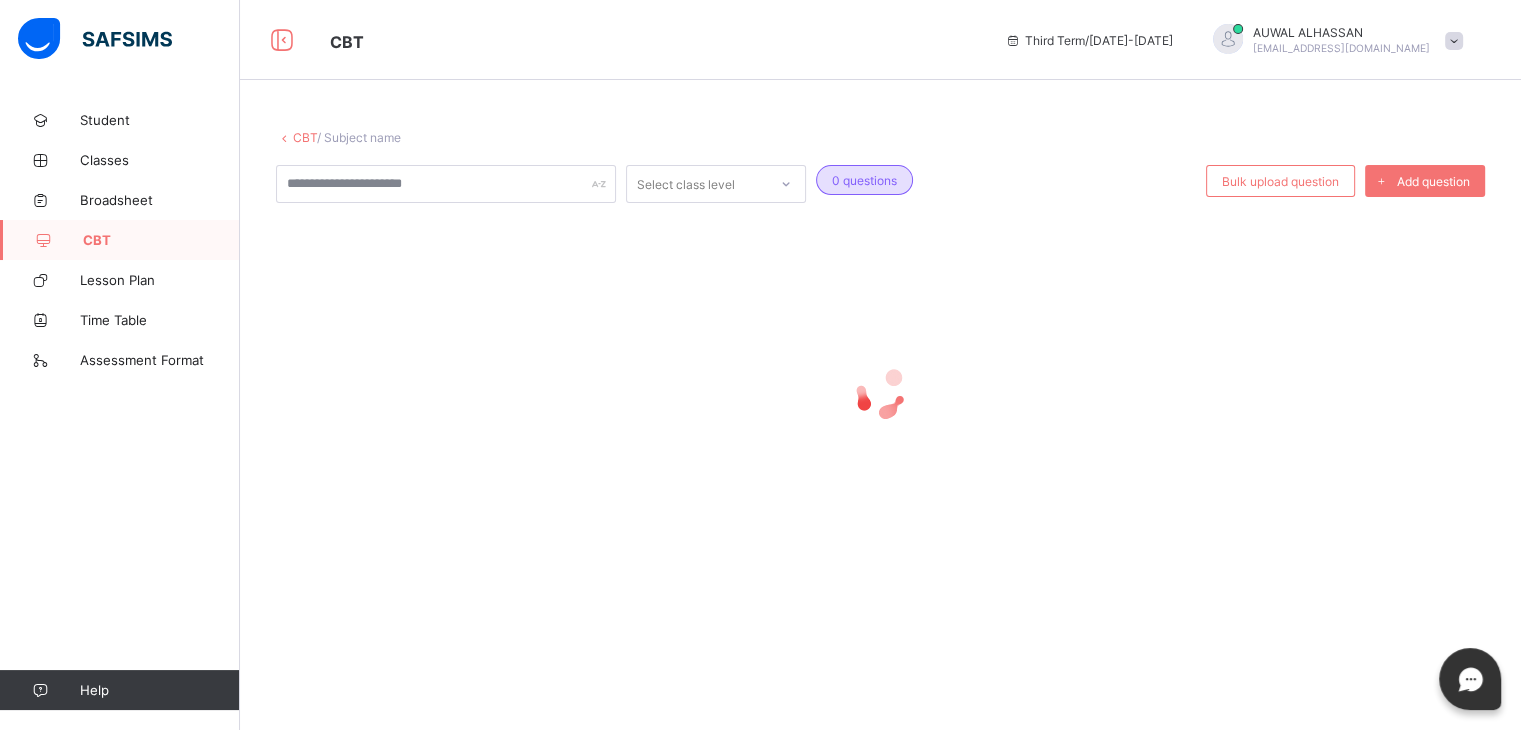 scroll, scrollTop: 0, scrollLeft: 0, axis: both 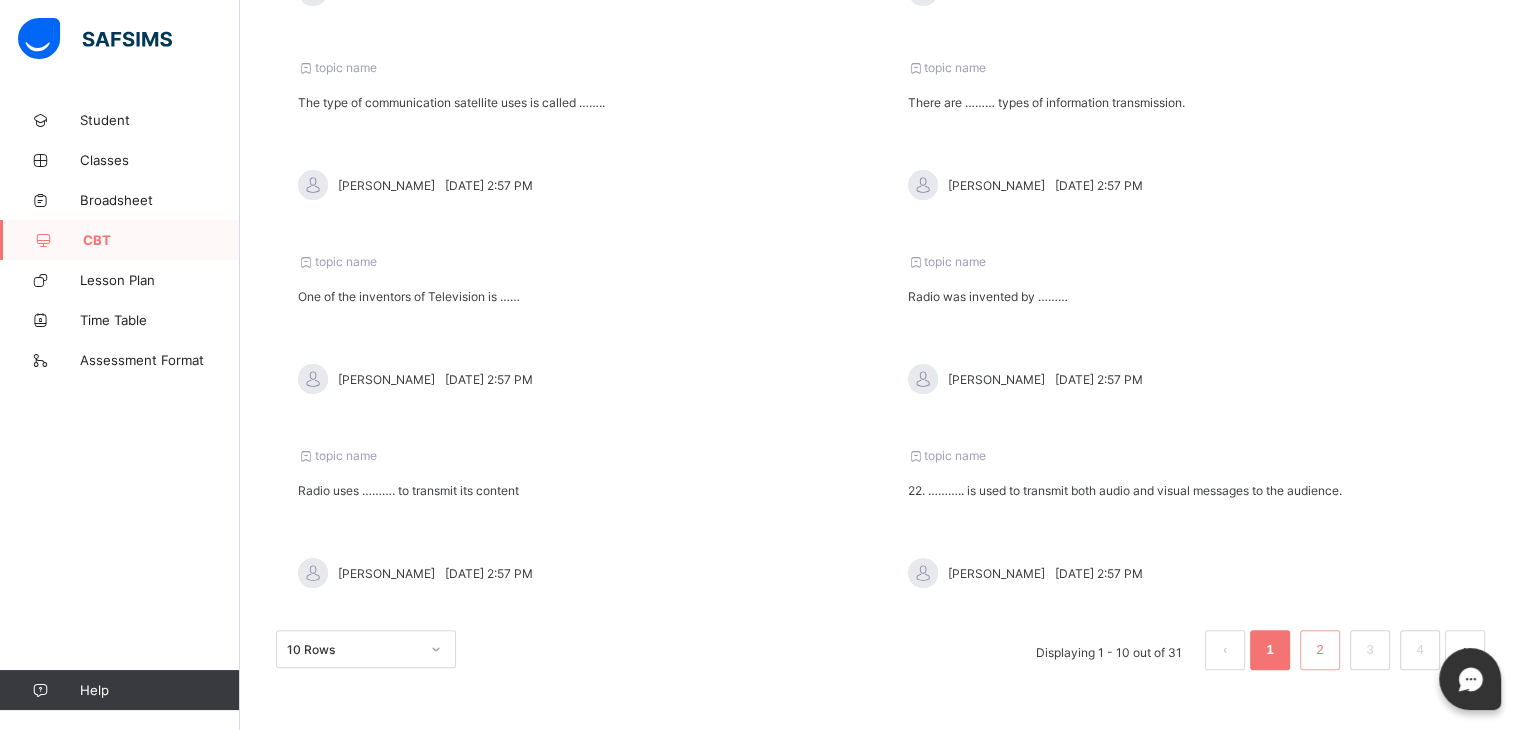 click on "2" at bounding box center (1319, 650) 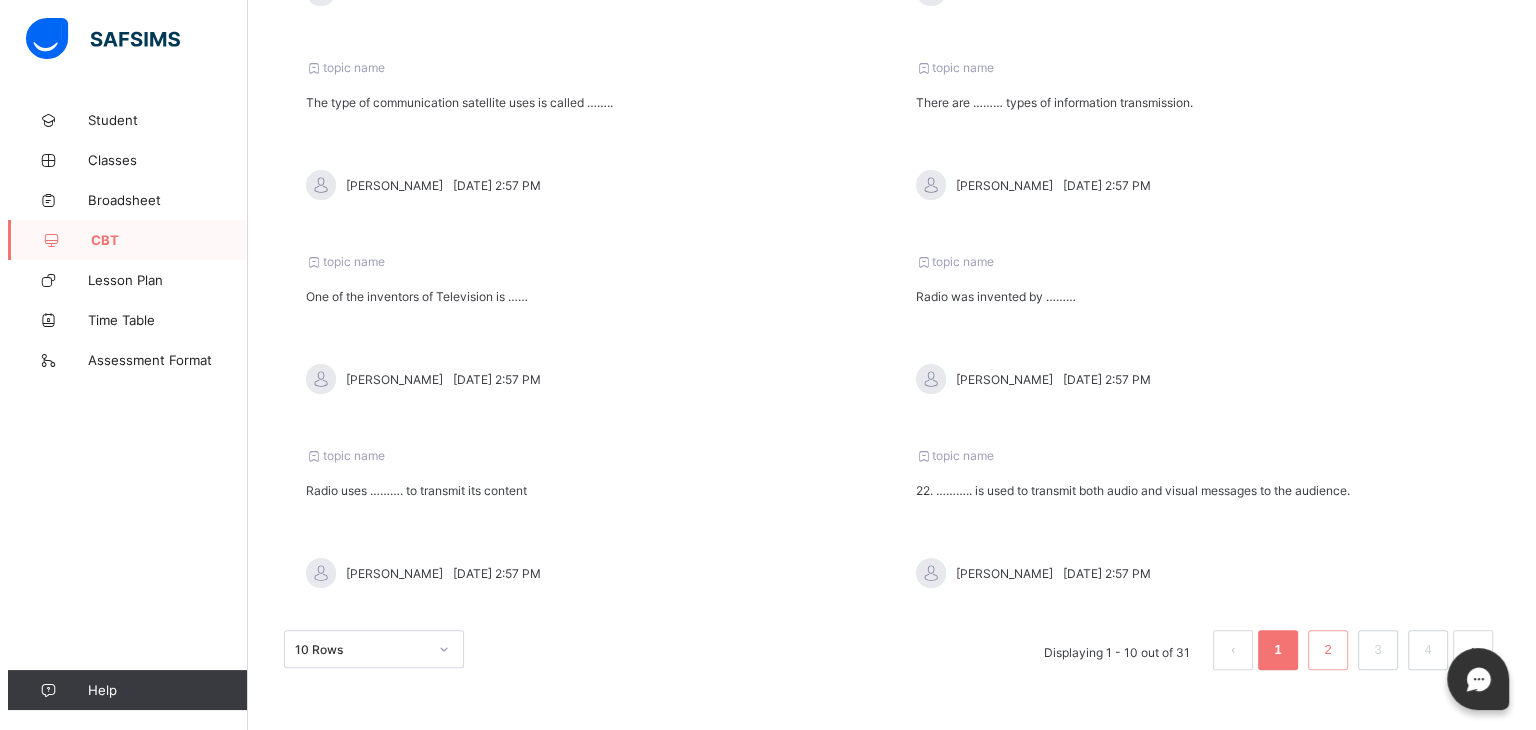 scroll, scrollTop: 0, scrollLeft: 0, axis: both 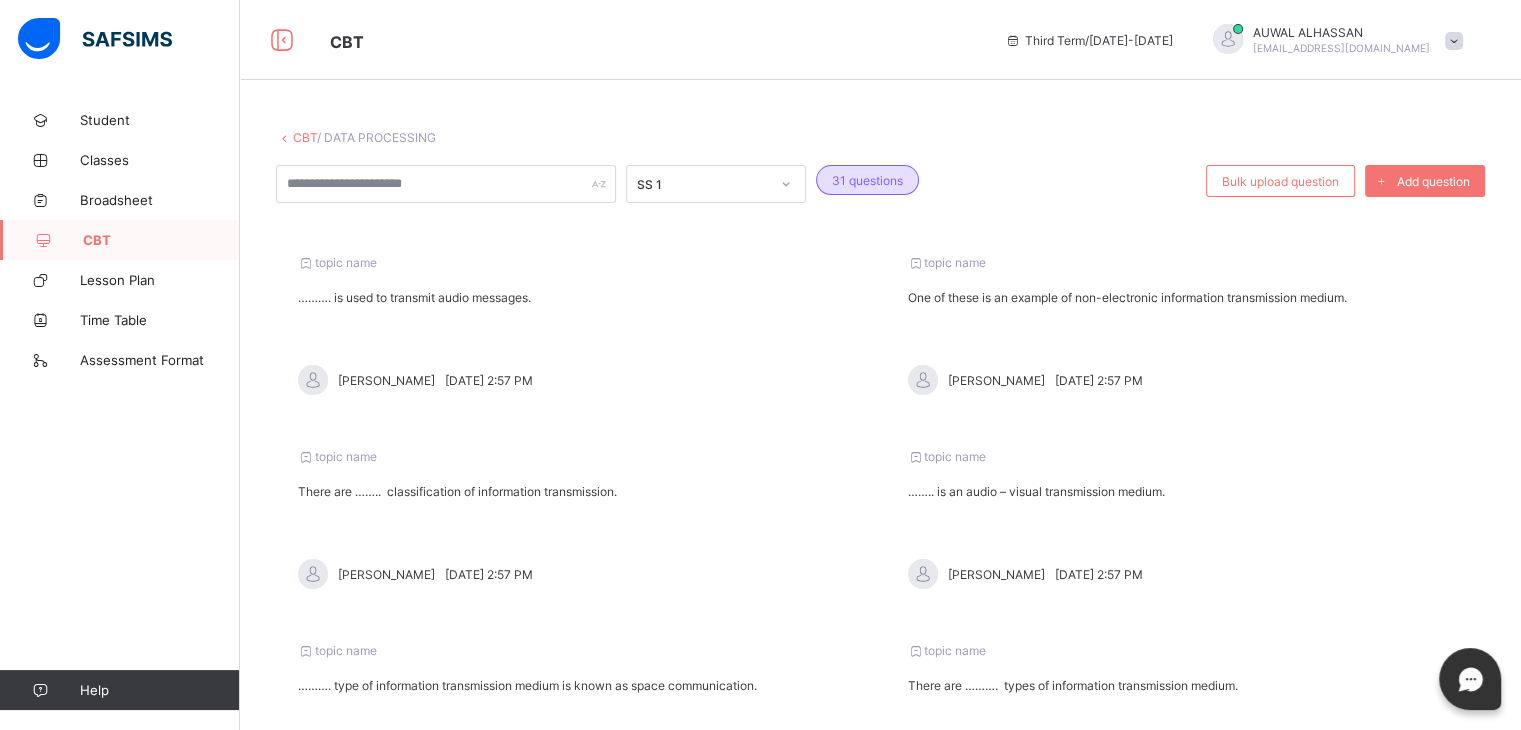 click on "CBT" at bounding box center (305, 137) 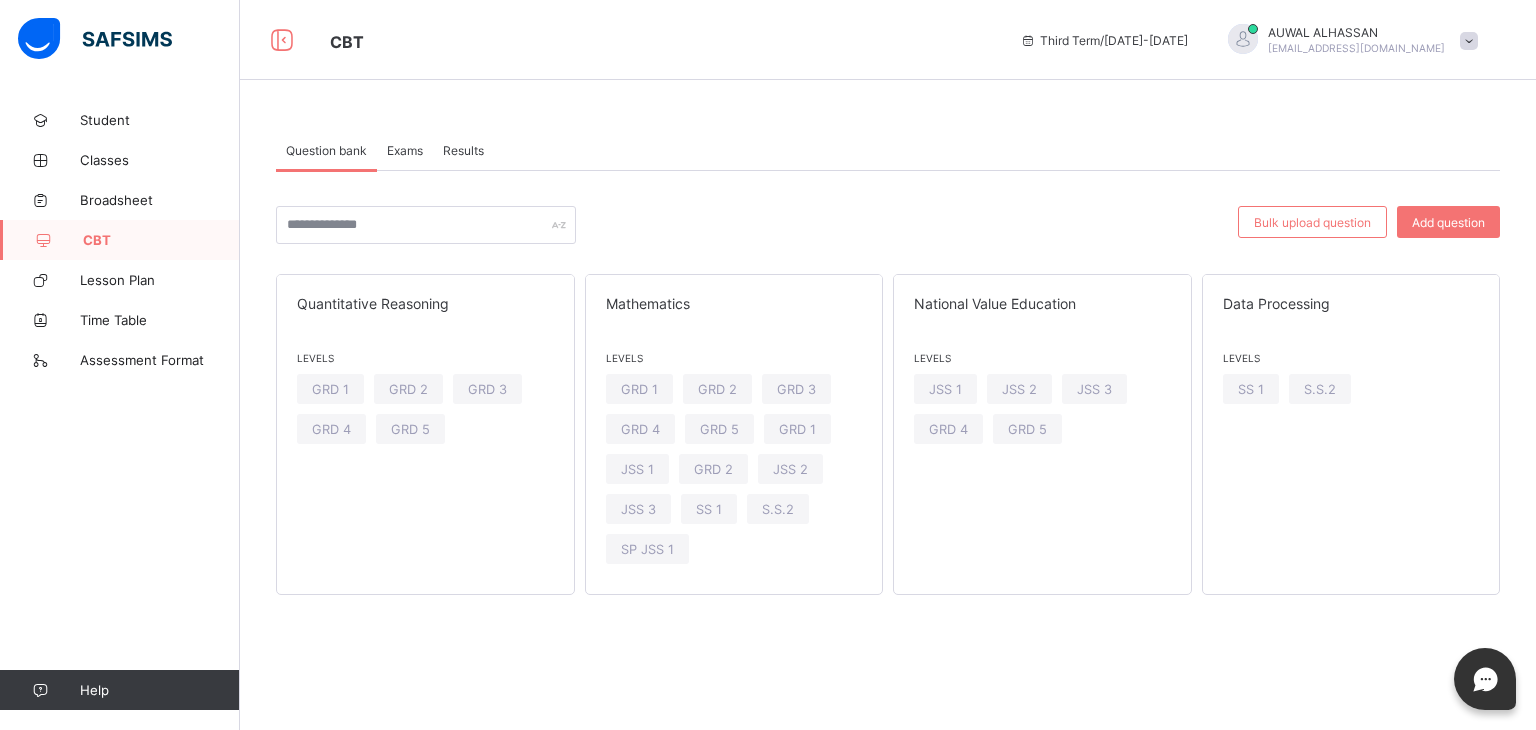 click on "Exams" at bounding box center [405, 150] 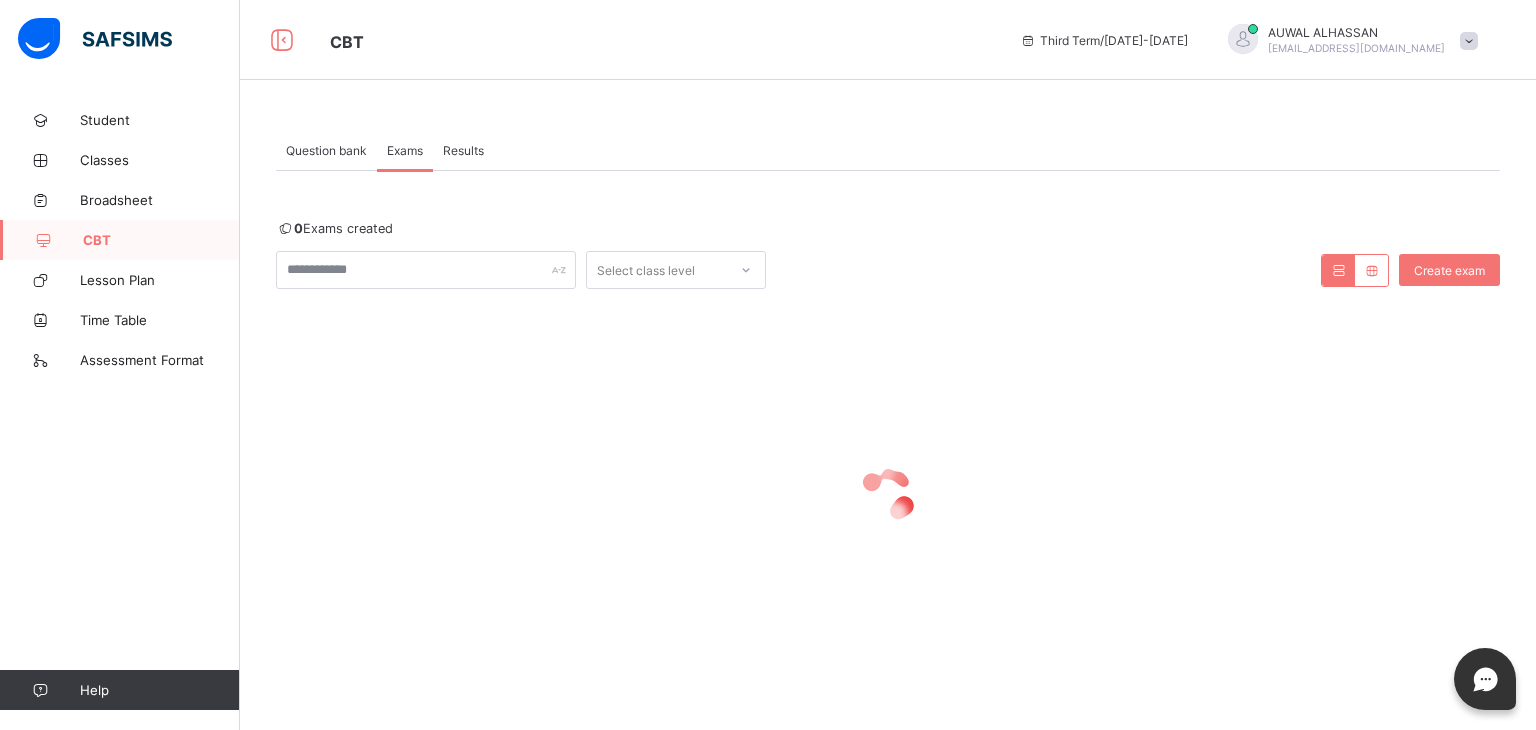 click on "Question bank" at bounding box center (326, 150) 